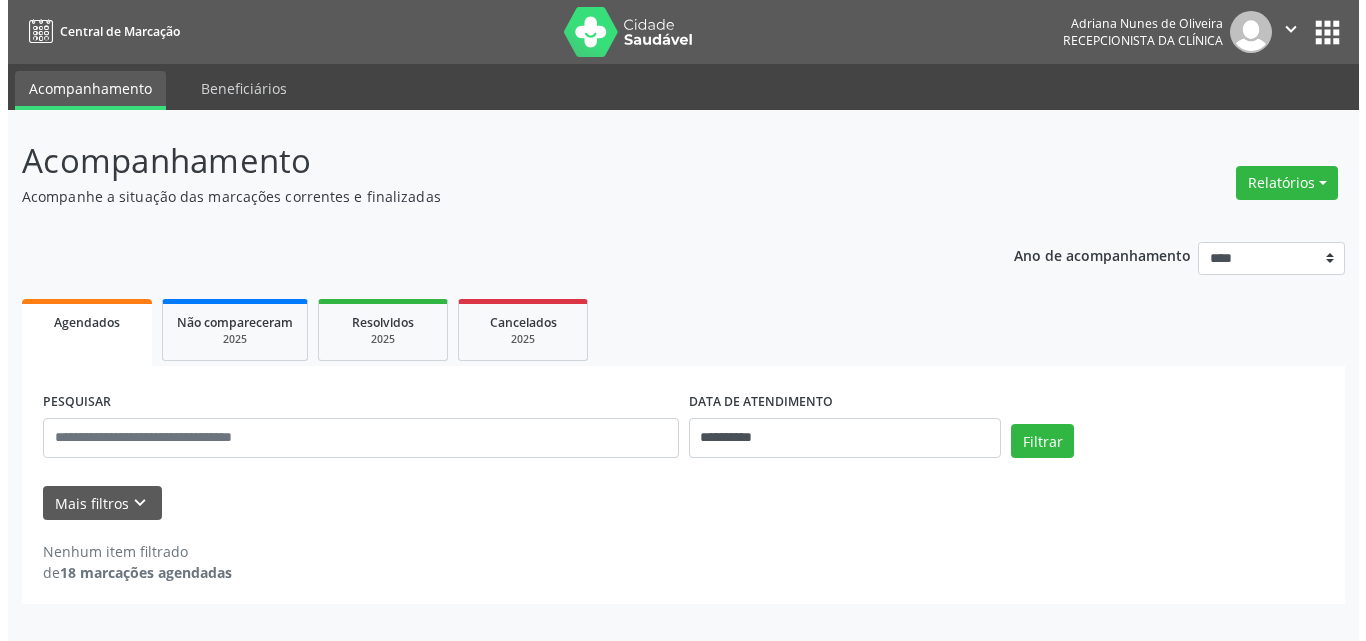 scroll, scrollTop: 0, scrollLeft: 0, axis: both 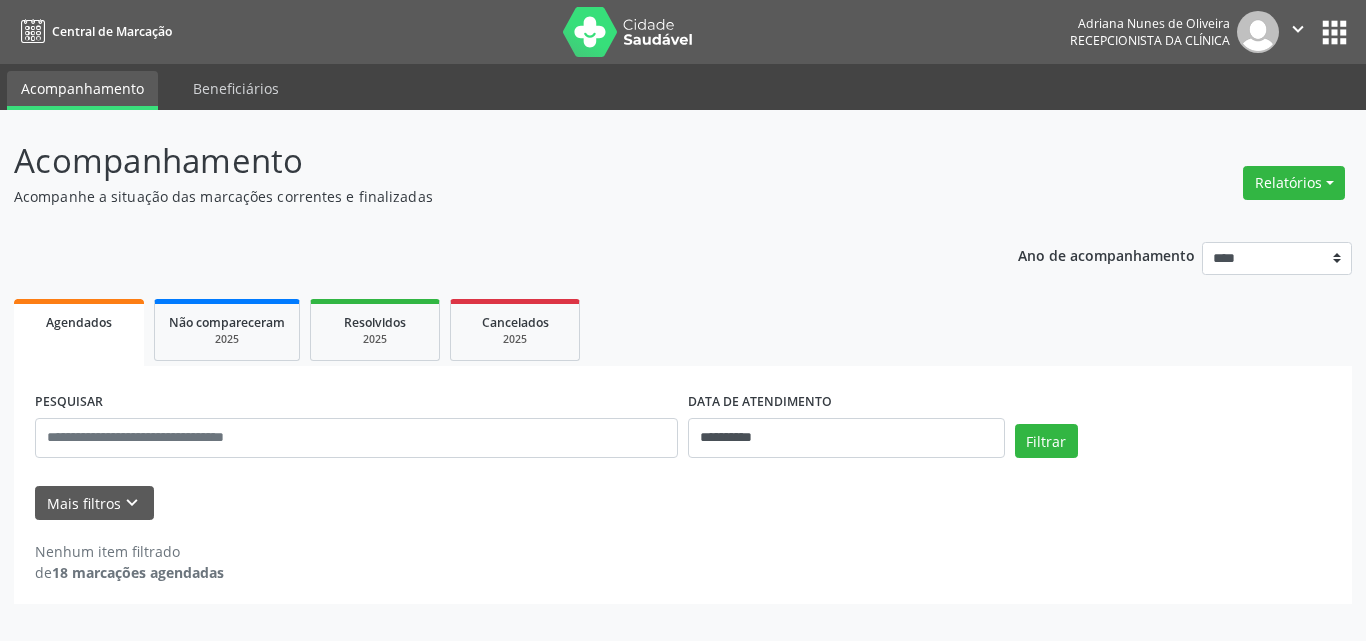 click on "Acompanhamento" at bounding box center (482, 161) 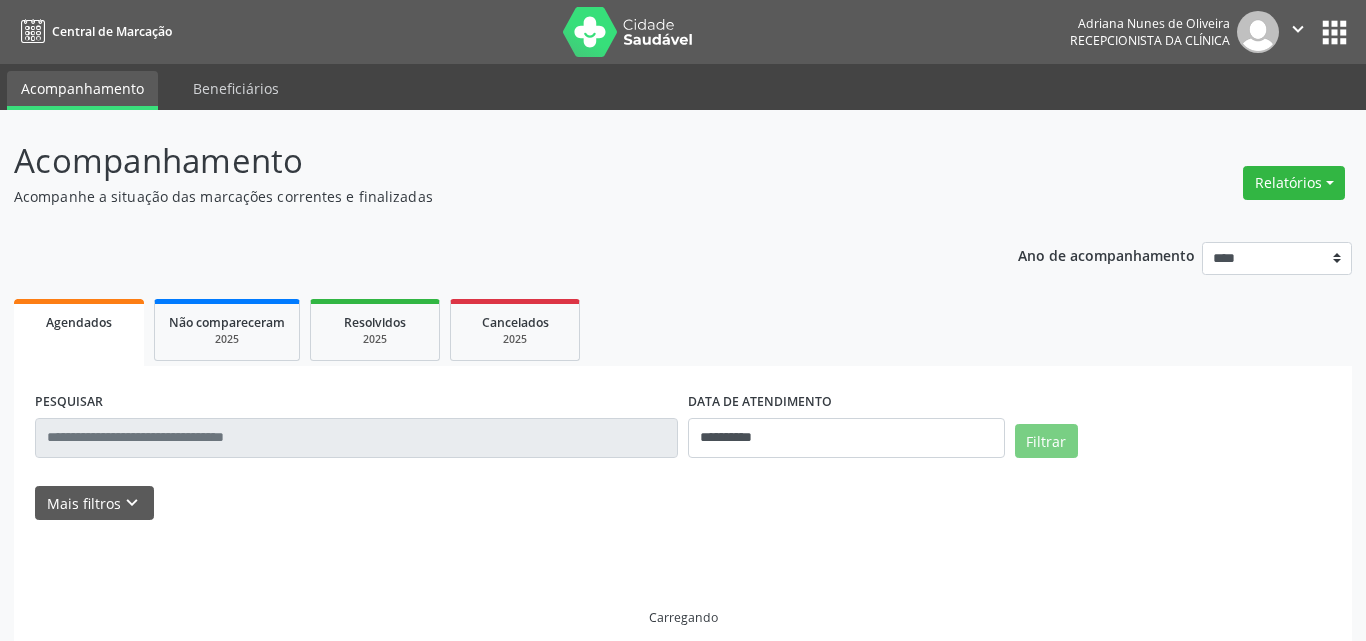 scroll, scrollTop: 0, scrollLeft: 0, axis: both 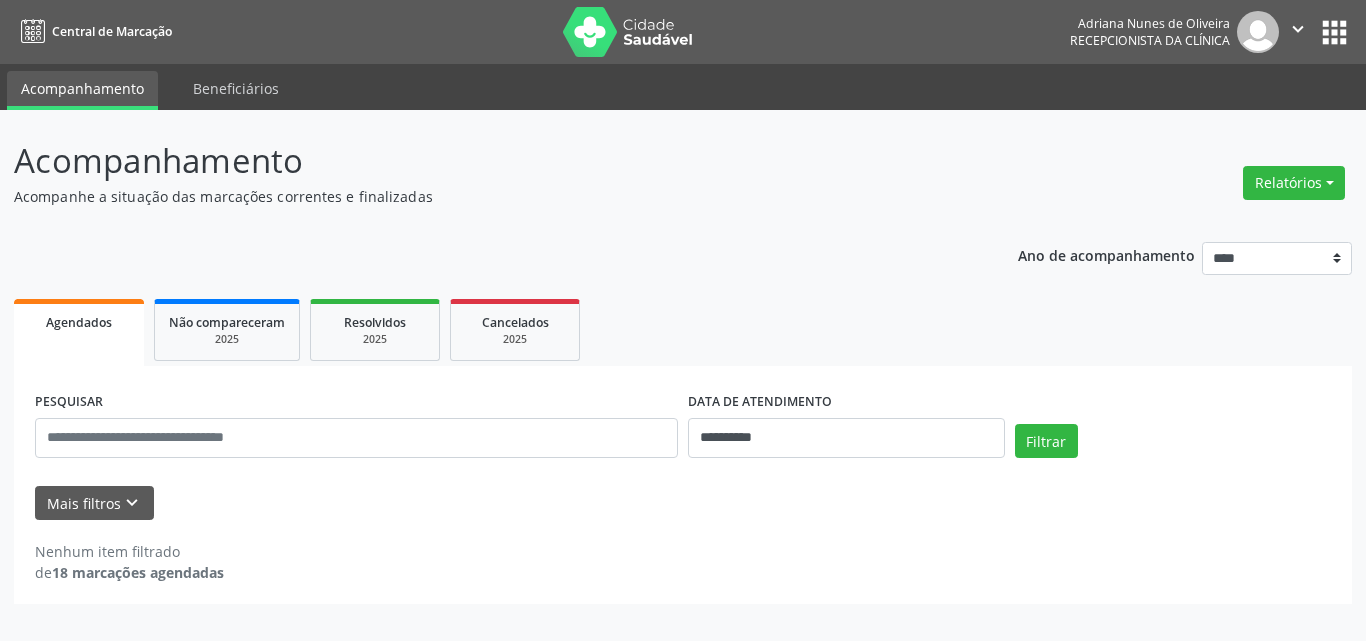 click on "Acompanhamento" at bounding box center [482, 161] 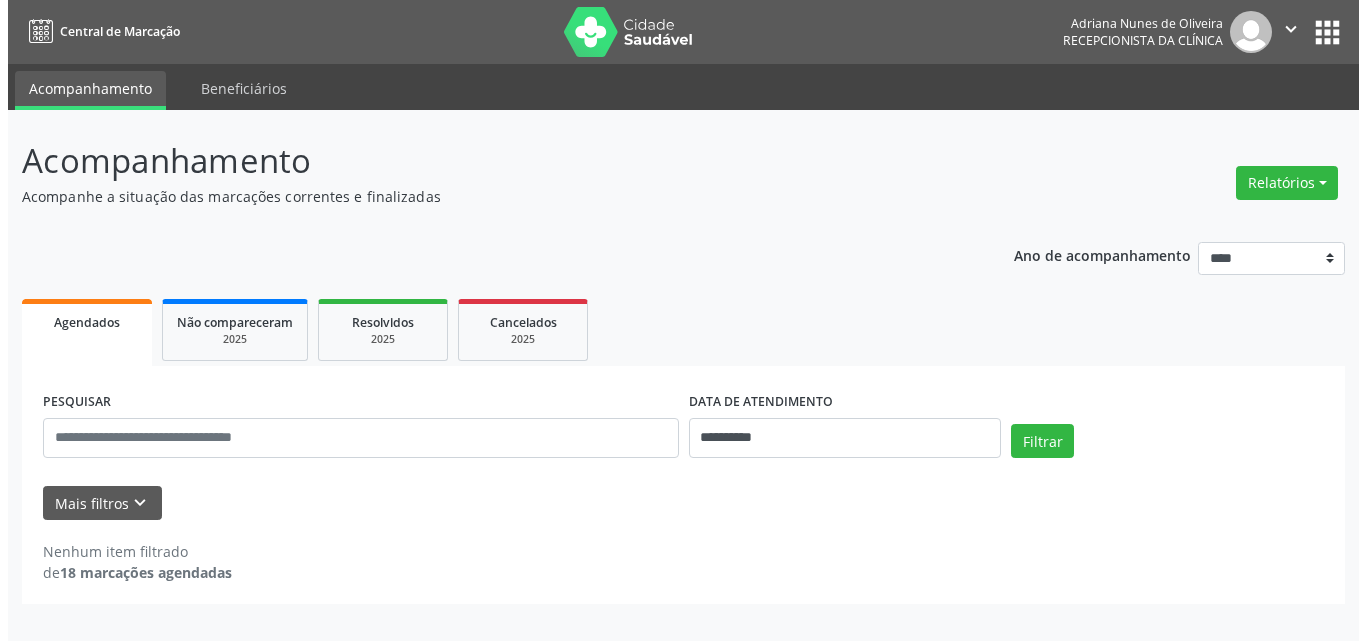 scroll, scrollTop: 0, scrollLeft: 0, axis: both 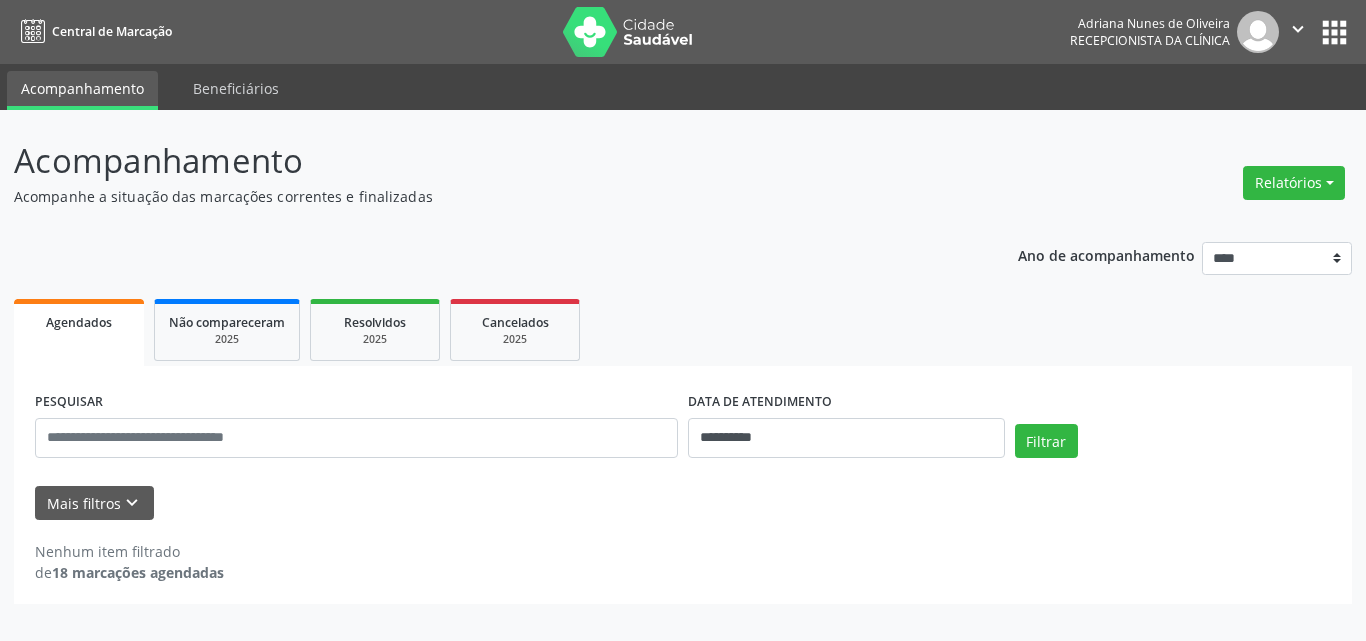 click on "Acompanhe a situação das marcações correntes e finalizadas" at bounding box center (482, 196) 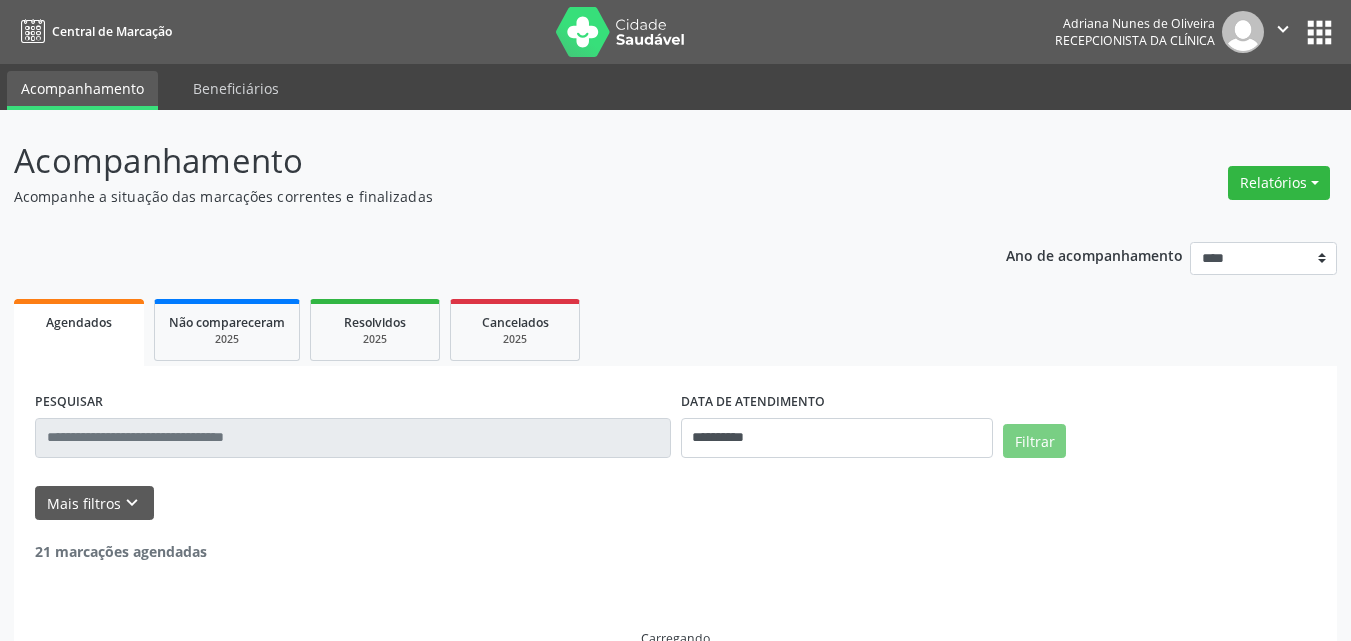 scroll, scrollTop: 0, scrollLeft: 0, axis: both 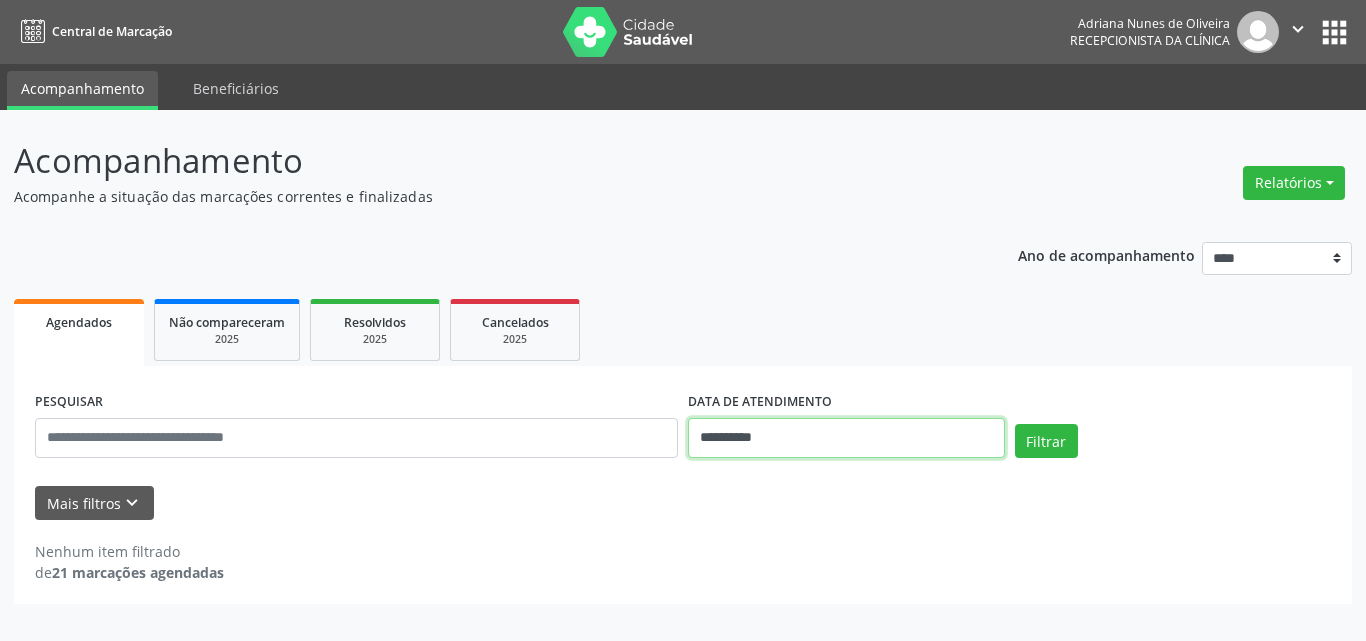 click on "**********" at bounding box center [846, 438] 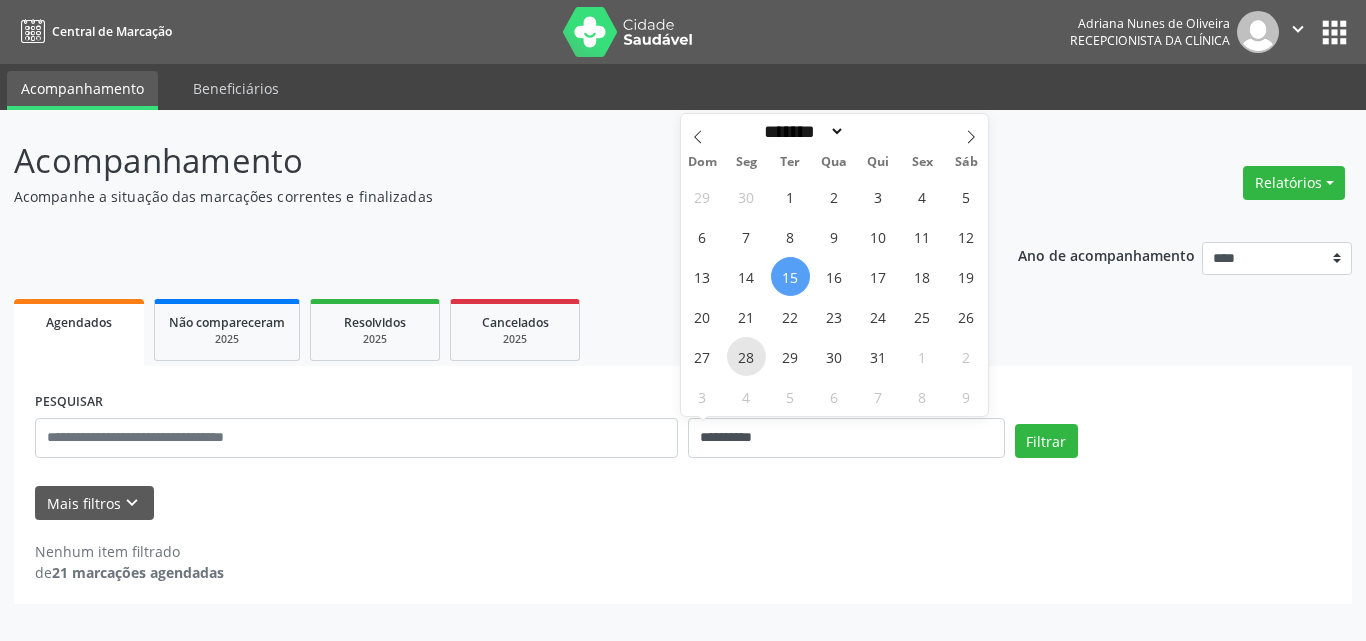 click on "28" at bounding box center (746, 356) 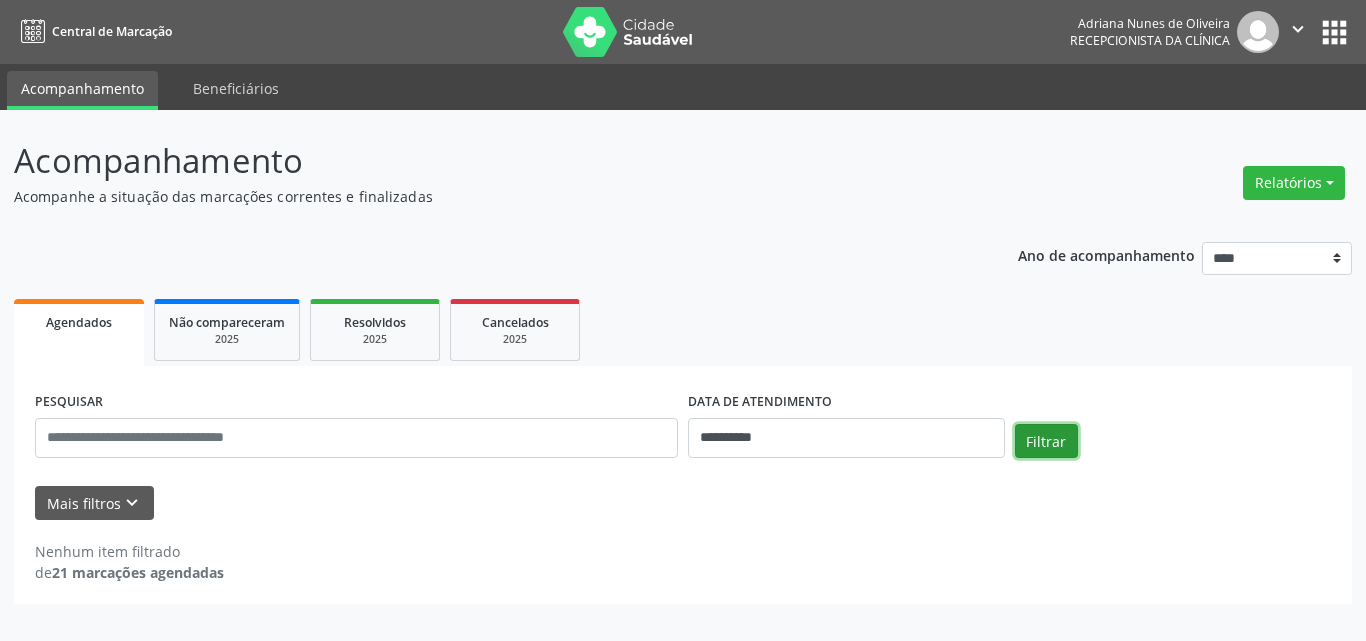 click on "Filtrar" at bounding box center [1046, 441] 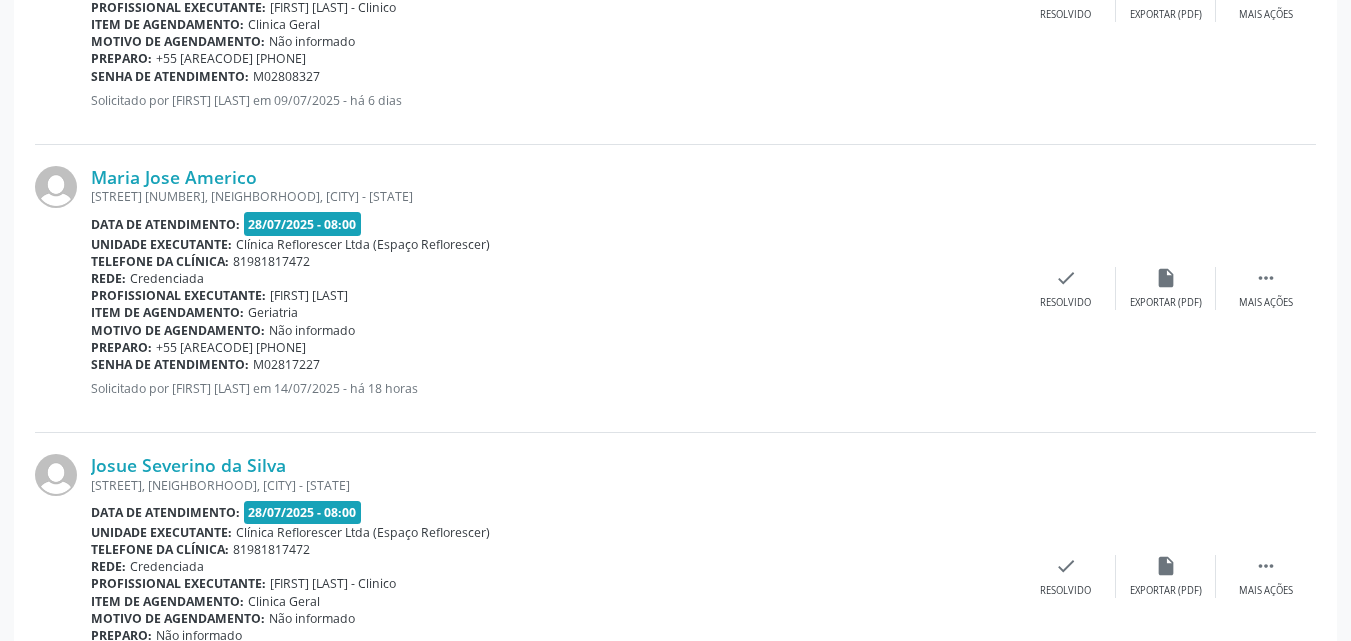 scroll, scrollTop: 2876, scrollLeft: 0, axis: vertical 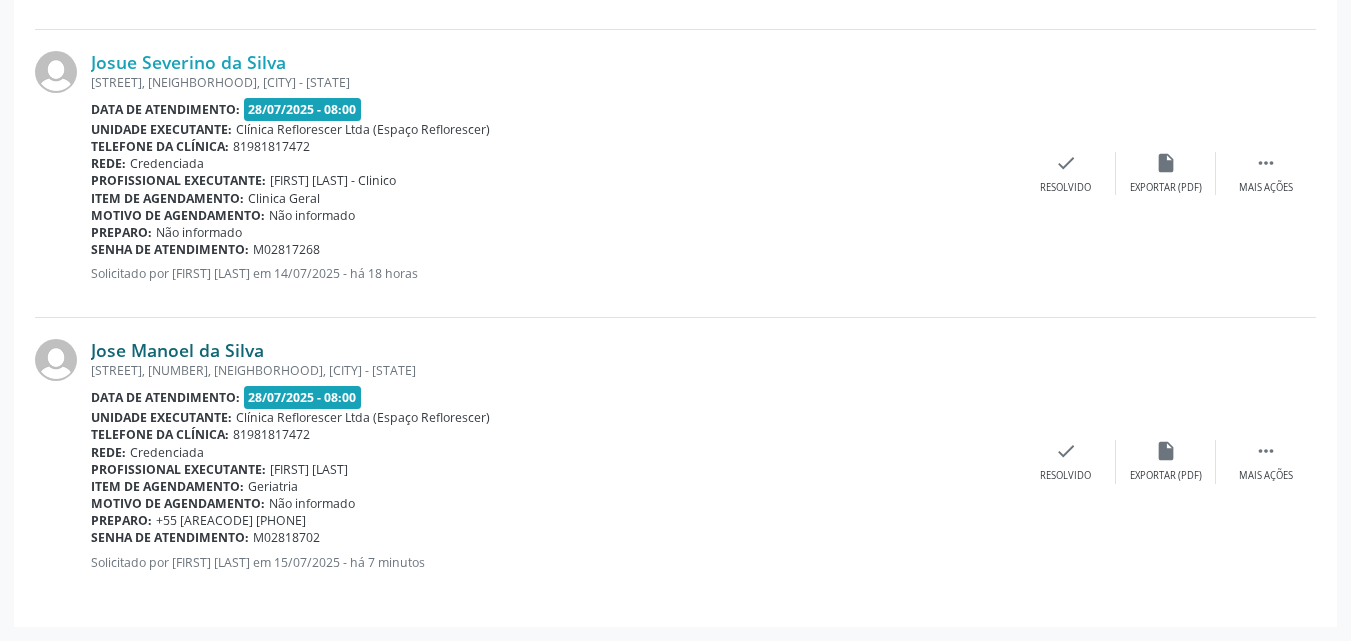 click on "Jose Manoel da Silva" at bounding box center (177, 350) 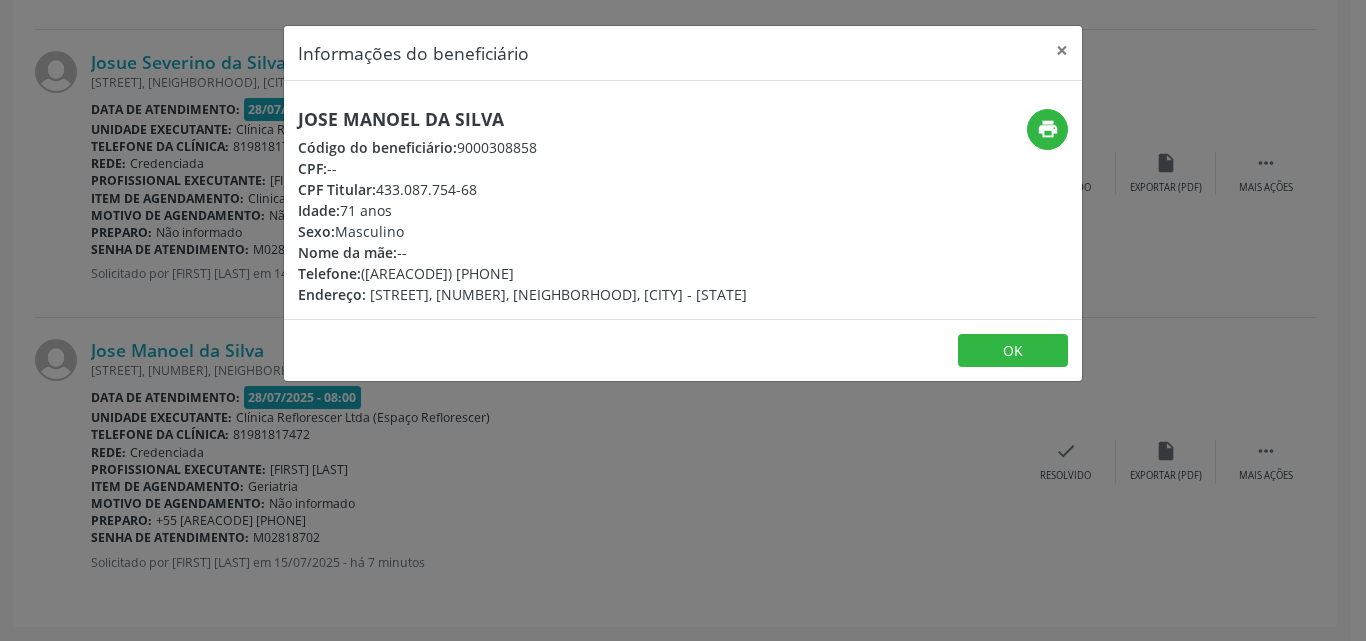 drag, startPoint x: 346, startPoint y: 115, endPoint x: 512, endPoint y: 113, distance: 166.01205 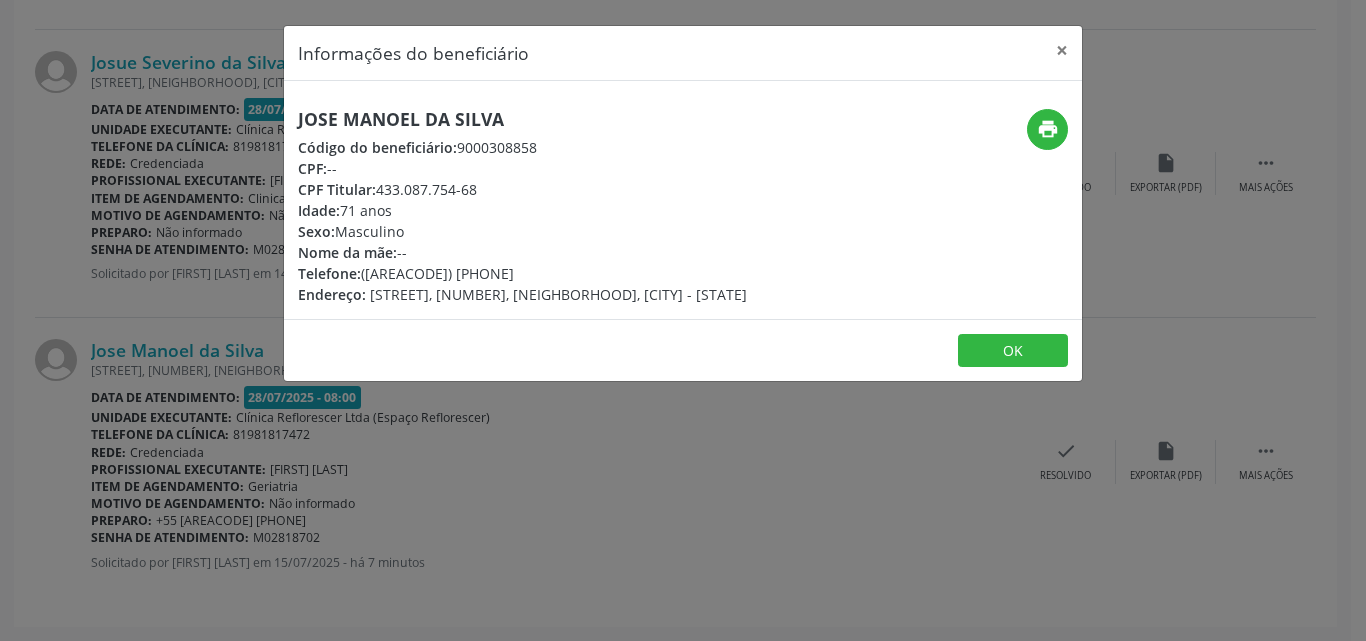 drag, startPoint x: 459, startPoint y: 138, endPoint x: 558, endPoint y: 144, distance: 99.18165 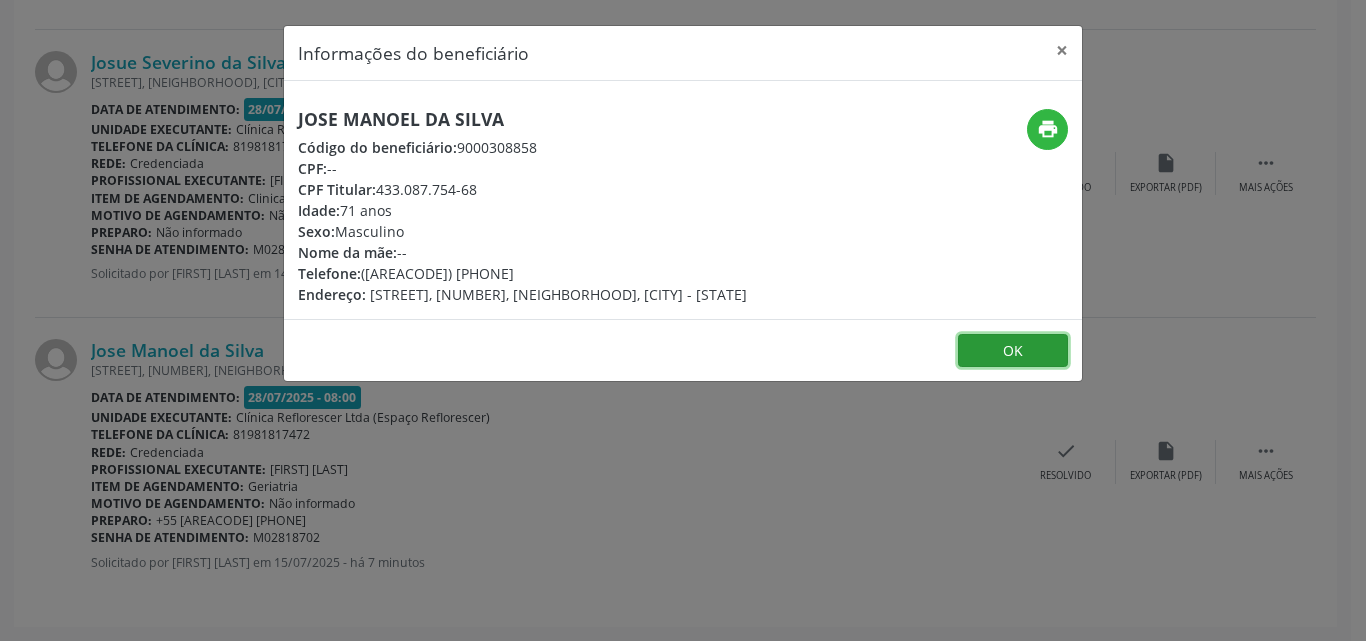 click on "OK" at bounding box center (1013, 351) 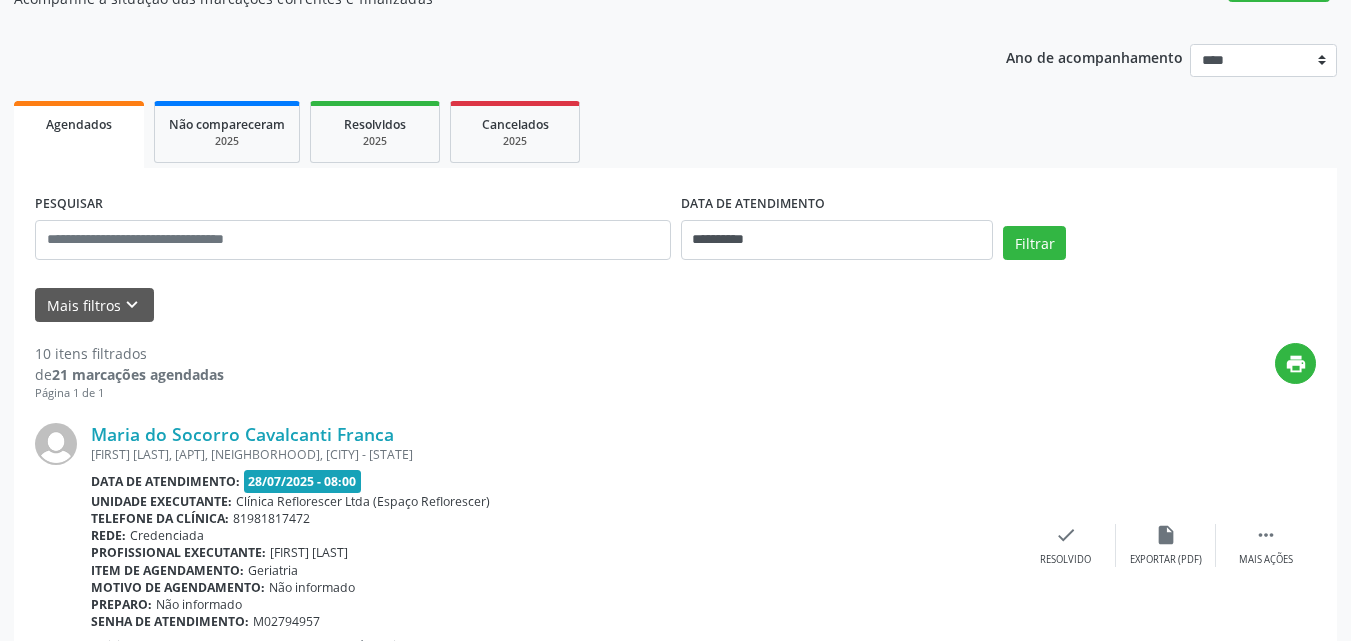 scroll, scrollTop: 0, scrollLeft: 0, axis: both 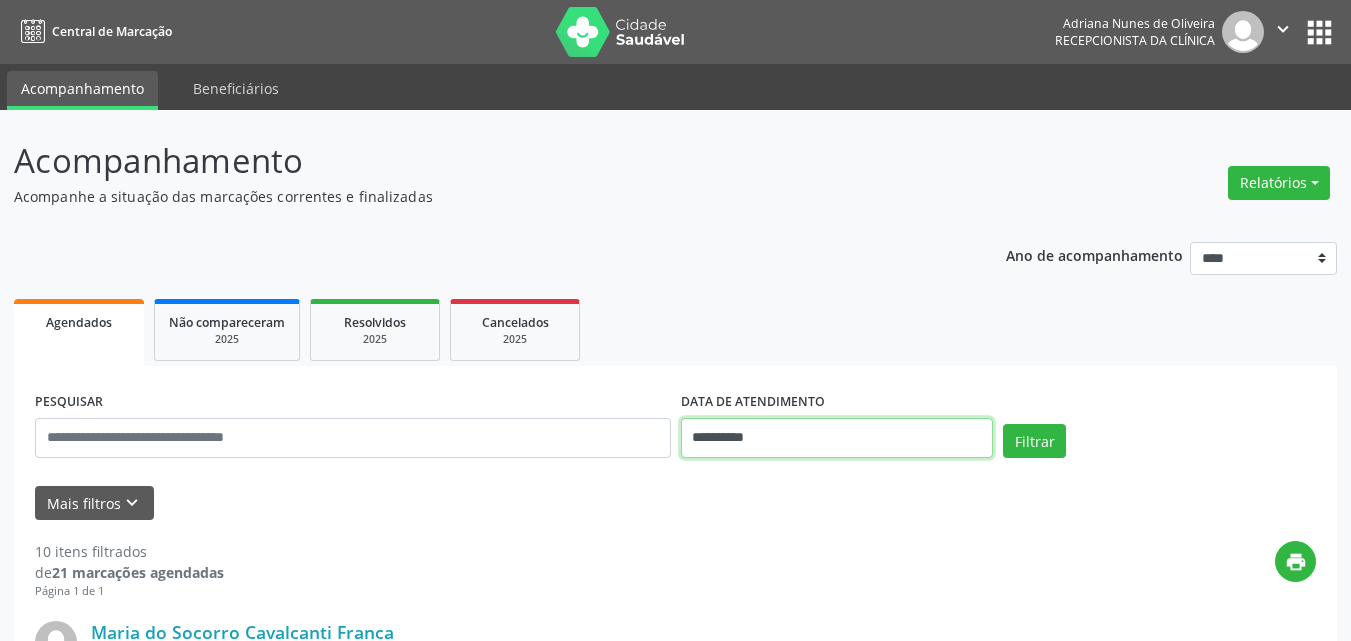click on "**********" at bounding box center [837, 438] 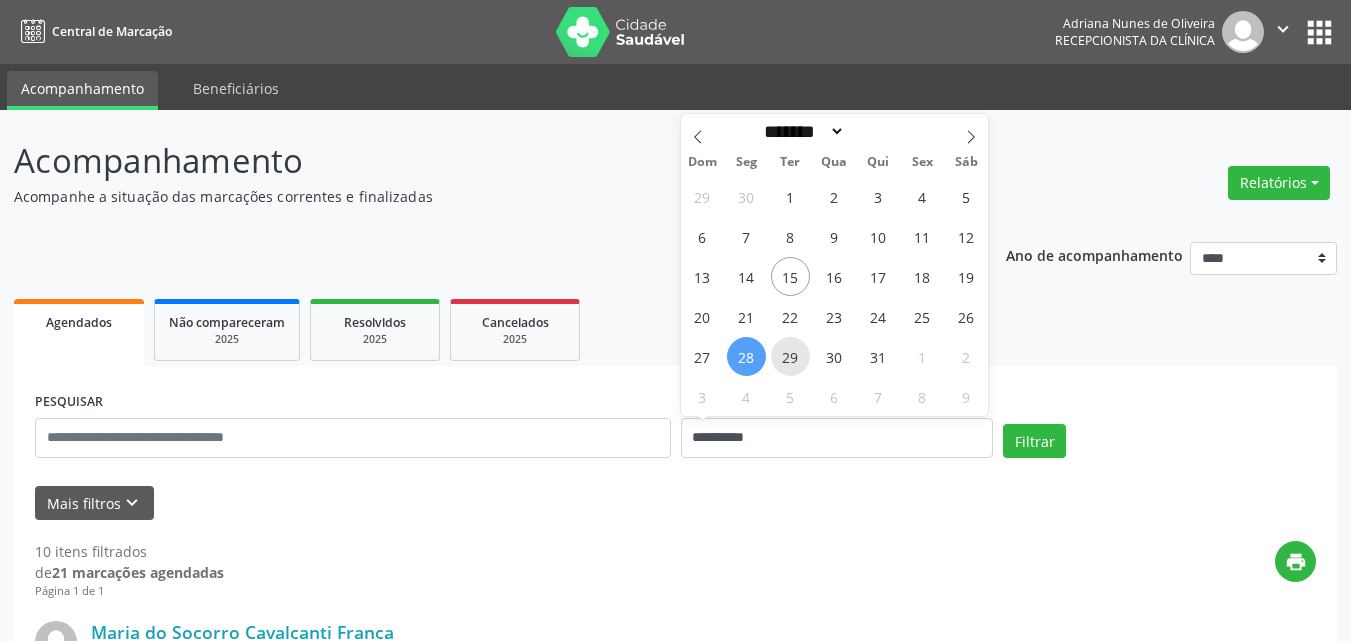 click on "29" at bounding box center (790, 356) 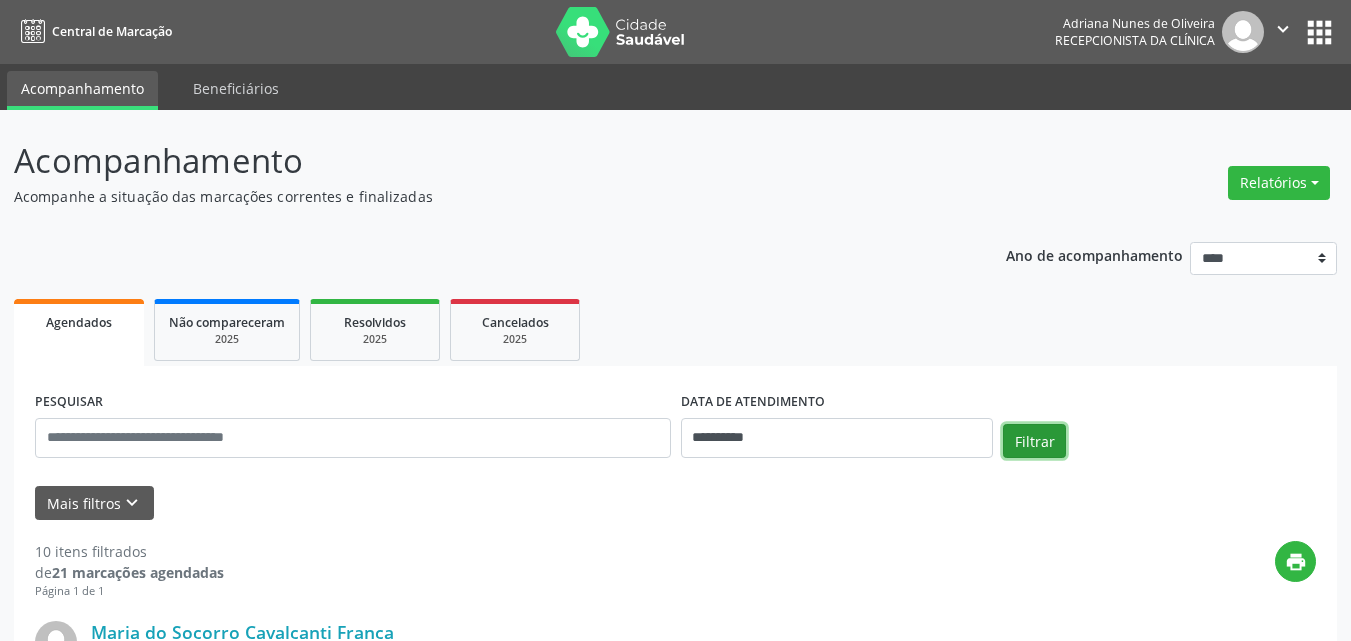 click on "Filtrar" at bounding box center [1034, 441] 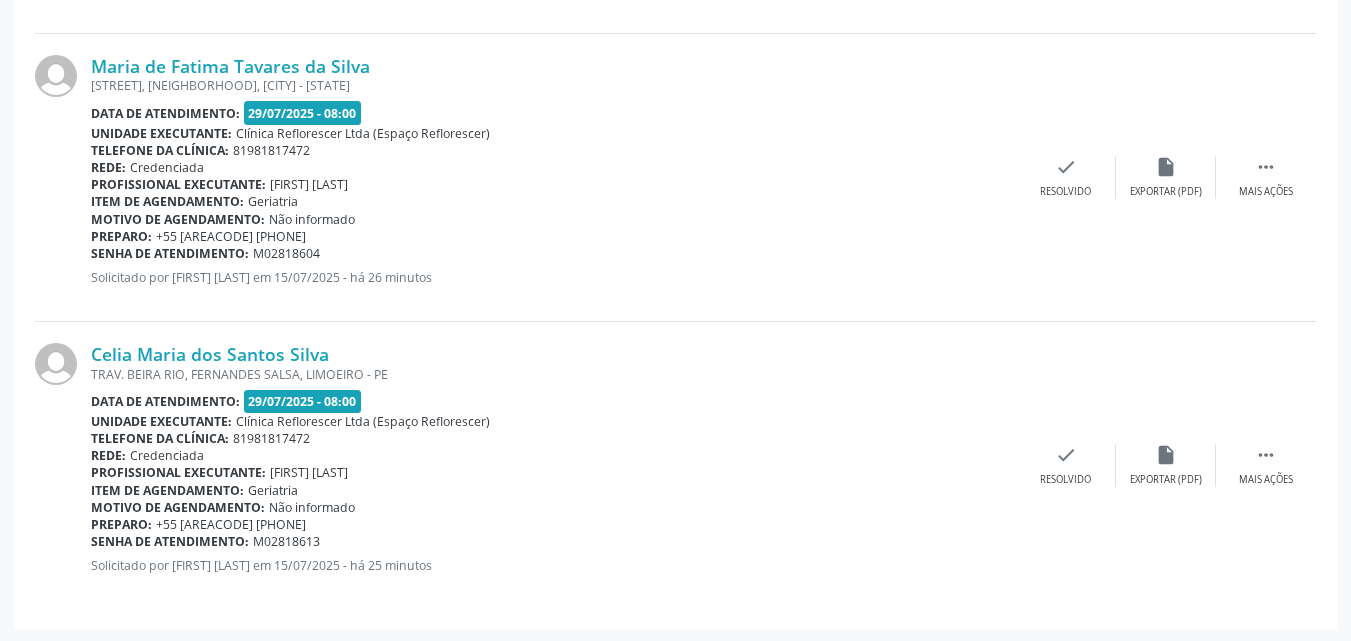 scroll, scrollTop: 1434, scrollLeft: 0, axis: vertical 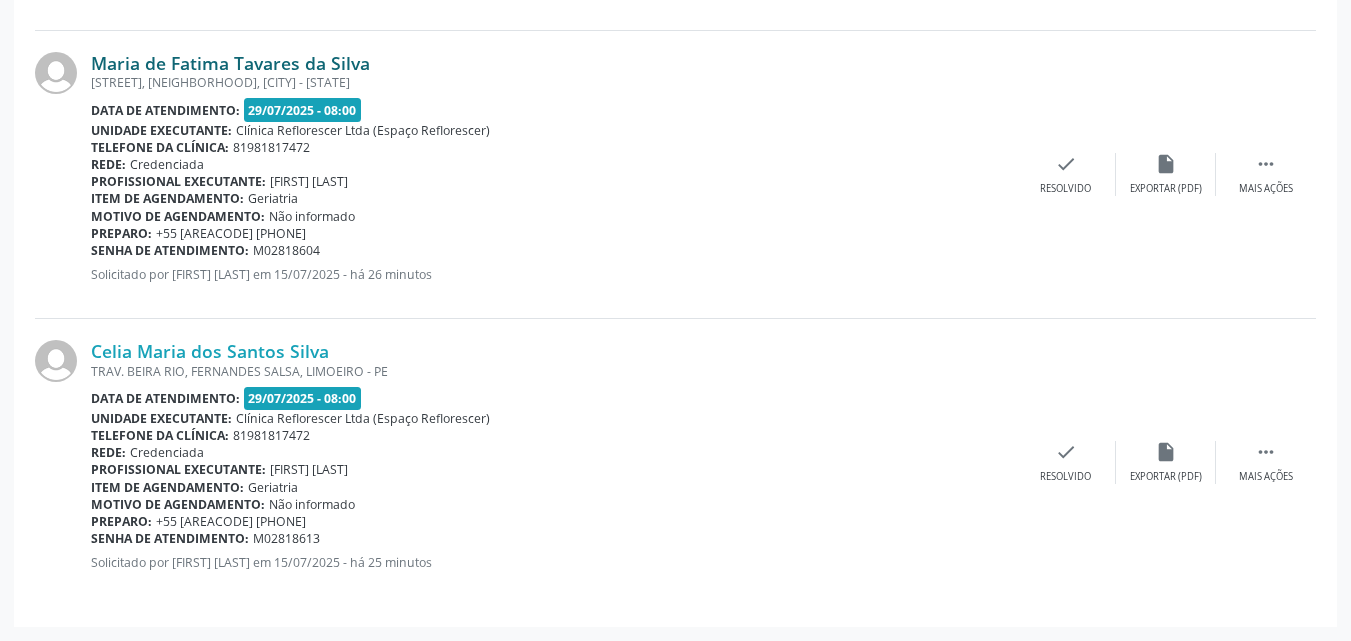 click on "Maria de Fatima Tavares da Silva" at bounding box center (230, 63) 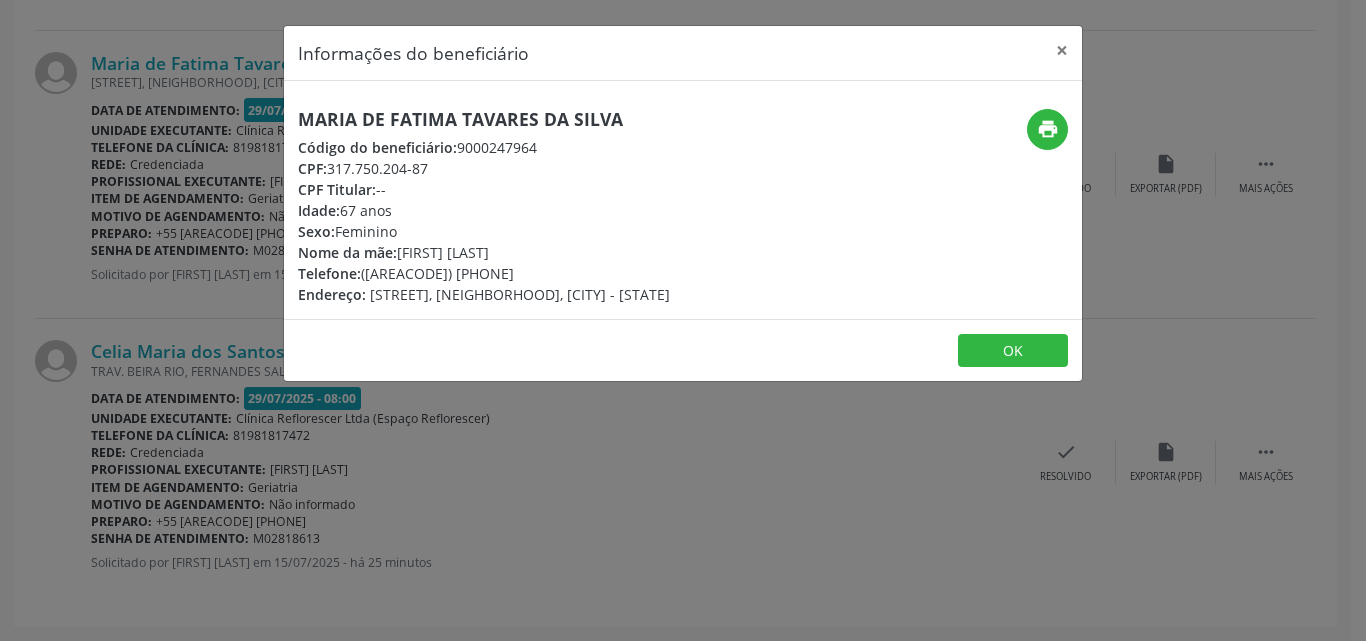 drag, startPoint x: 298, startPoint y: 121, endPoint x: 646, endPoint y: 119, distance: 348.00574 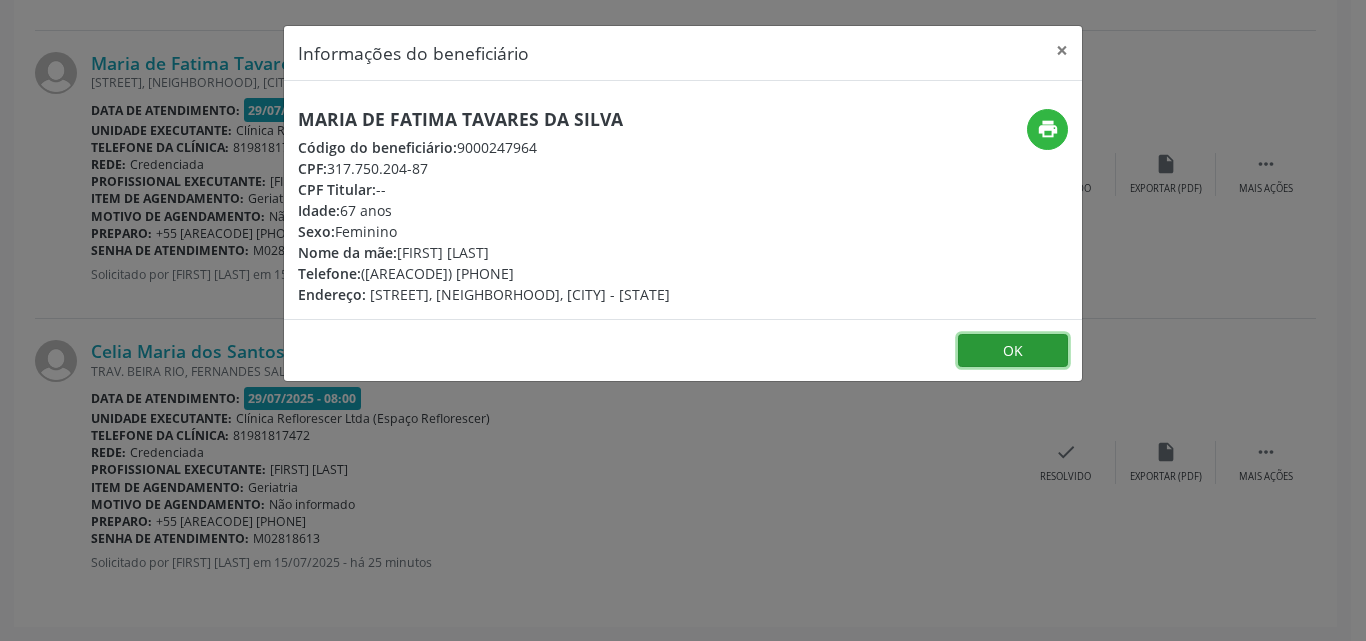 click on "OK" at bounding box center [1013, 351] 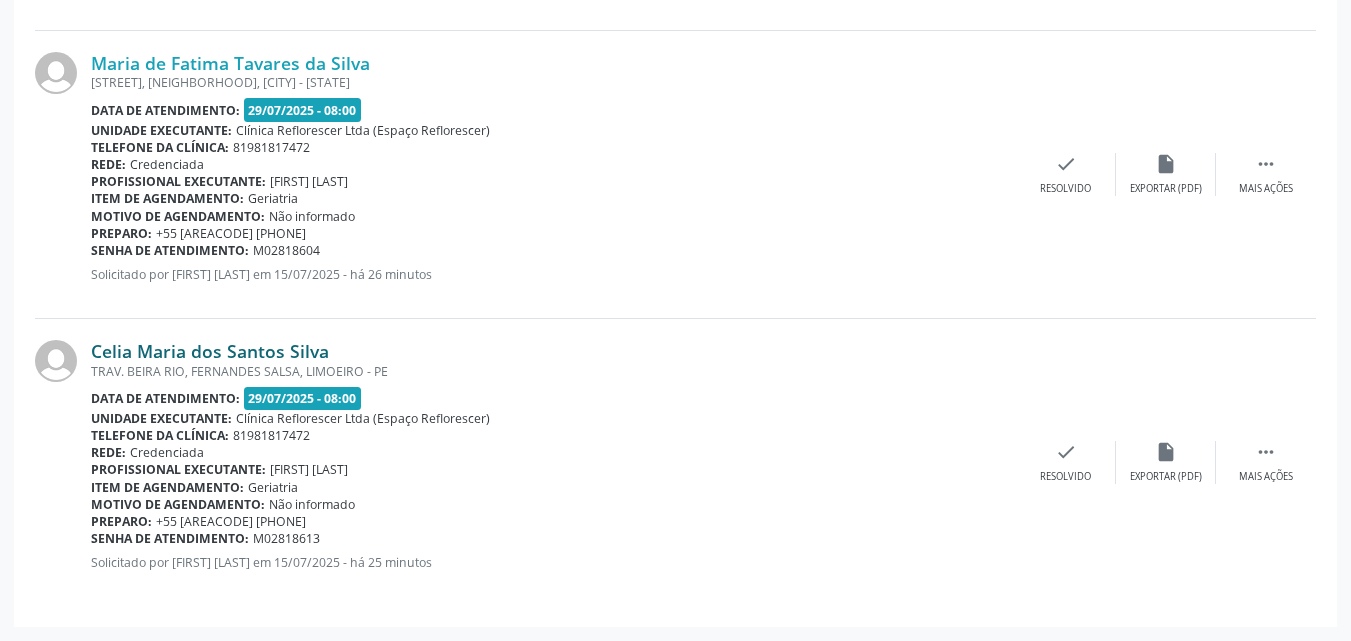 click on "Celia Maria dos Santos Silva" at bounding box center (210, 351) 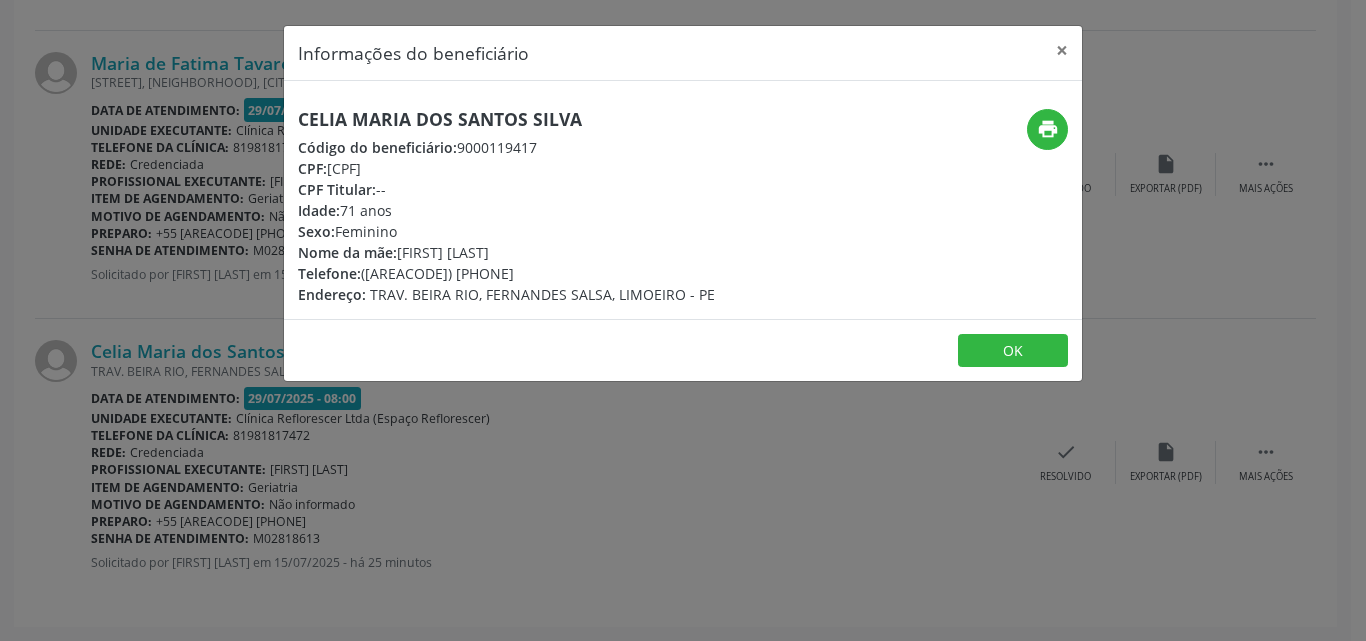 drag, startPoint x: 297, startPoint y: 115, endPoint x: 625, endPoint y: 112, distance: 328.01373 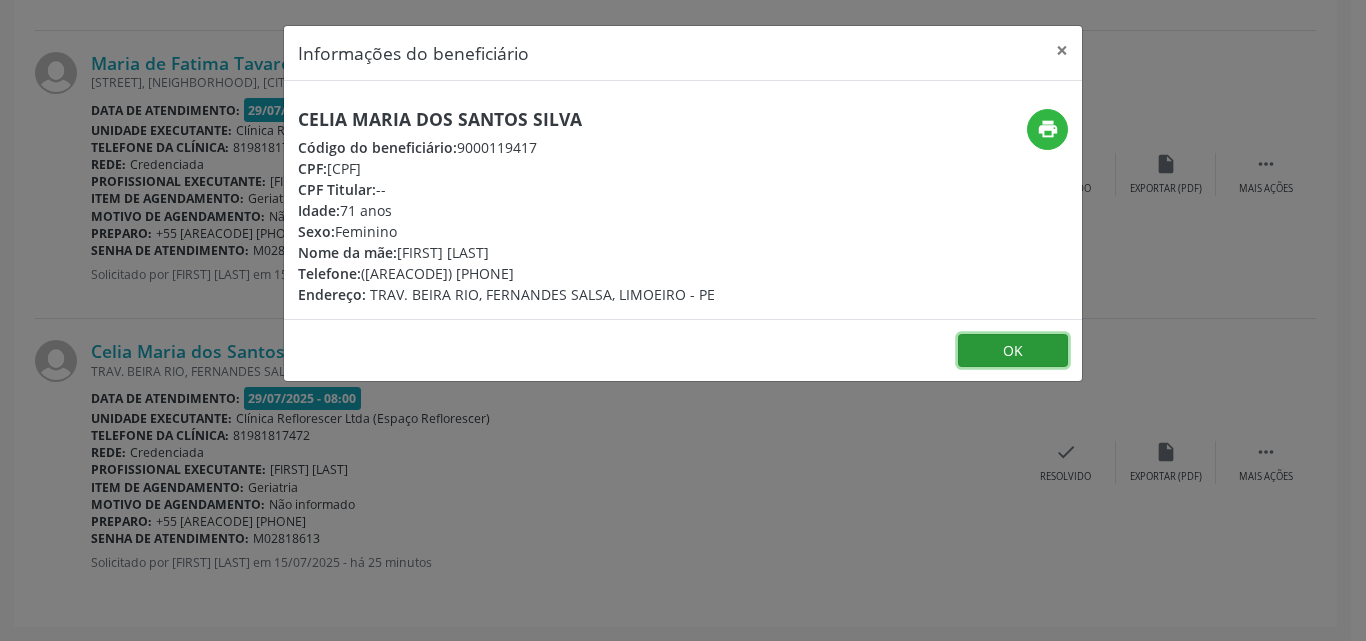 click on "OK" at bounding box center [1013, 351] 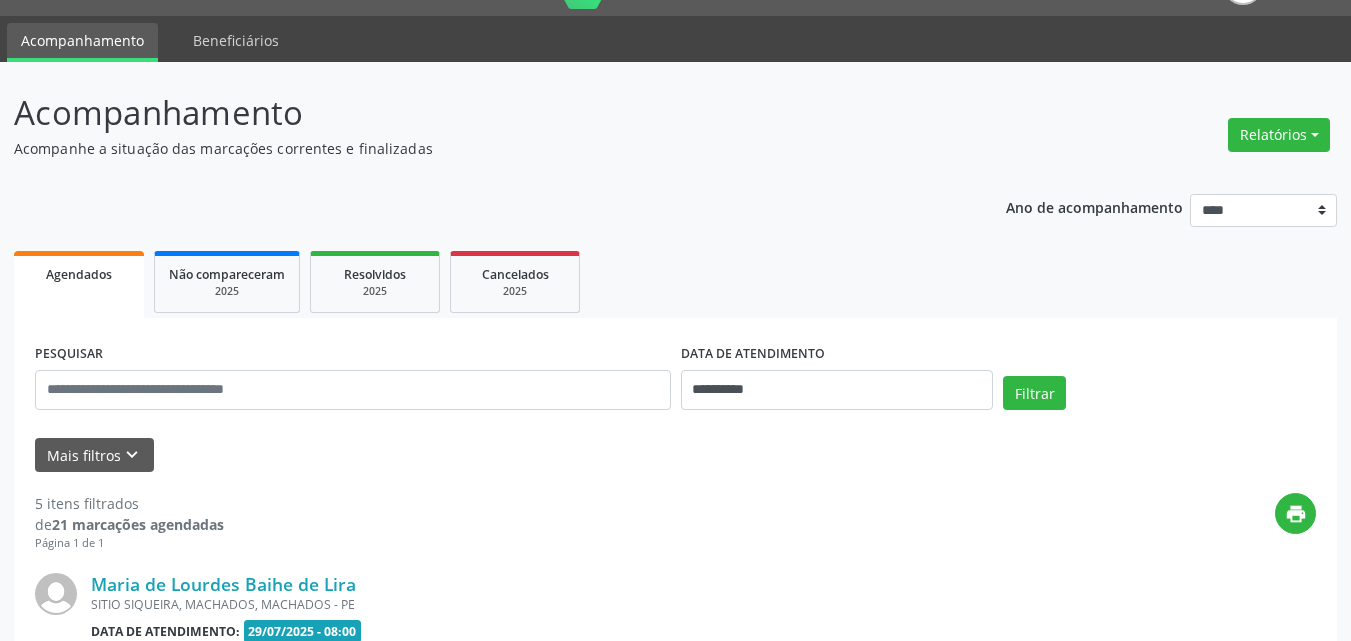 scroll, scrollTop: 34, scrollLeft: 0, axis: vertical 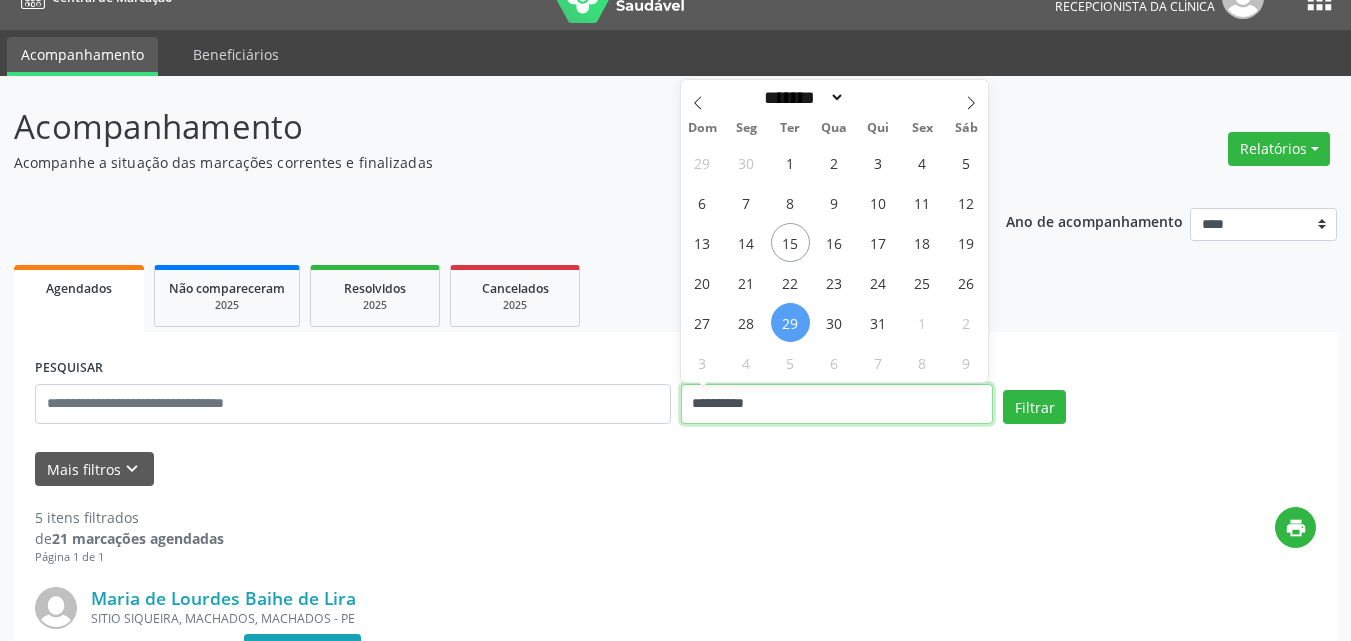 click on "**********" at bounding box center (837, 404) 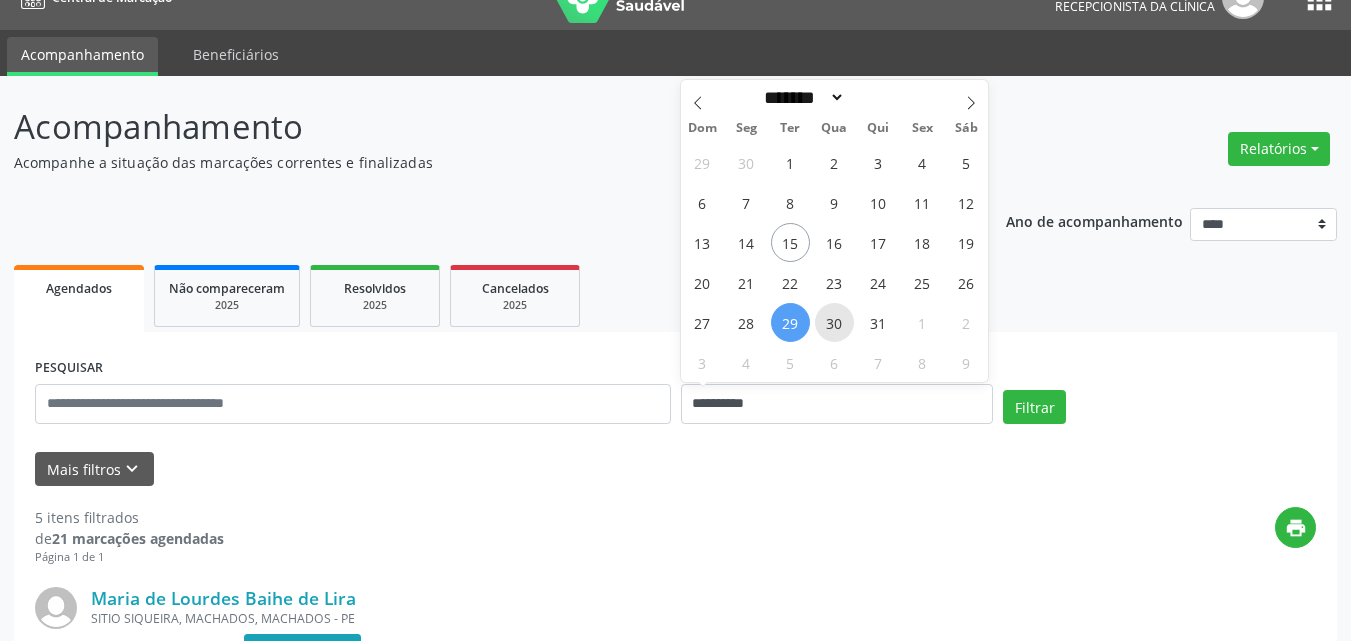 click on "30" at bounding box center [834, 322] 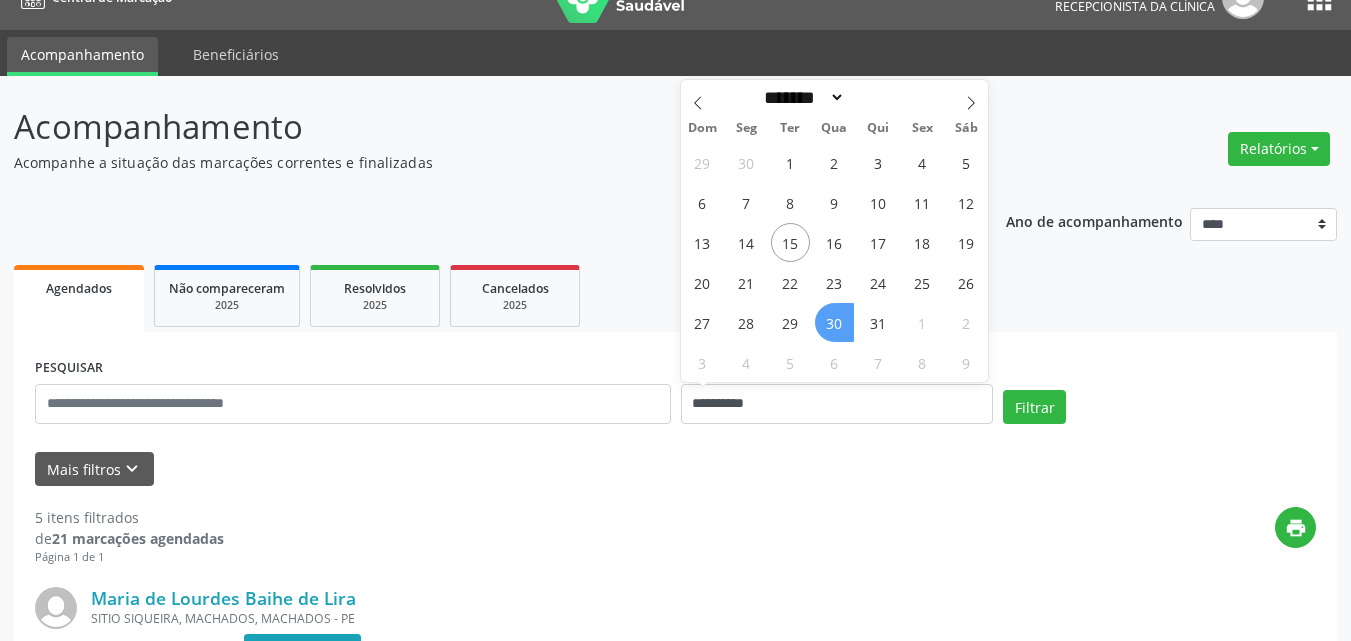 click on "30" at bounding box center [834, 322] 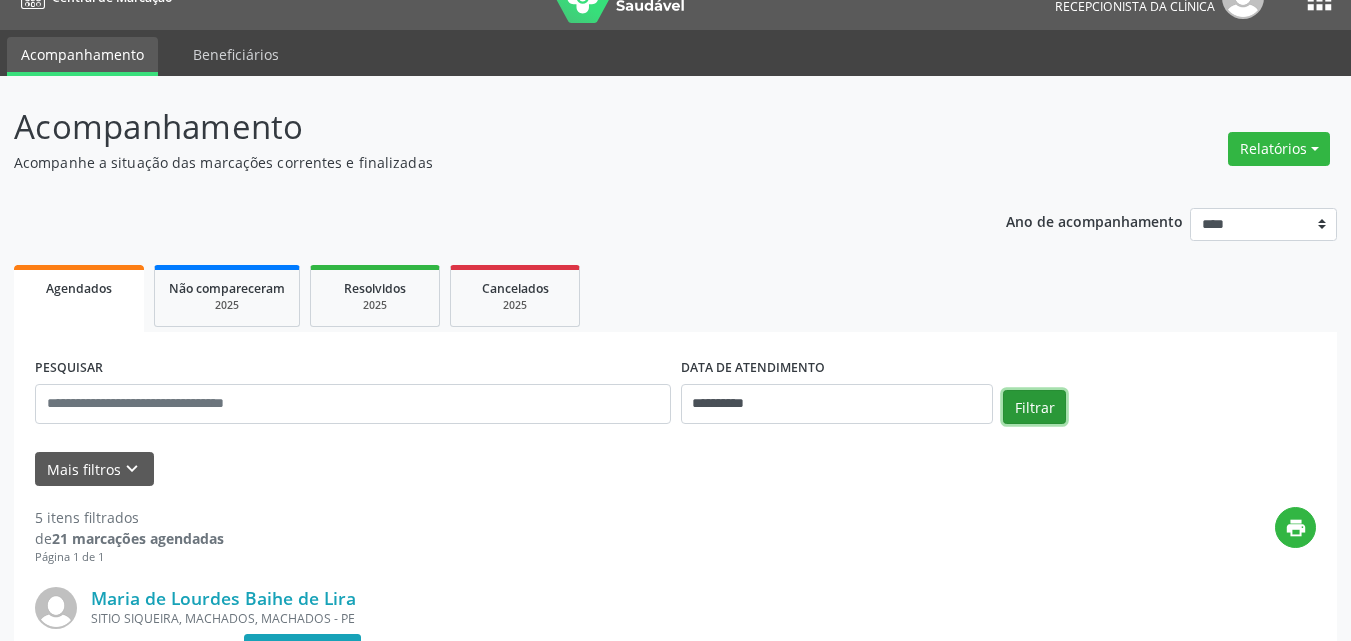 click on "Filtrar" at bounding box center (1034, 407) 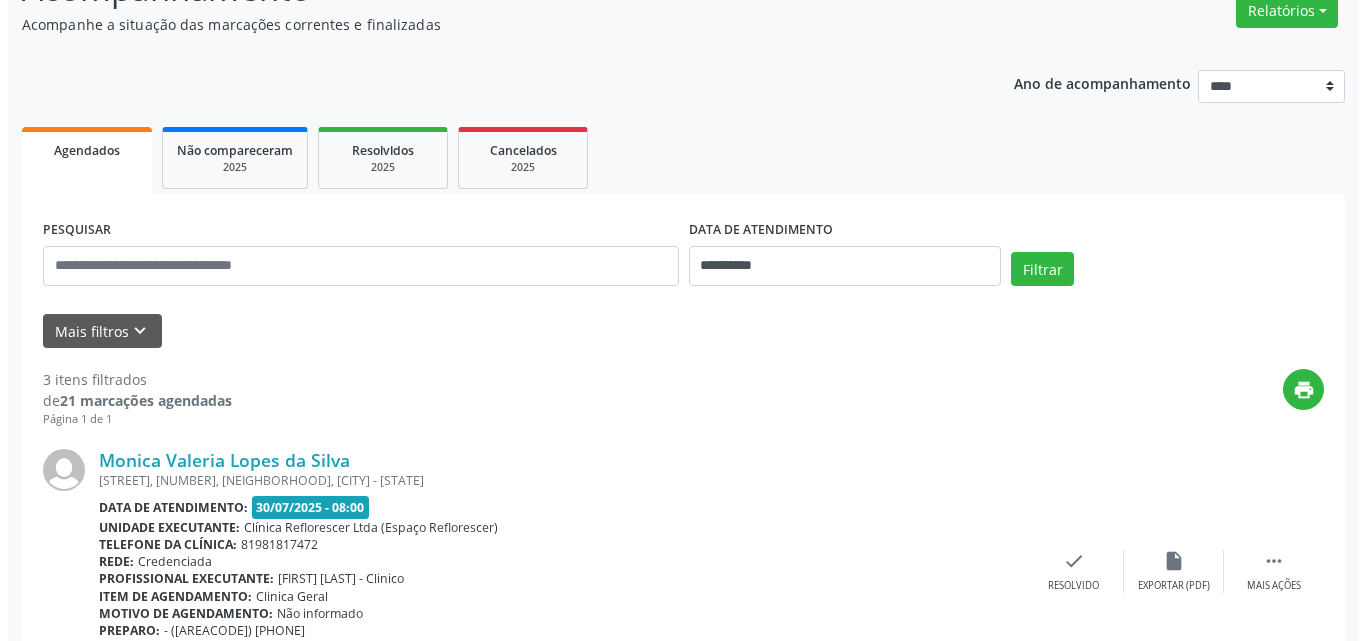 scroll, scrollTop: 0, scrollLeft: 0, axis: both 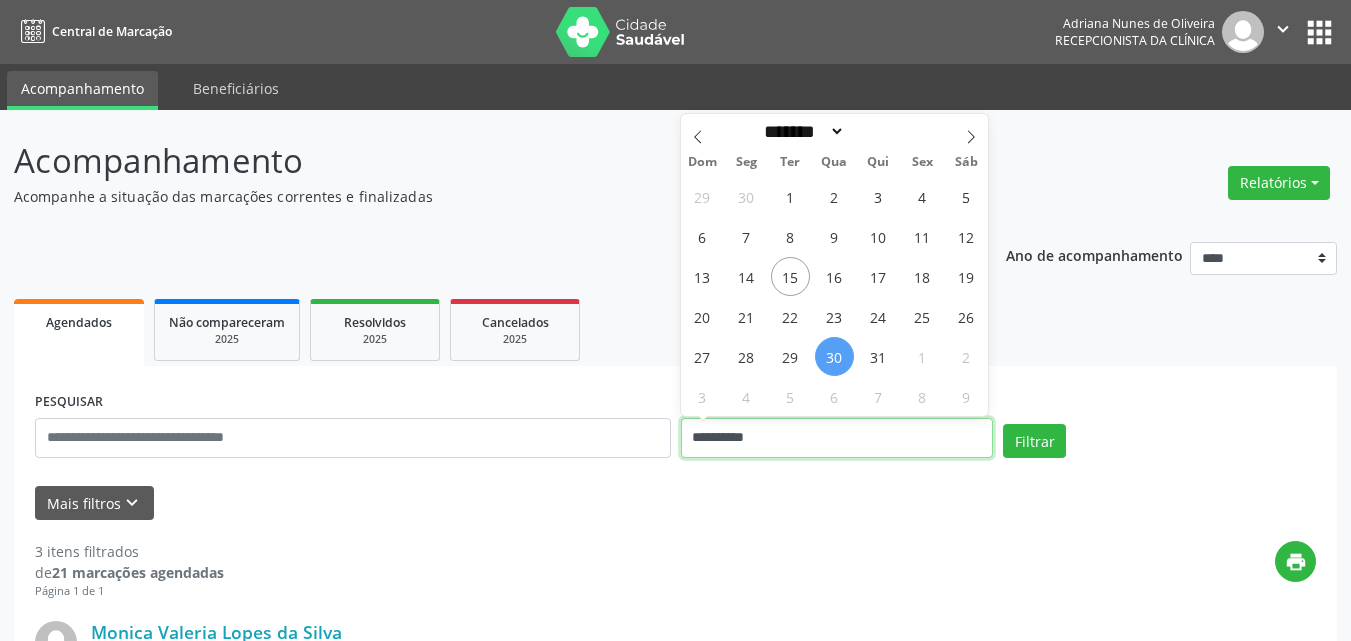 click on "**********" at bounding box center (837, 438) 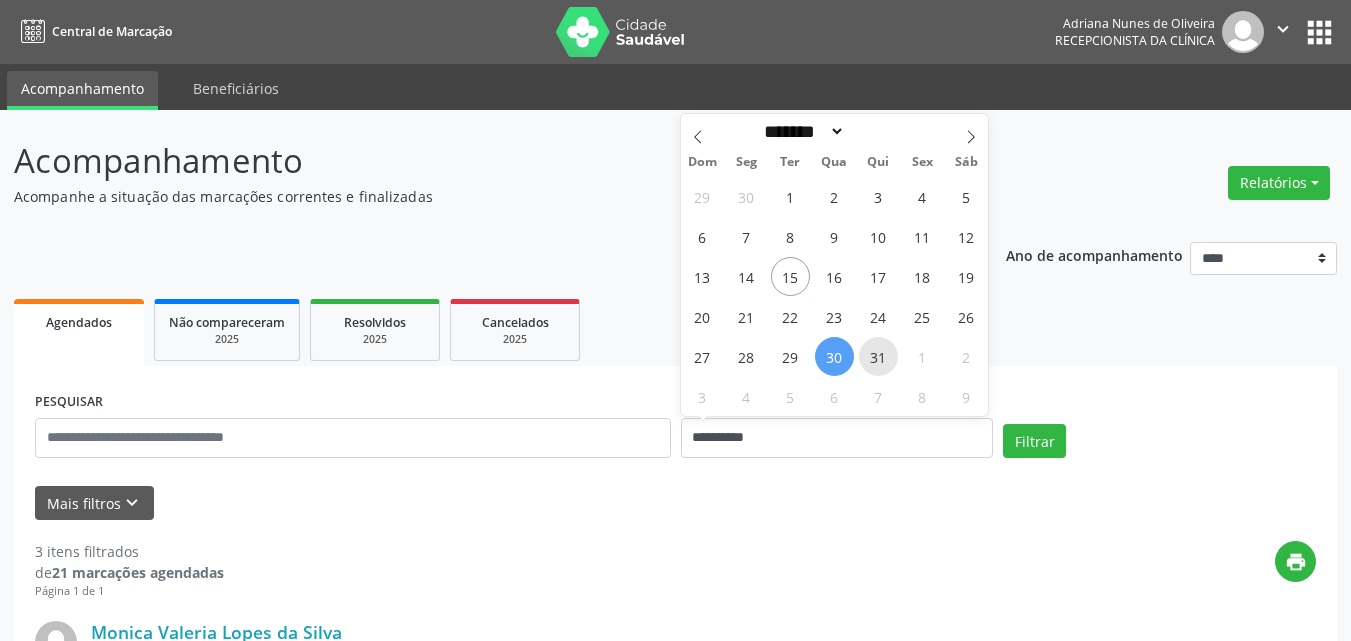 click on "31" at bounding box center [878, 356] 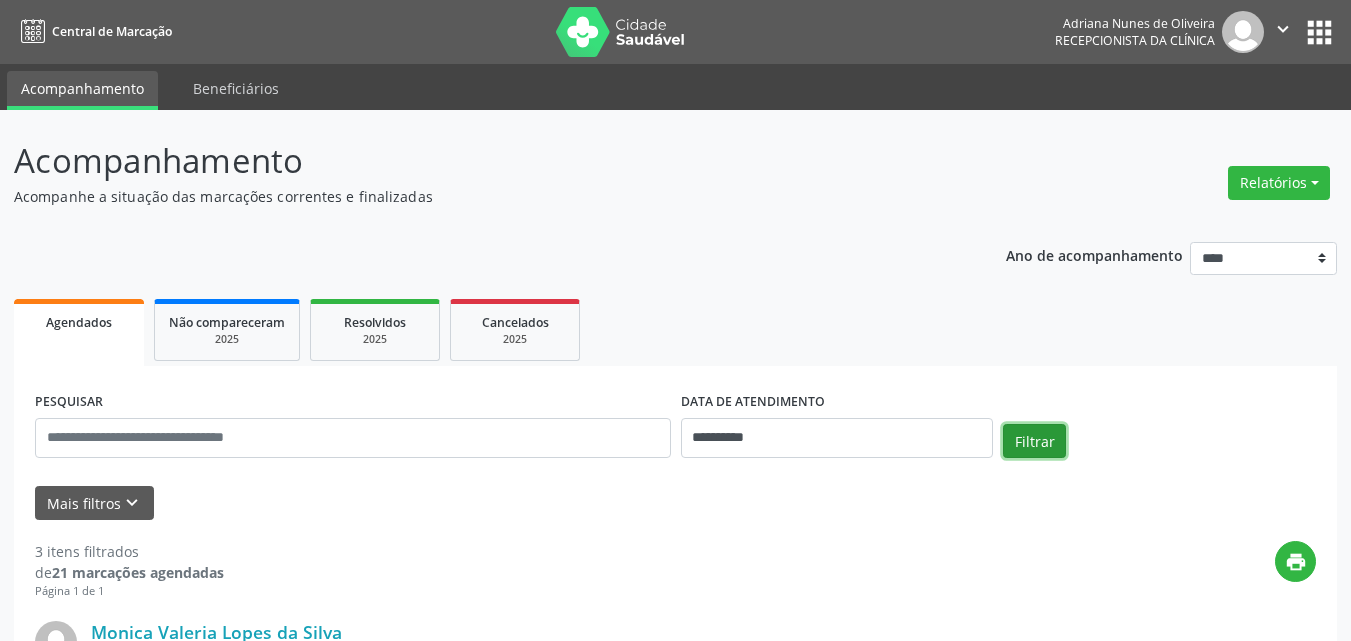 click on "Filtrar" at bounding box center [1034, 441] 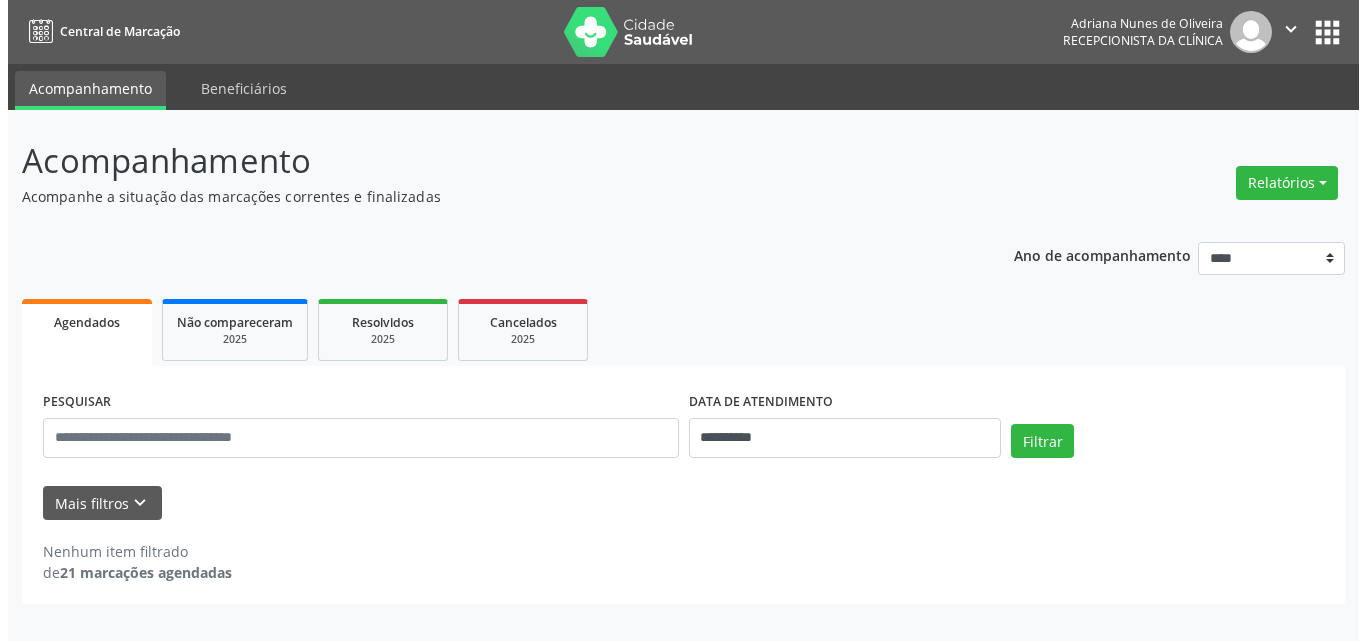 scroll, scrollTop: 0, scrollLeft: 0, axis: both 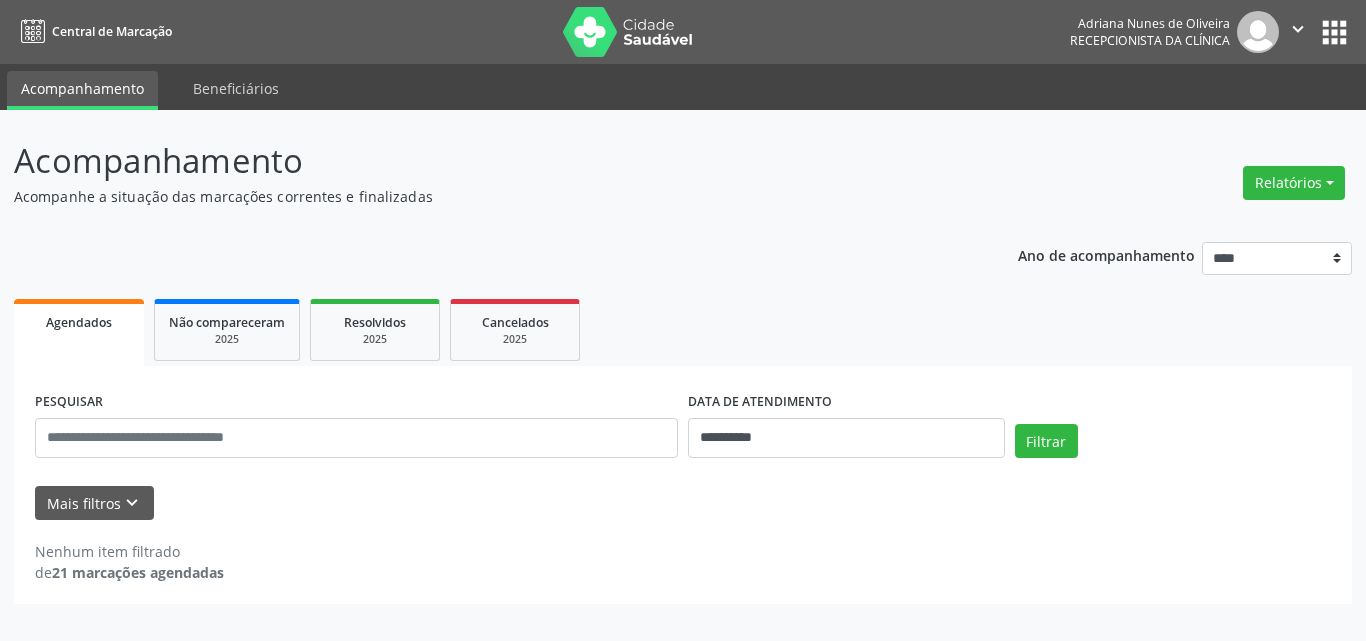 click on "Acompanhe a situação das marcações correntes e finalizadas" at bounding box center (482, 196) 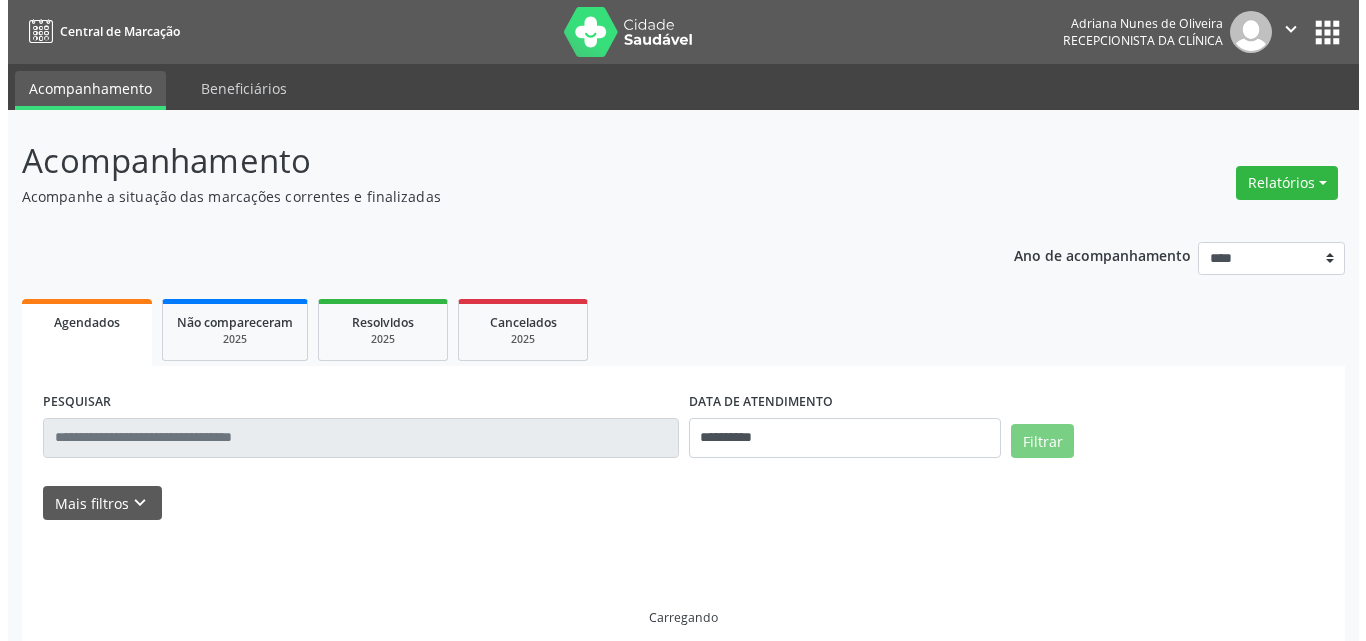 scroll, scrollTop: 0, scrollLeft: 0, axis: both 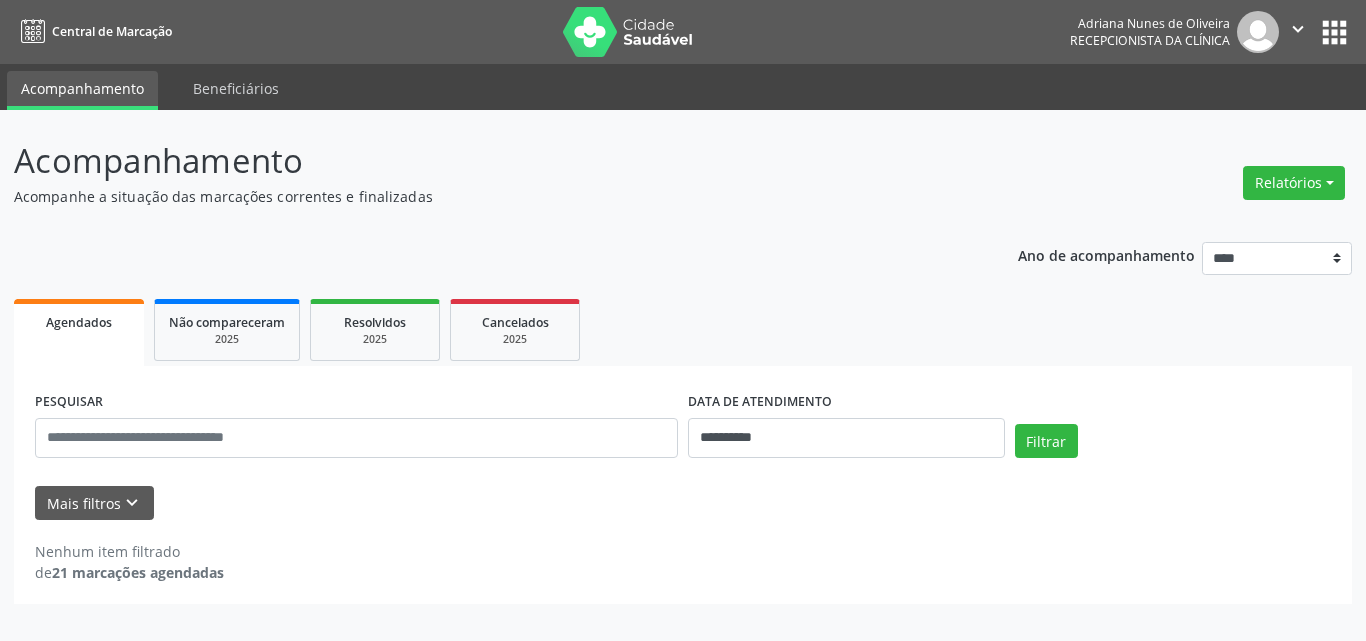 click on "**********" at bounding box center (683, 370) 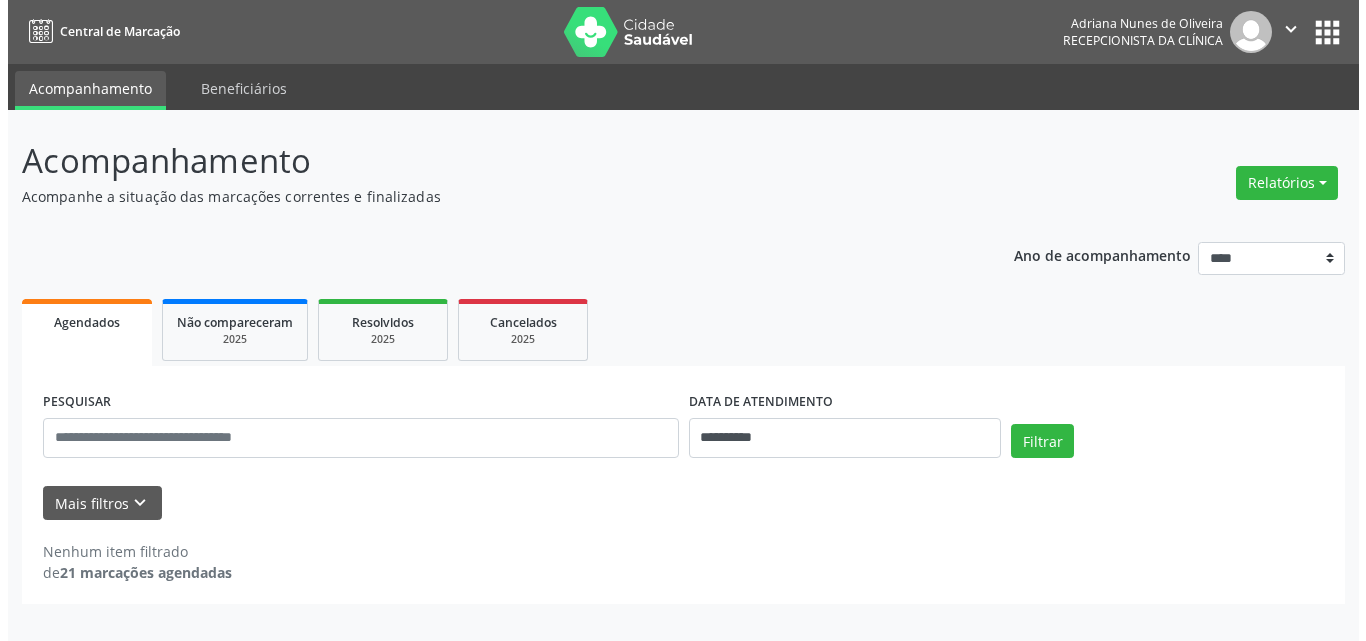 scroll, scrollTop: 0, scrollLeft: 0, axis: both 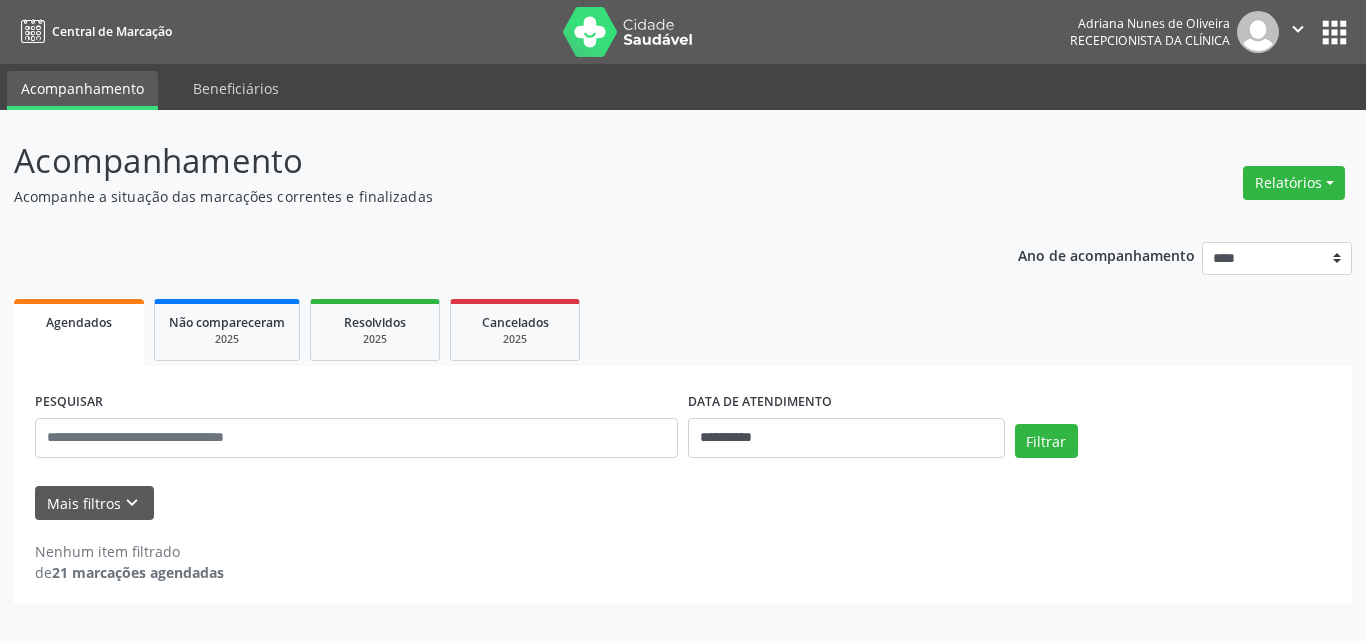 click on "Acompanhamento" at bounding box center [482, 161] 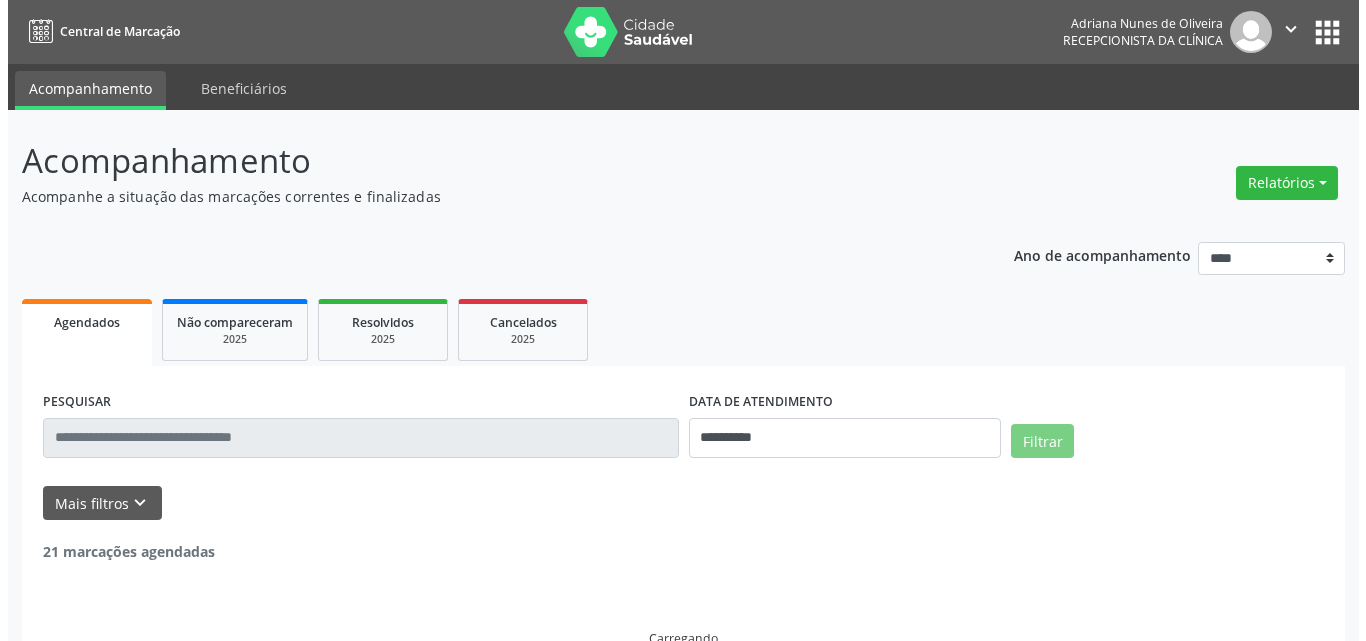 scroll, scrollTop: 0, scrollLeft: 0, axis: both 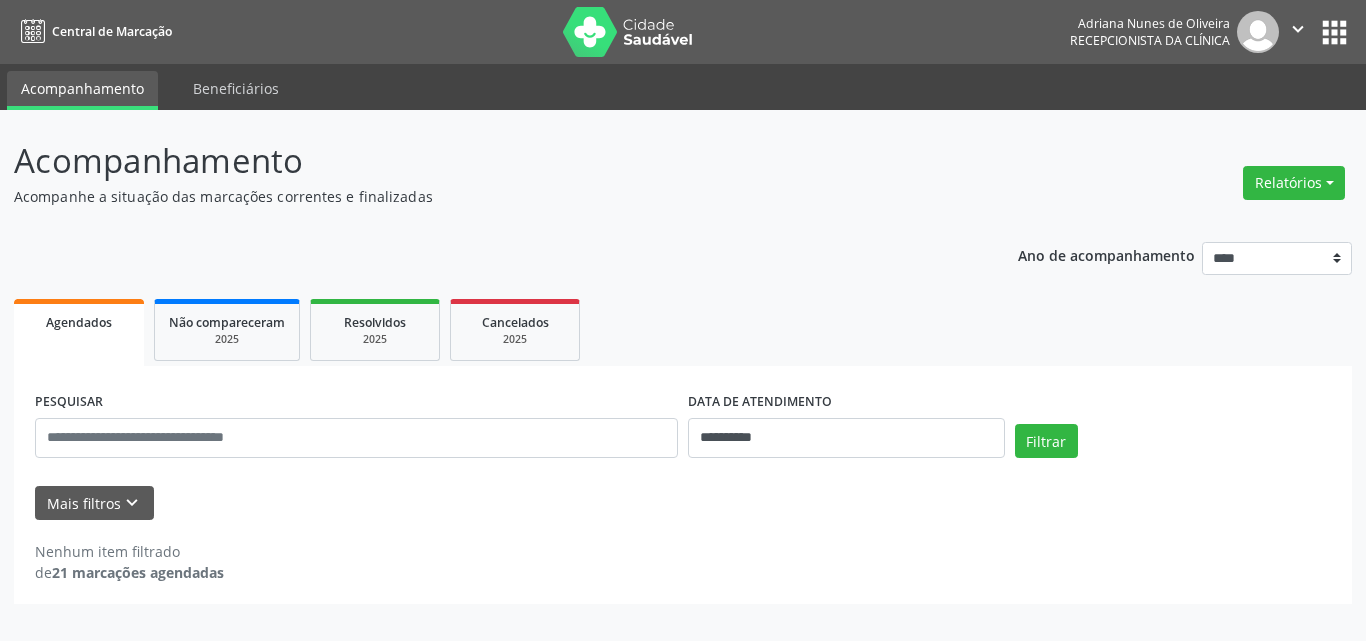 click on "**********" at bounding box center [683, 370] 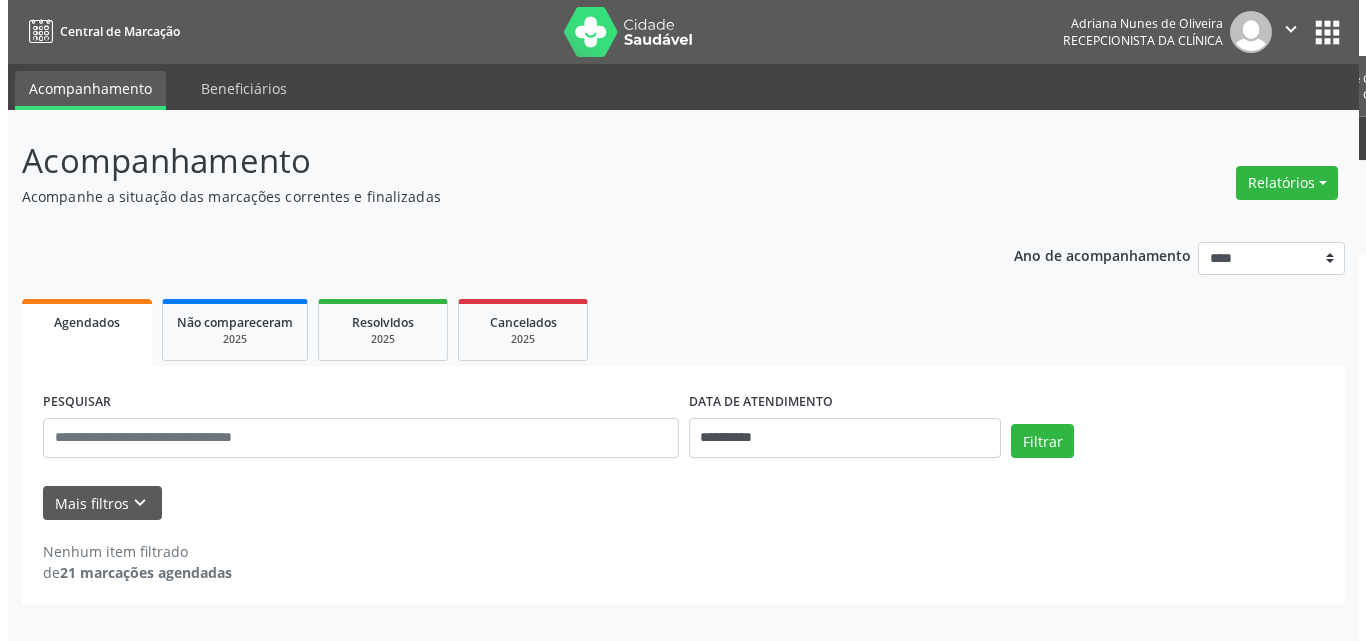 scroll, scrollTop: 0, scrollLeft: 0, axis: both 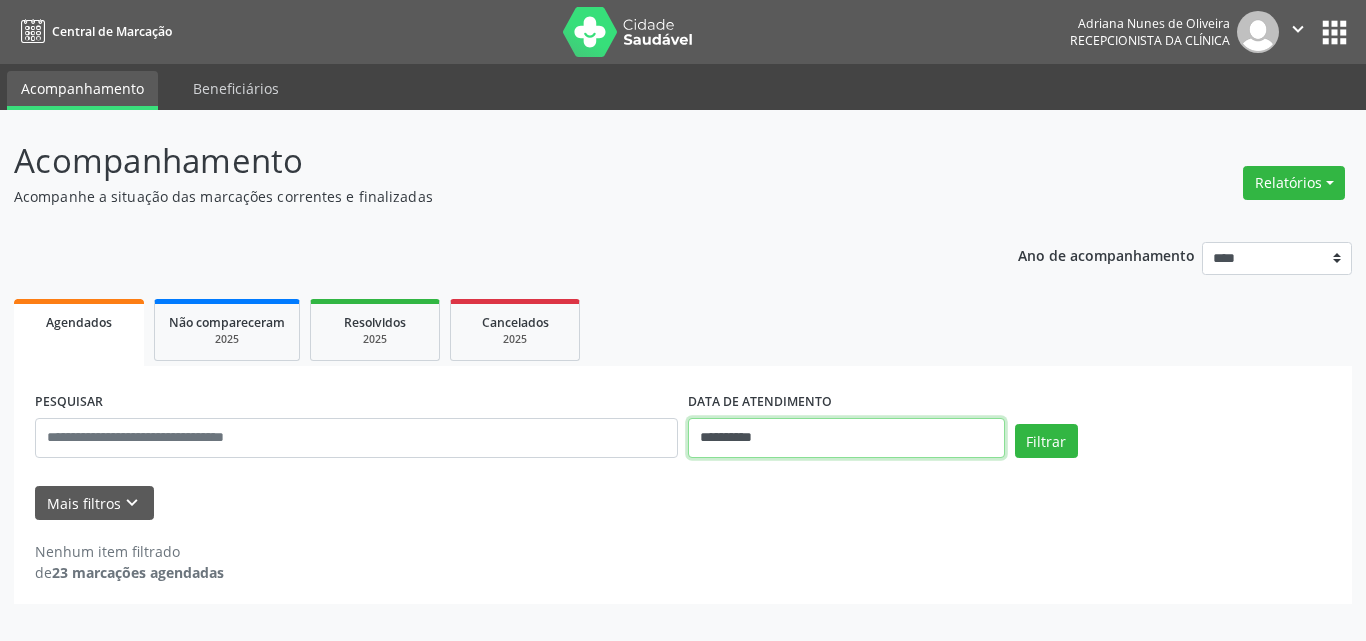 click on "**********" at bounding box center [846, 438] 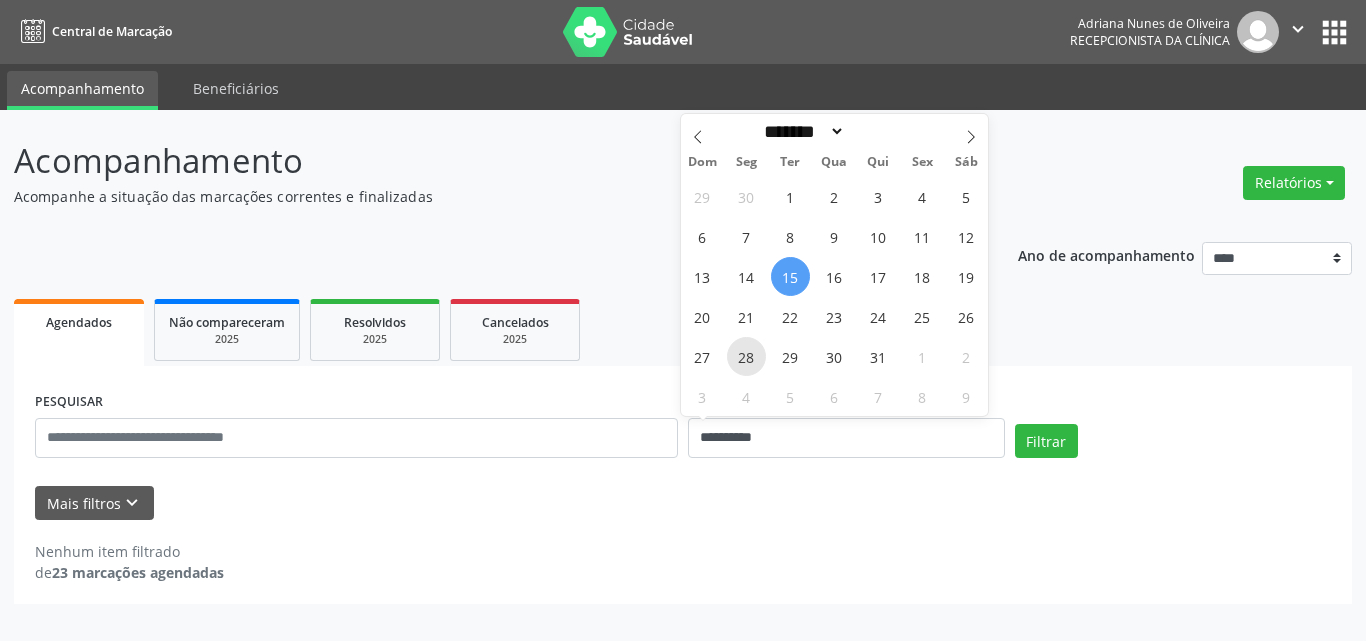 click on "28" at bounding box center (746, 356) 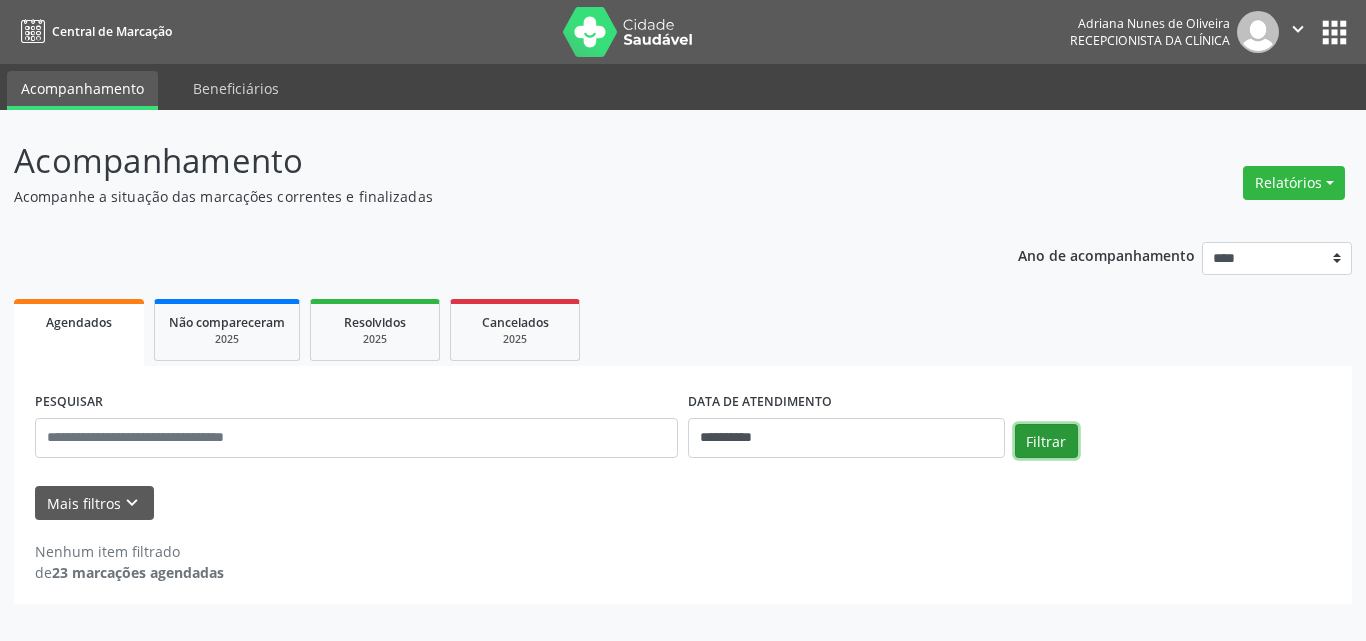 click on "Filtrar" at bounding box center [1046, 441] 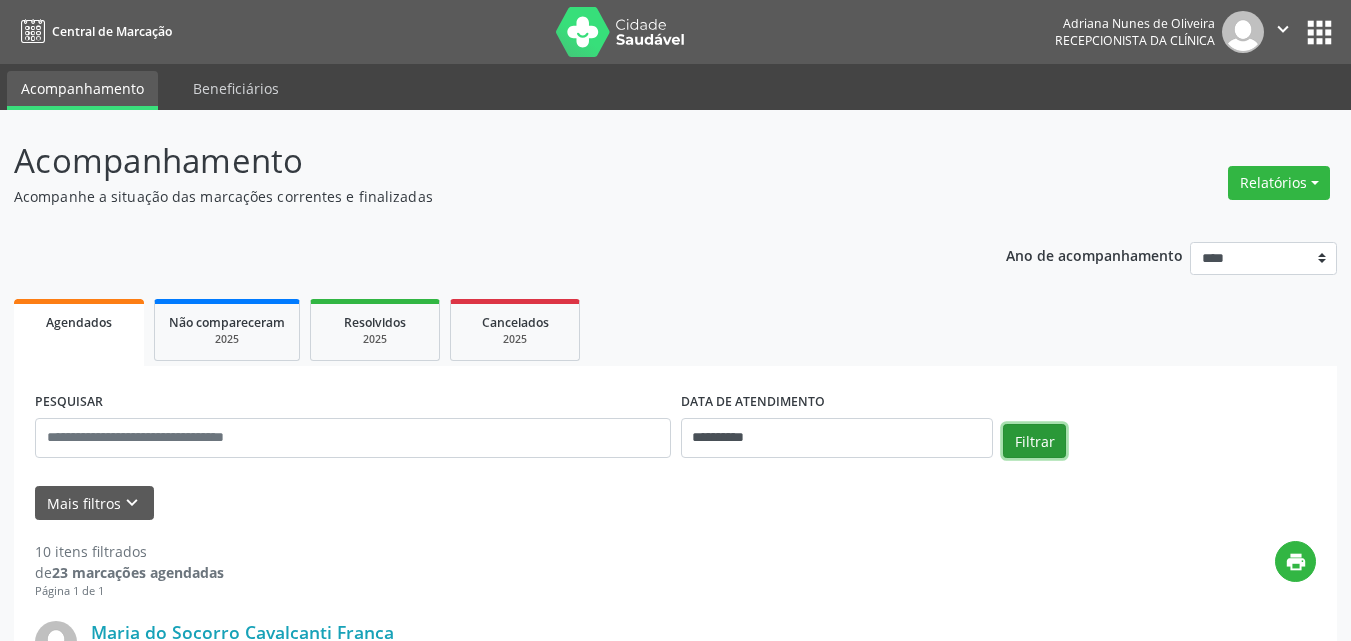 click on "Filtrar" at bounding box center (1034, 441) 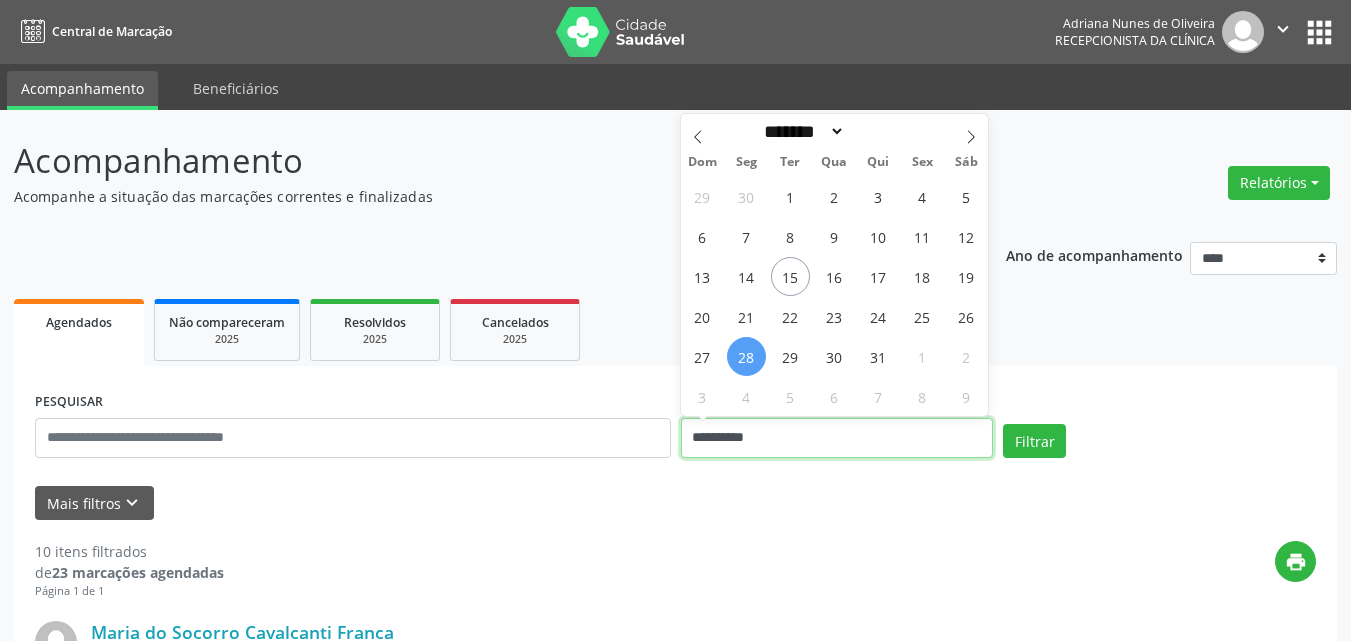 click on "**********" at bounding box center [837, 438] 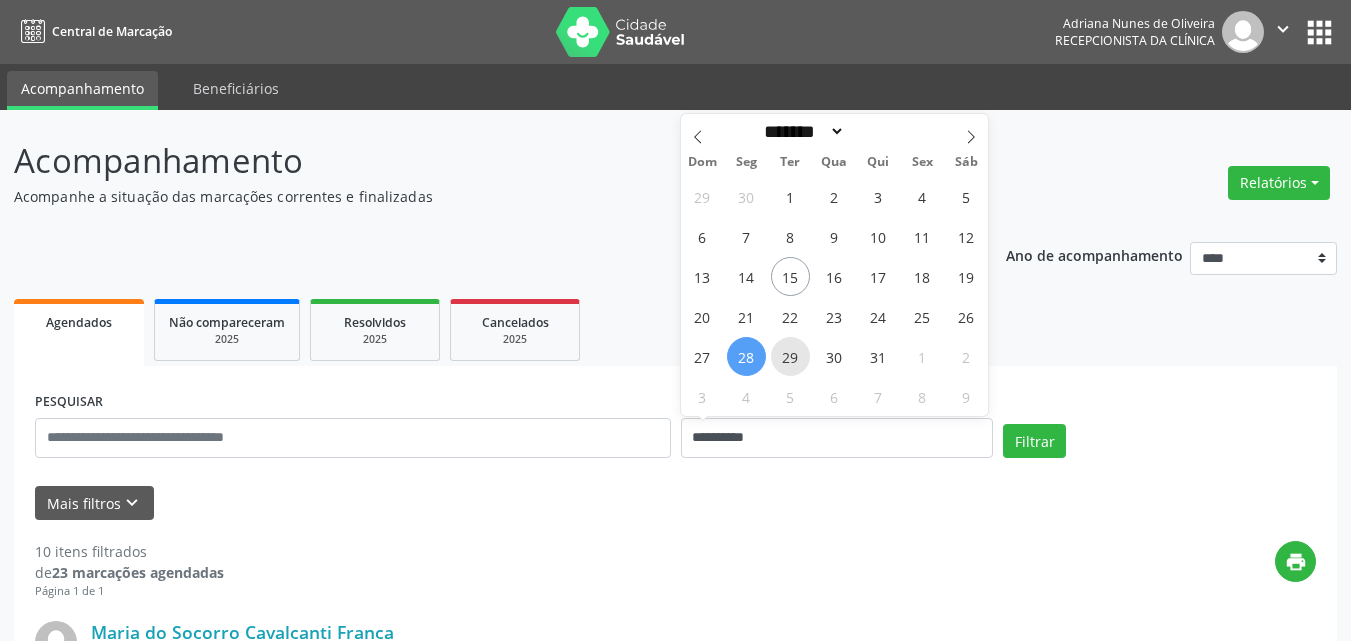 click on "29" at bounding box center (790, 356) 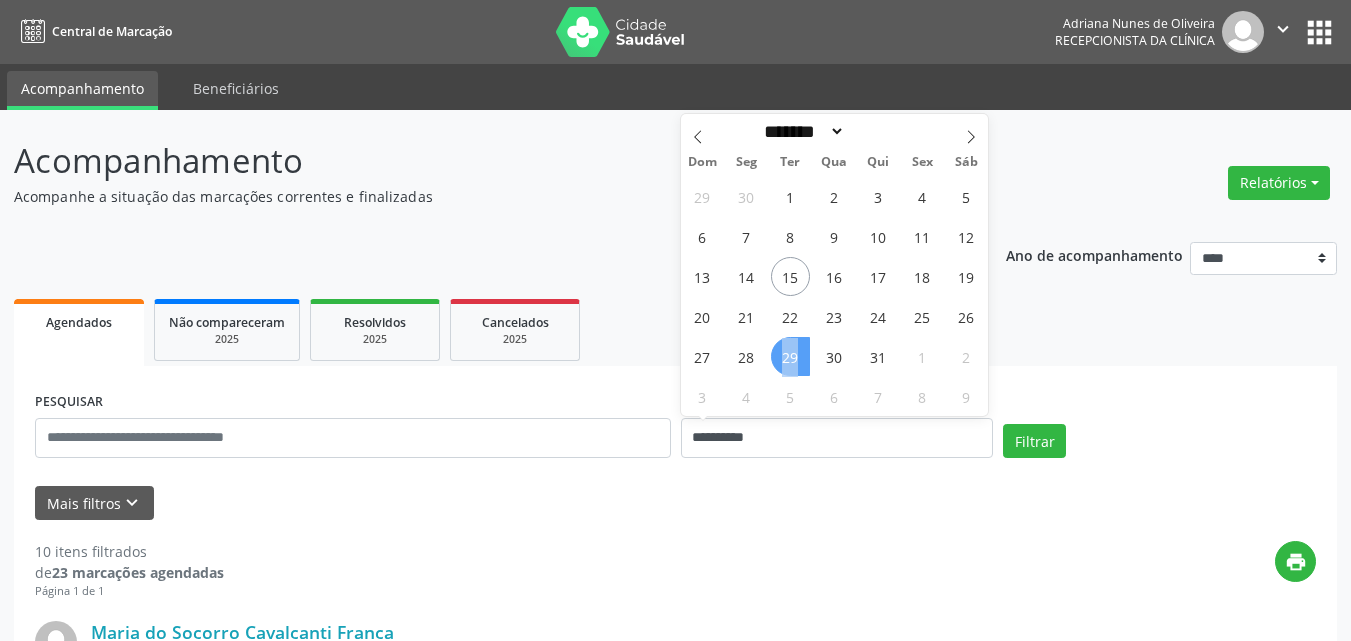 click on "29" at bounding box center (790, 356) 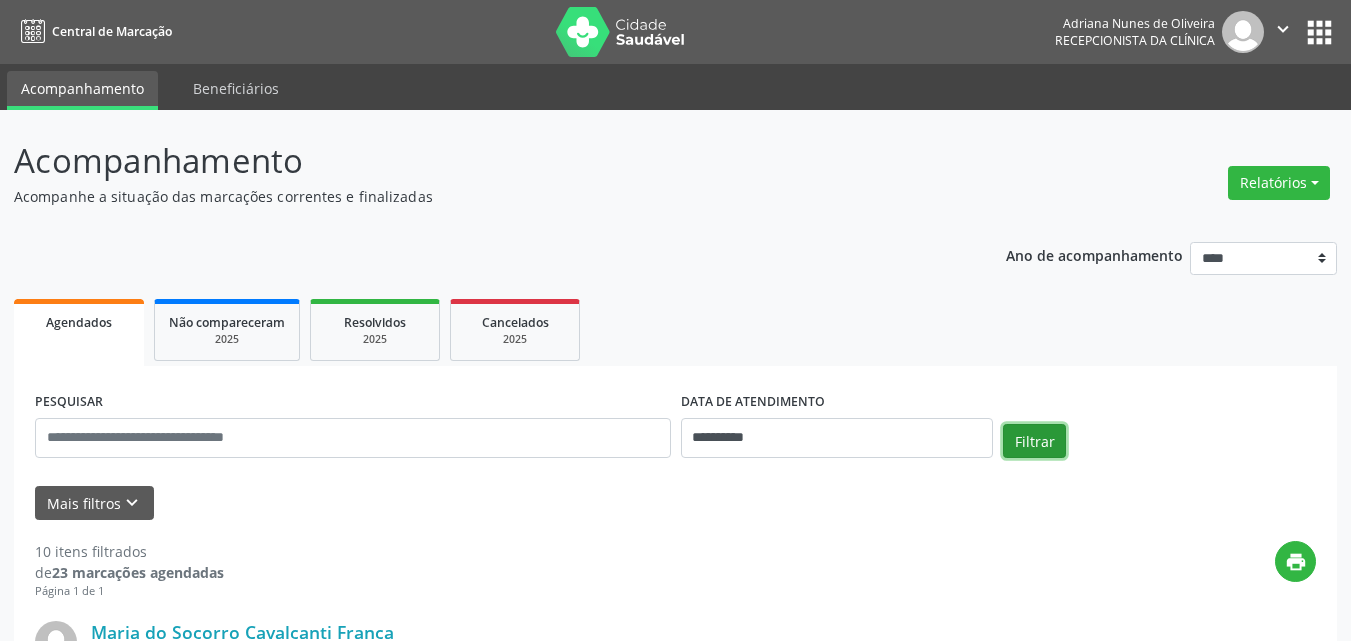 click on "Filtrar" at bounding box center (1034, 441) 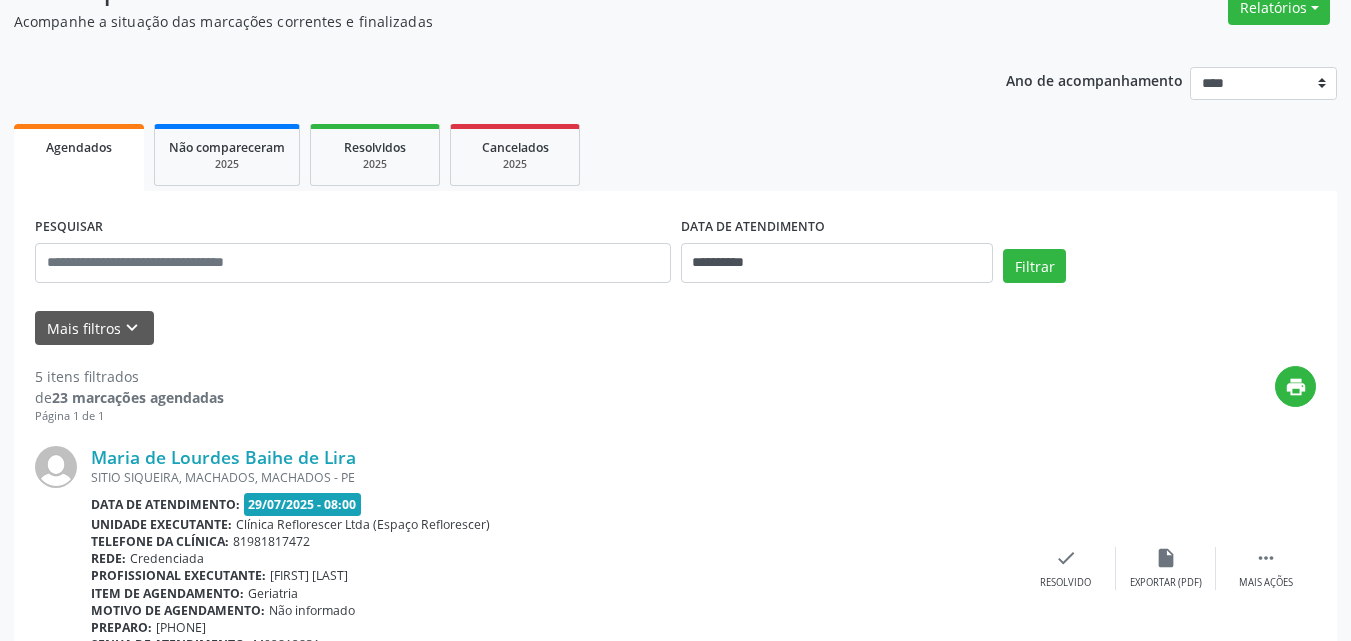 scroll, scrollTop: 134, scrollLeft: 0, axis: vertical 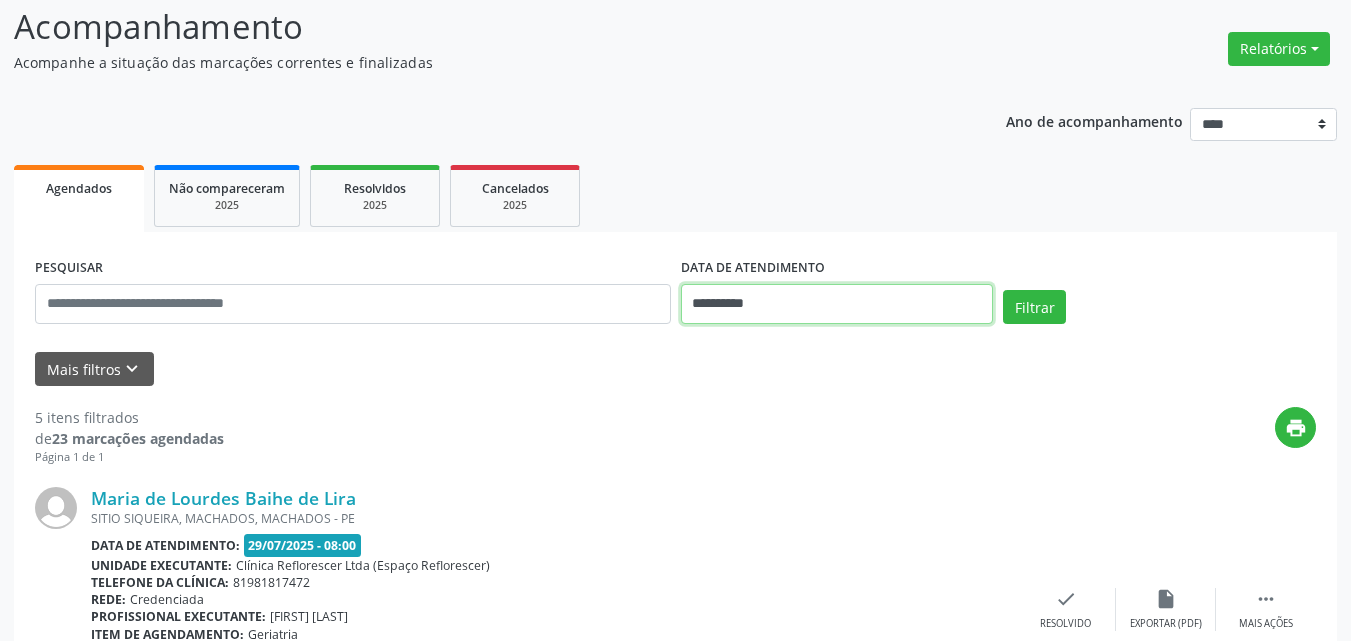 click on "**********" at bounding box center (837, 304) 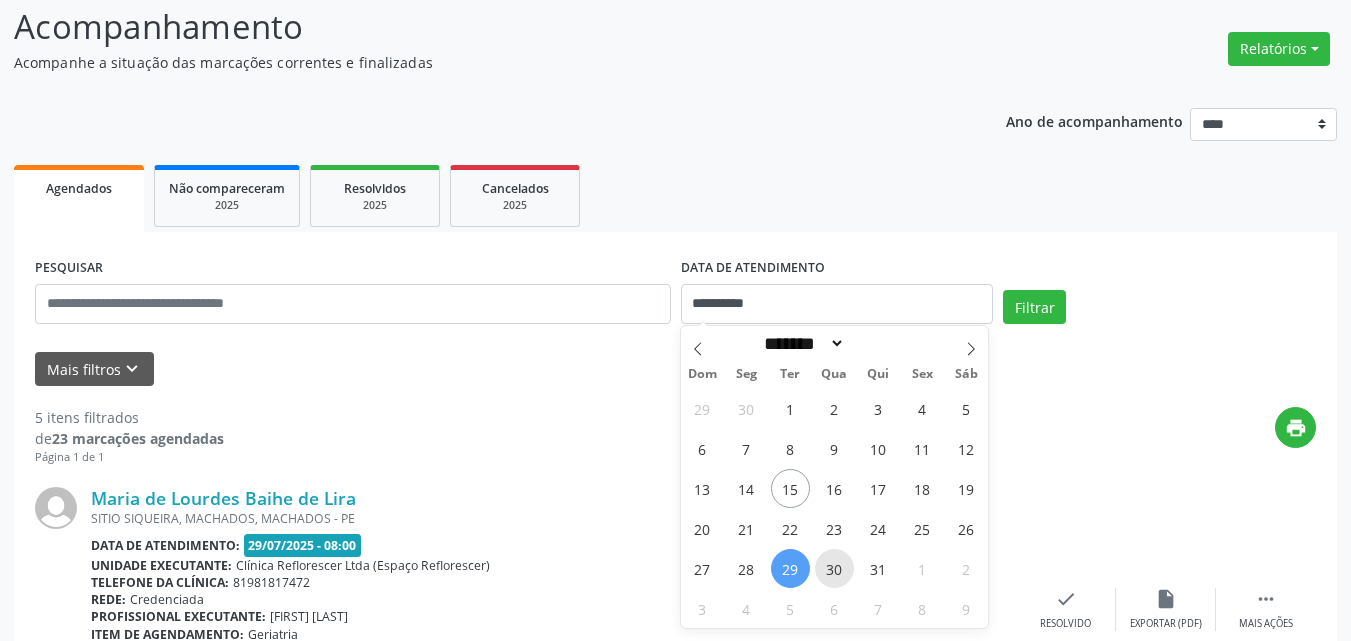 click on "30" at bounding box center [834, 568] 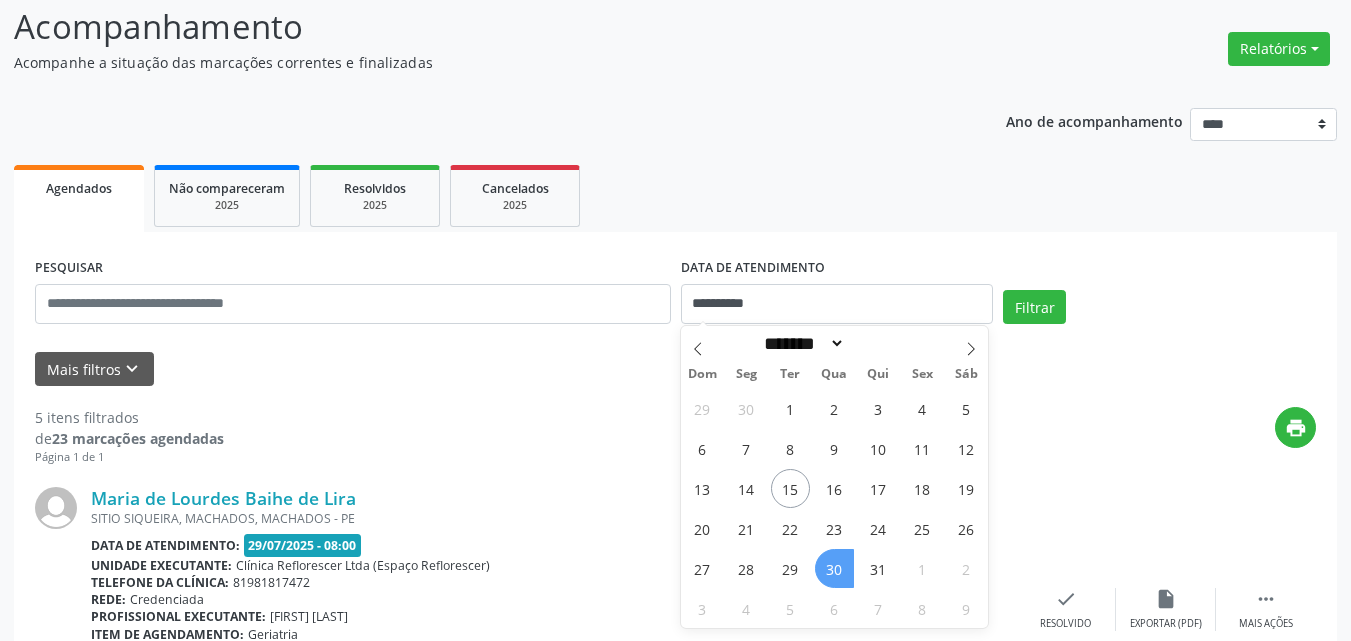 click on "30" at bounding box center (834, 568) 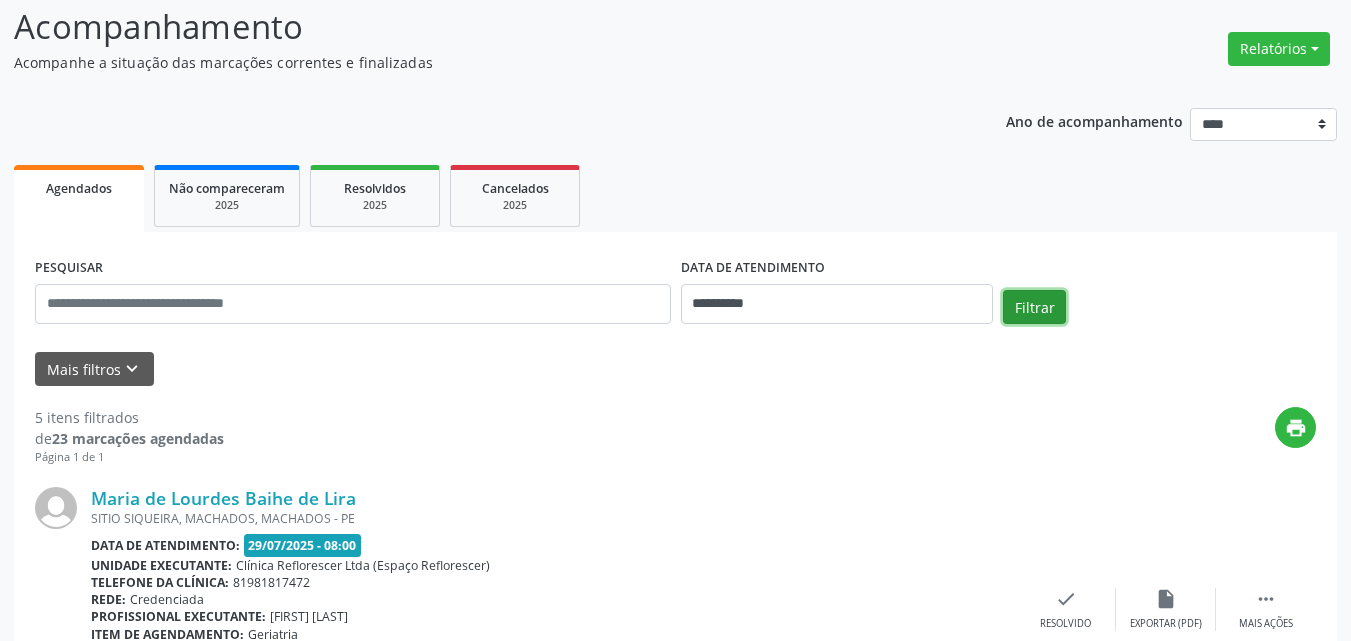 click on "Filtrar" at bounding box center (1034, 307) 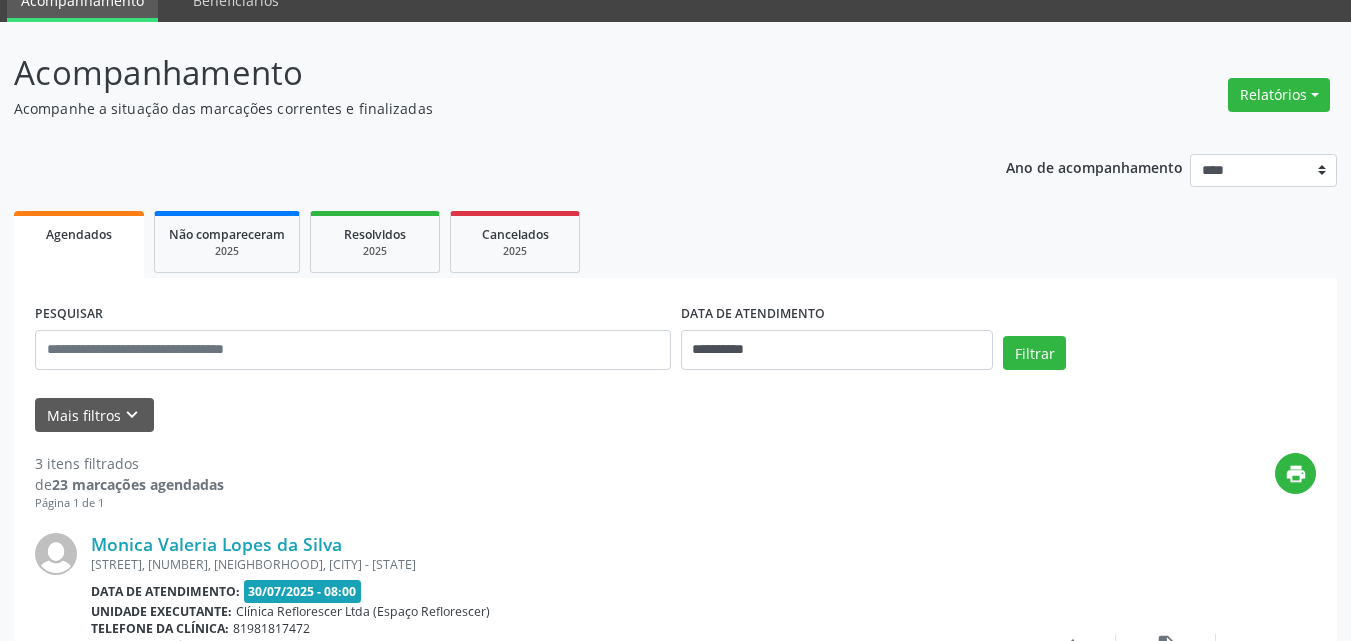 scroll, scrollTop: 0, scrollLeft: 0, axis: both 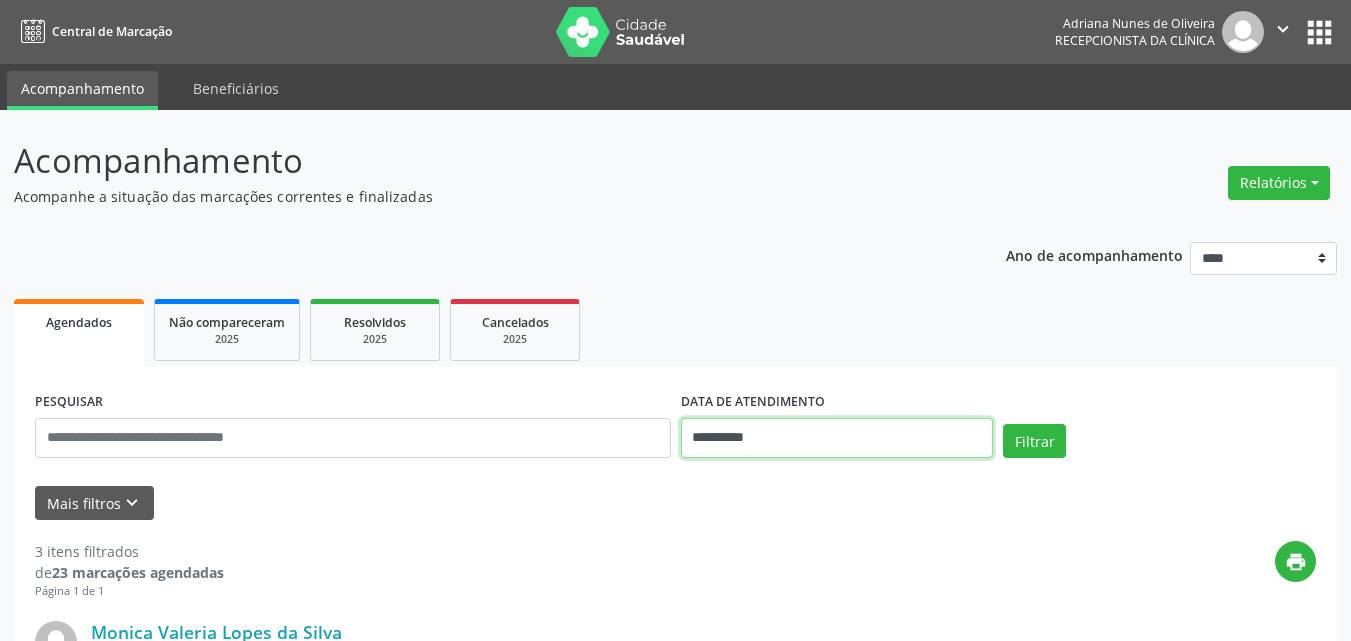click on "**********" at bounding box center (837, 438) 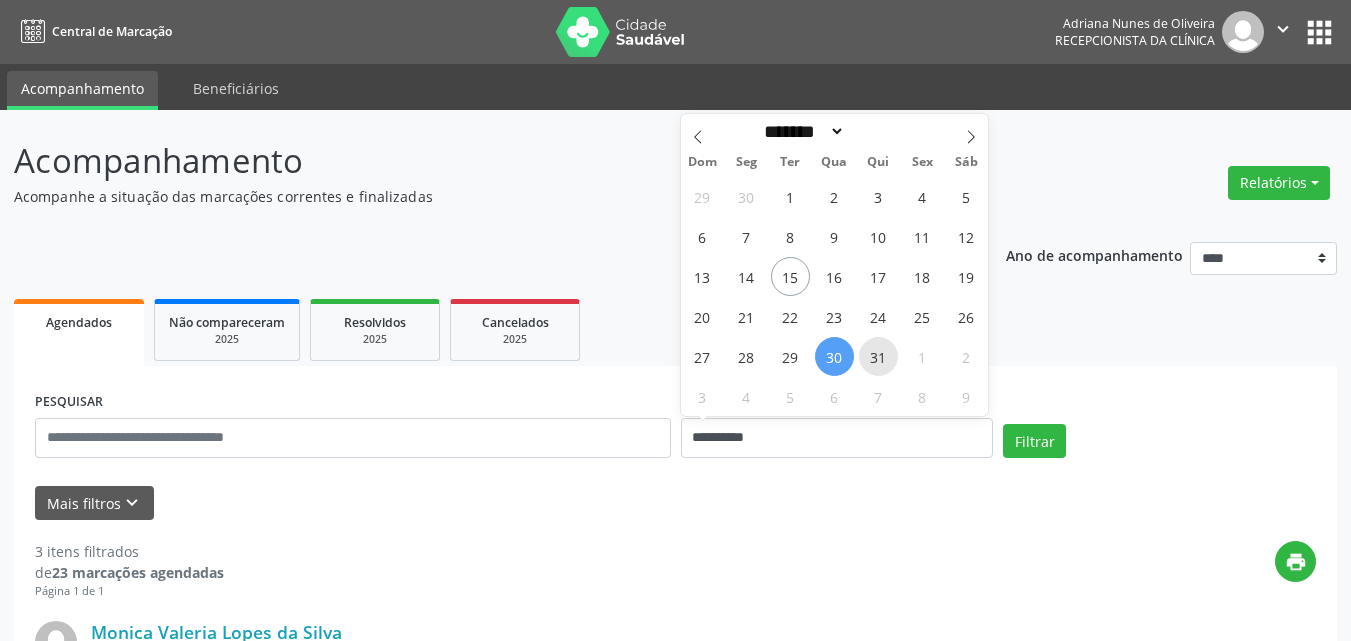 click on "31" at bounding box center (878, 356) 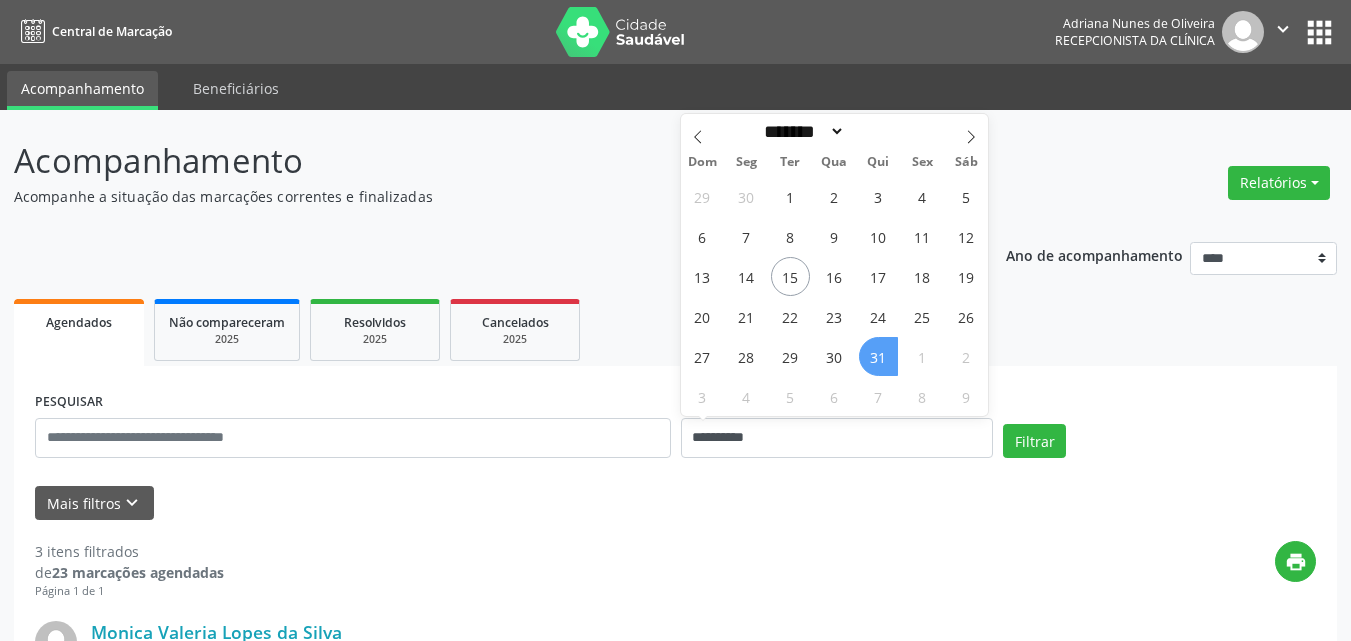 click on "31" at bounding box center (878, 356) 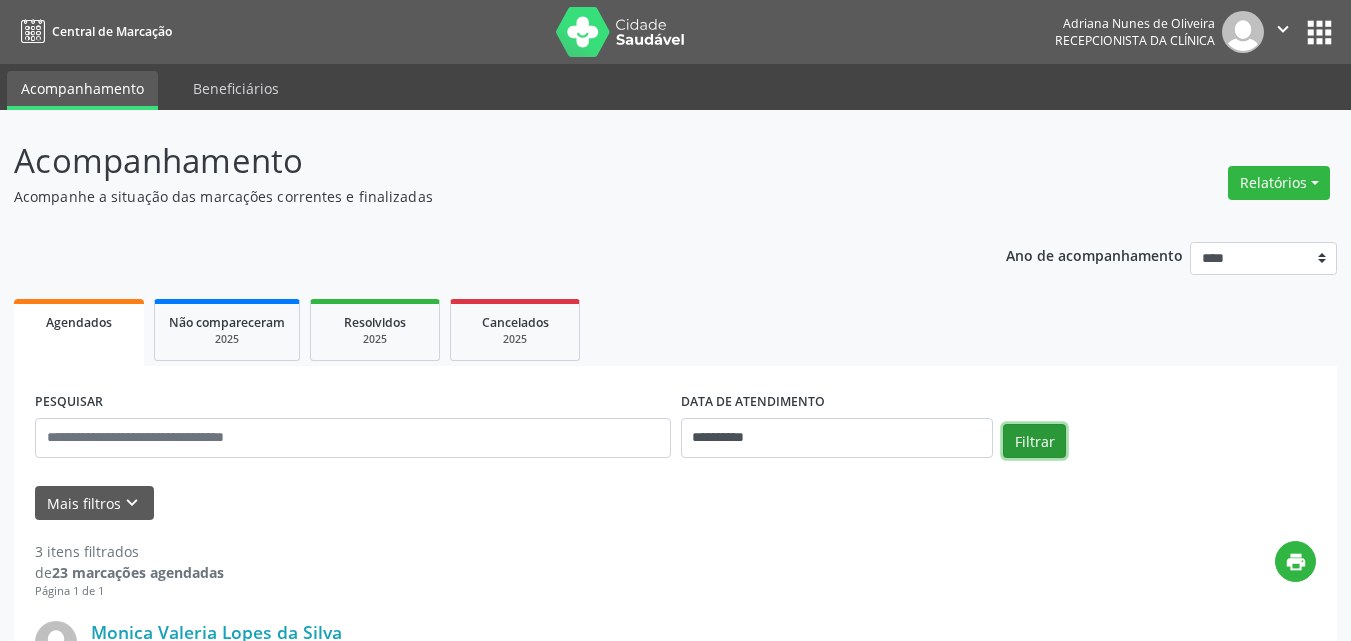 click on "Filtrar" at bounding box center [1034, 441] 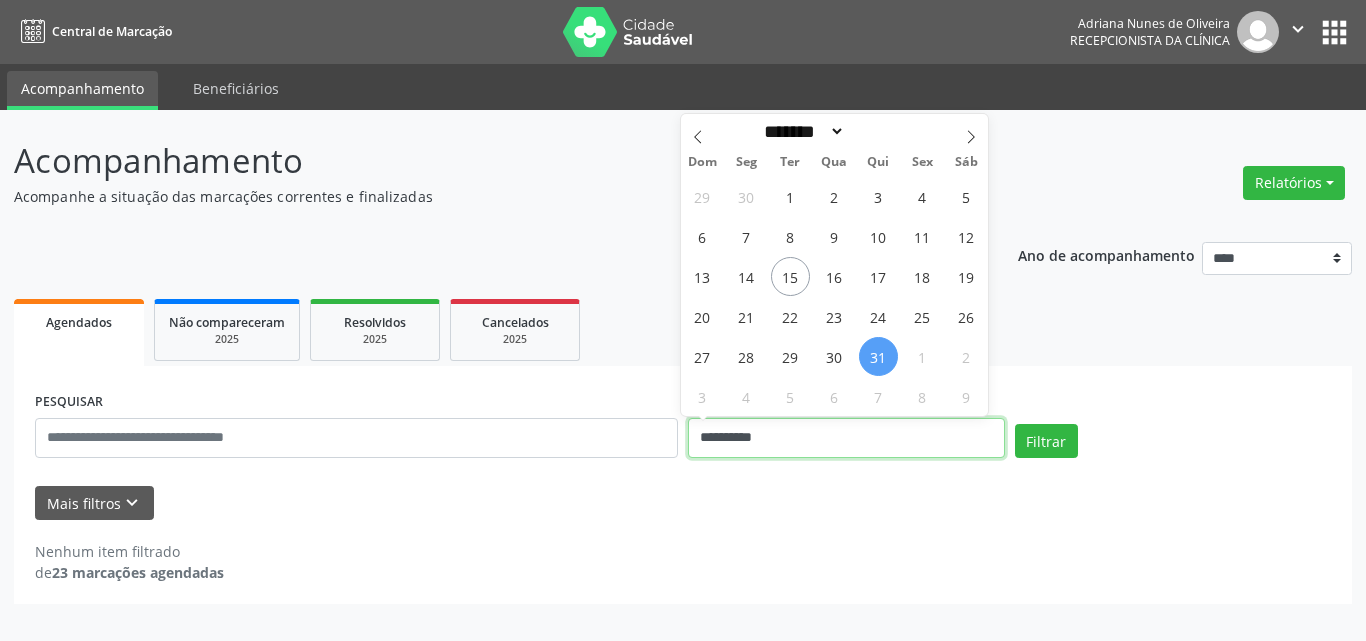 click on "**********" at bounding box center (846, 438) 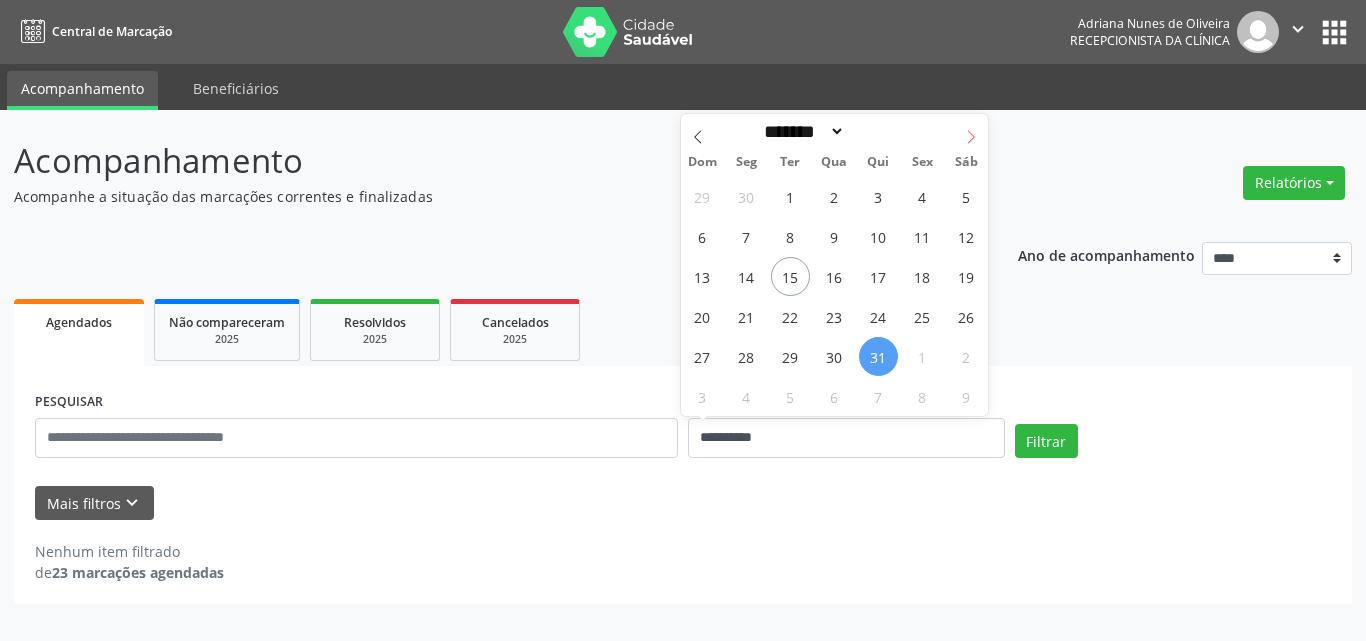 click at bounding box center [971, 131] 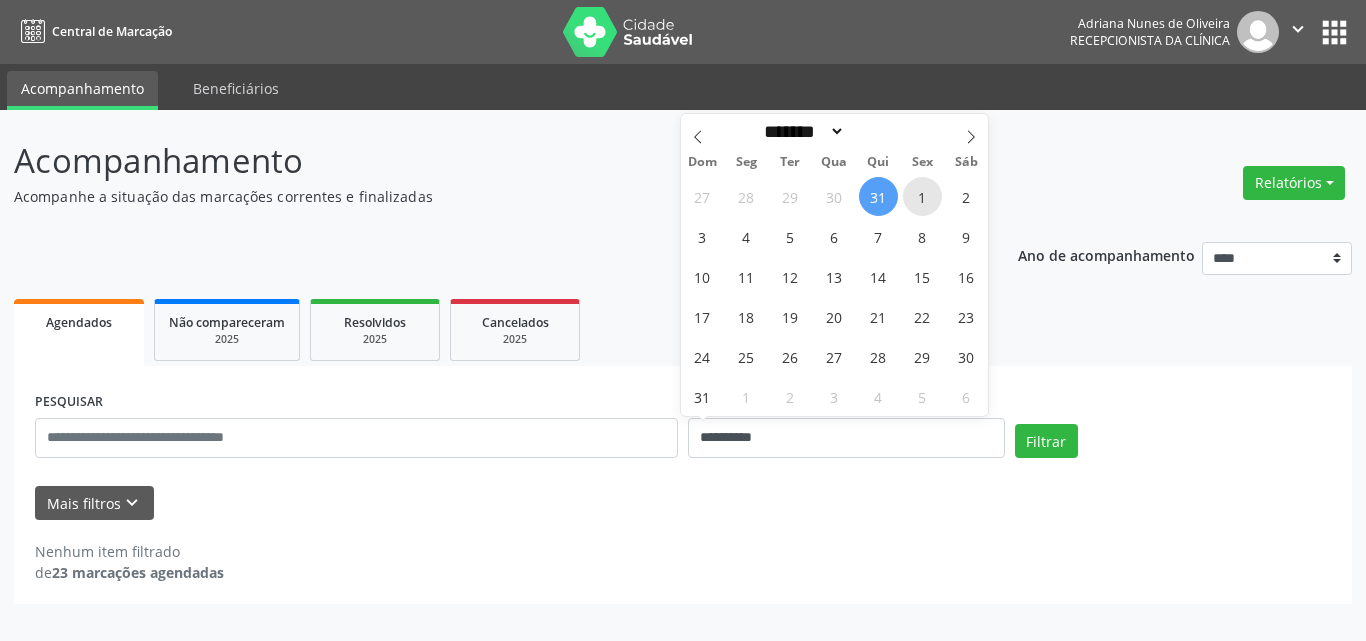 click on "1" at bounding box center [922, 196] 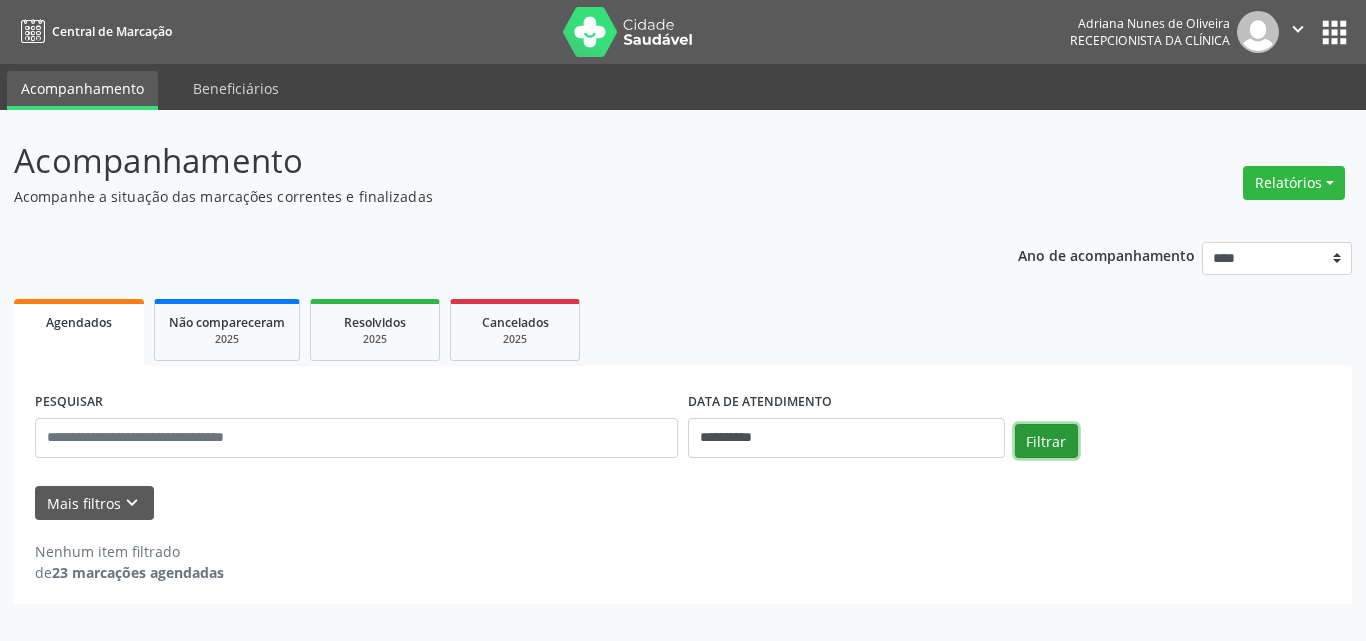 click on "Filtrar" at bounding box center (1046, 441) 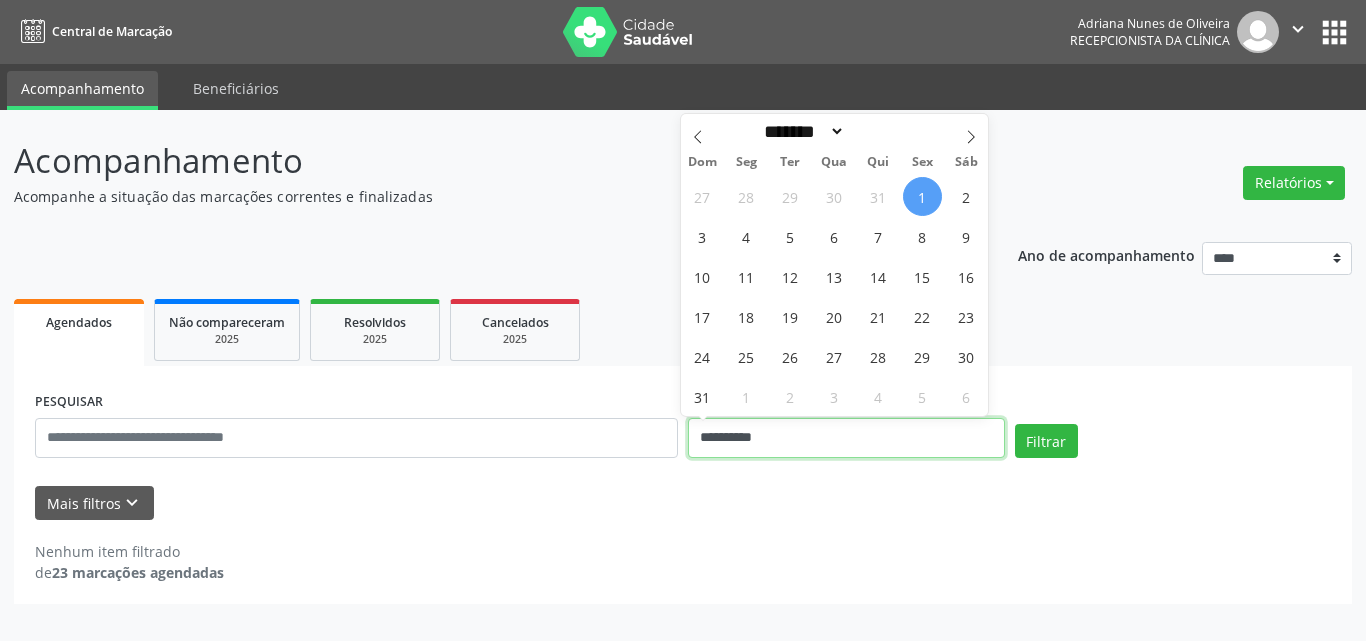 click on "**********" at bounding box center (846, 438) 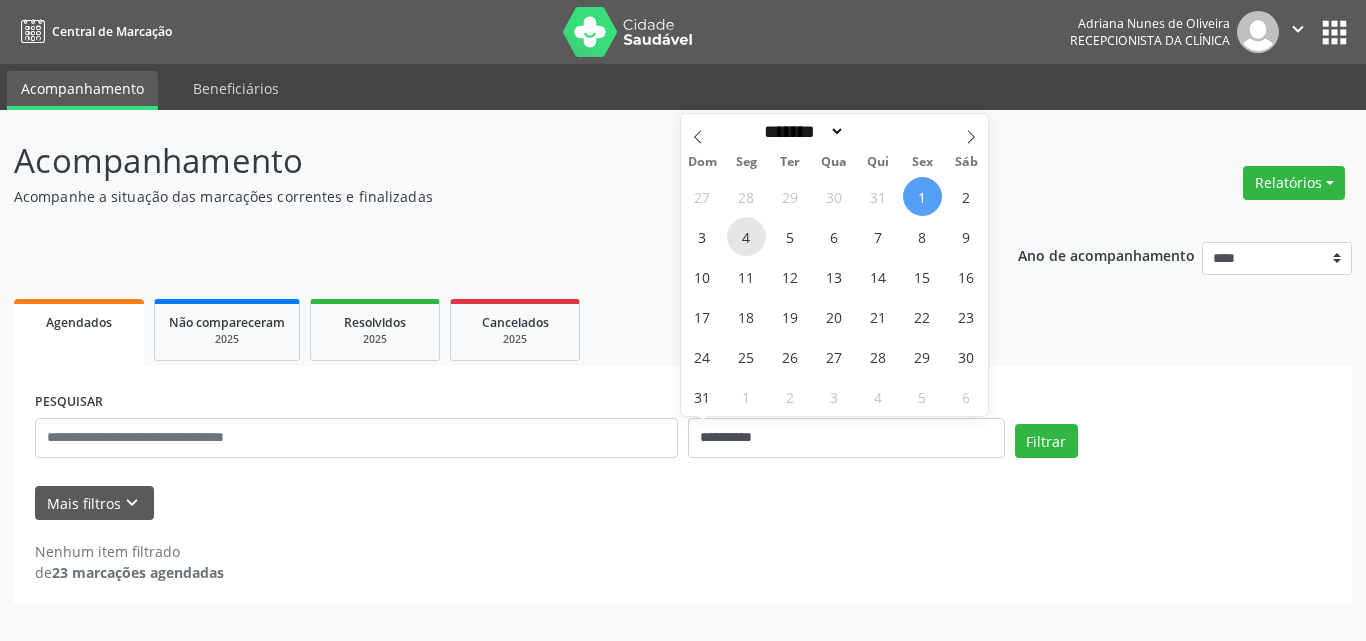 click on "4" at bounding box center [746, 236] 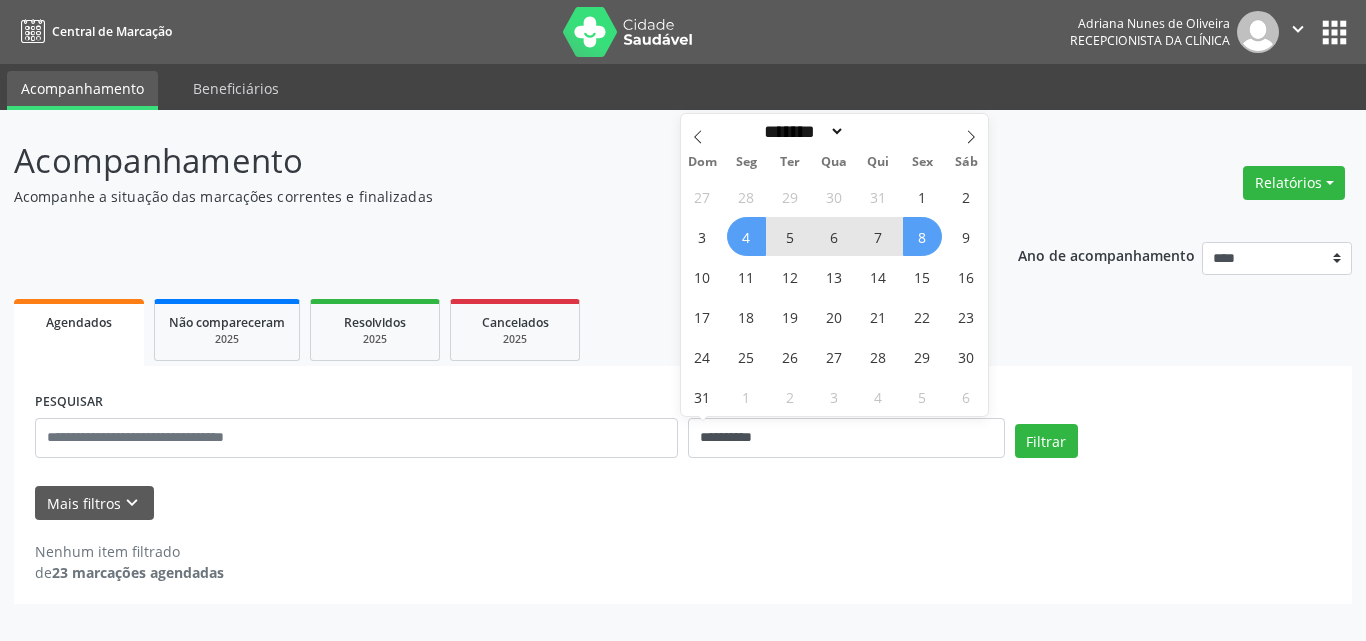 click on "8" at bounding box center [922, 236] 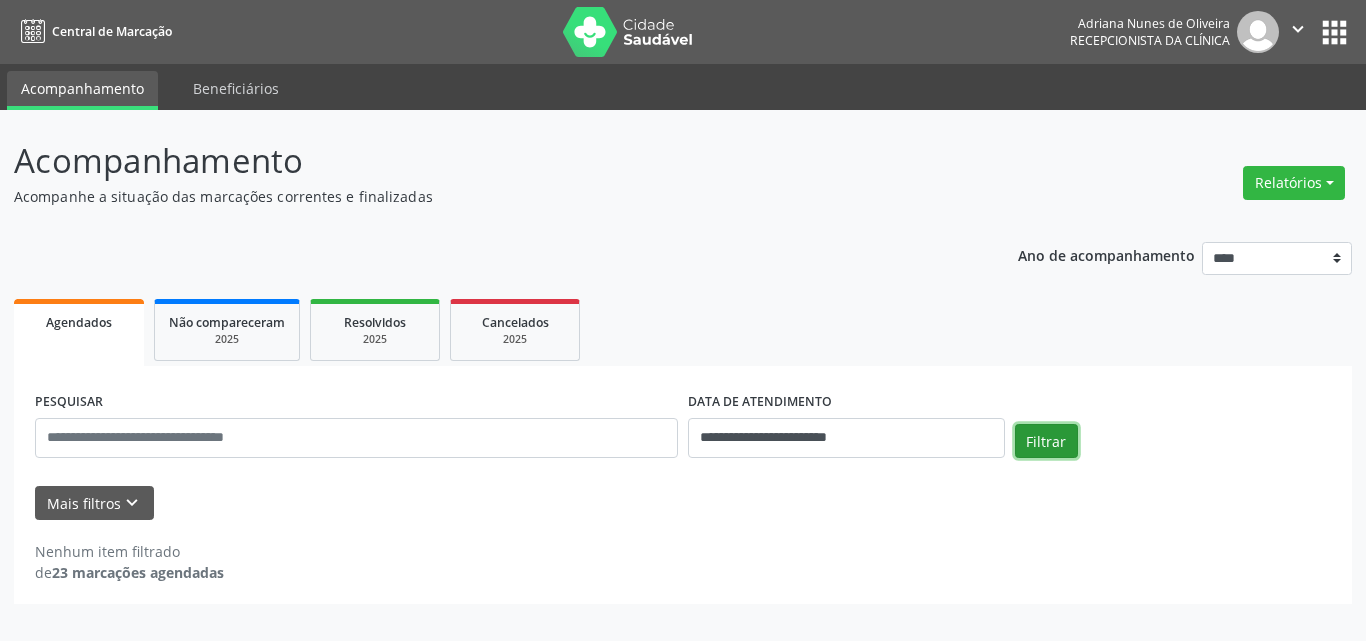 click on "Filtrar" at bounding box center (1046, 441) 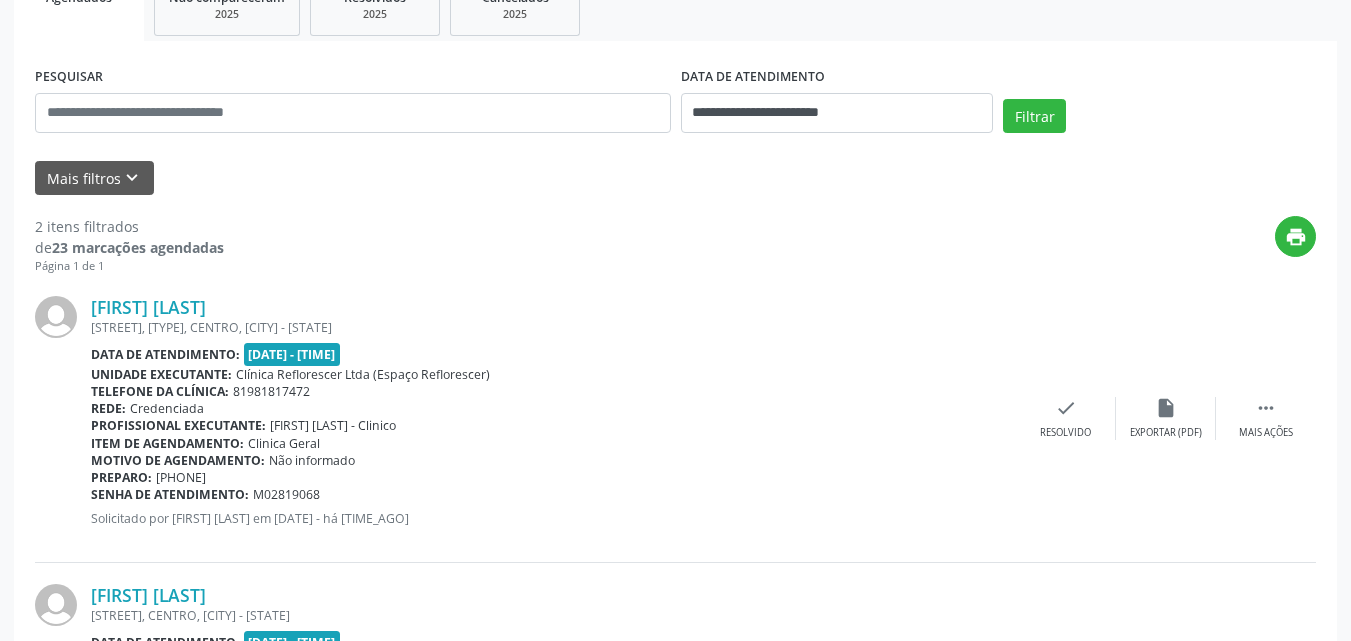 scroll, scrollTop: 70, scrollLeft: 0, axis: vertical 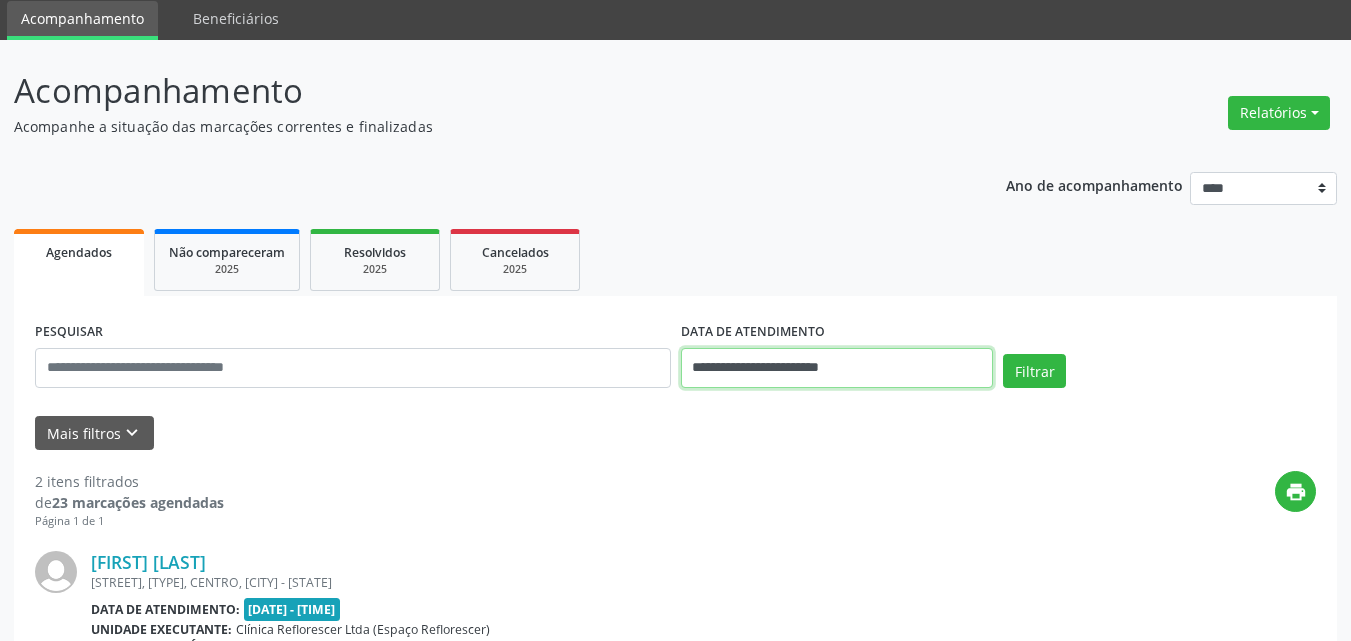 click on "**********" at bounding box center [837, 368] 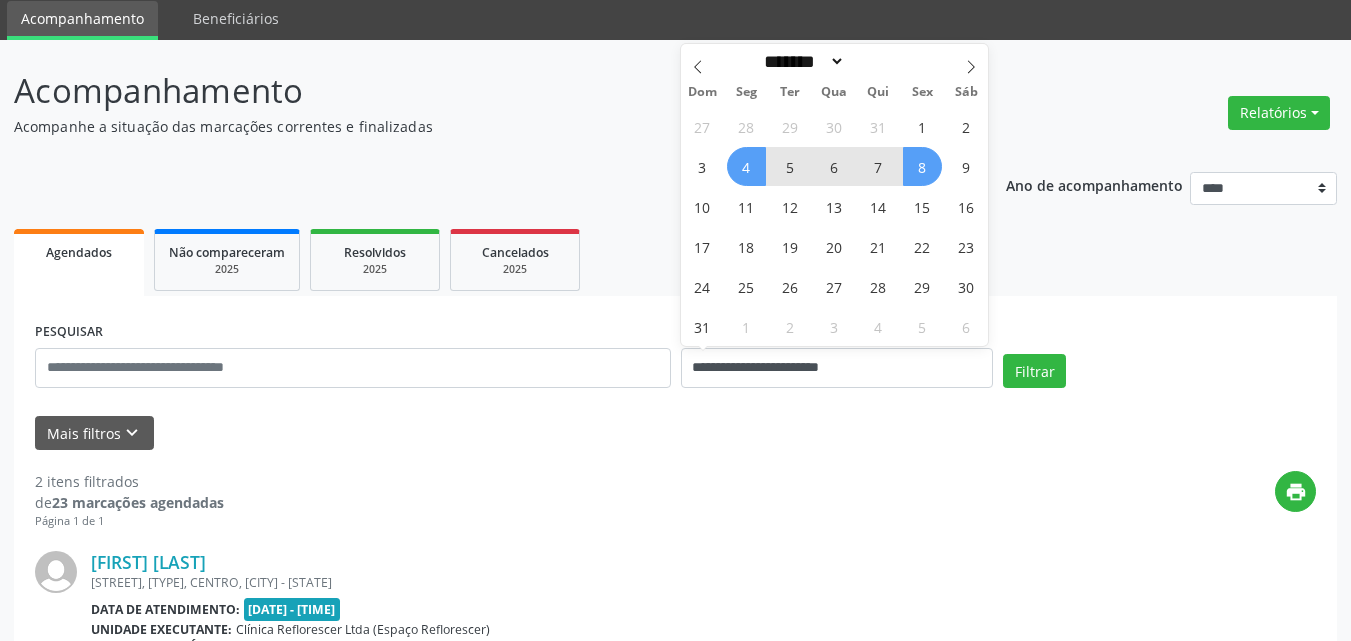 click on "4" at bounding box center [746, 166] 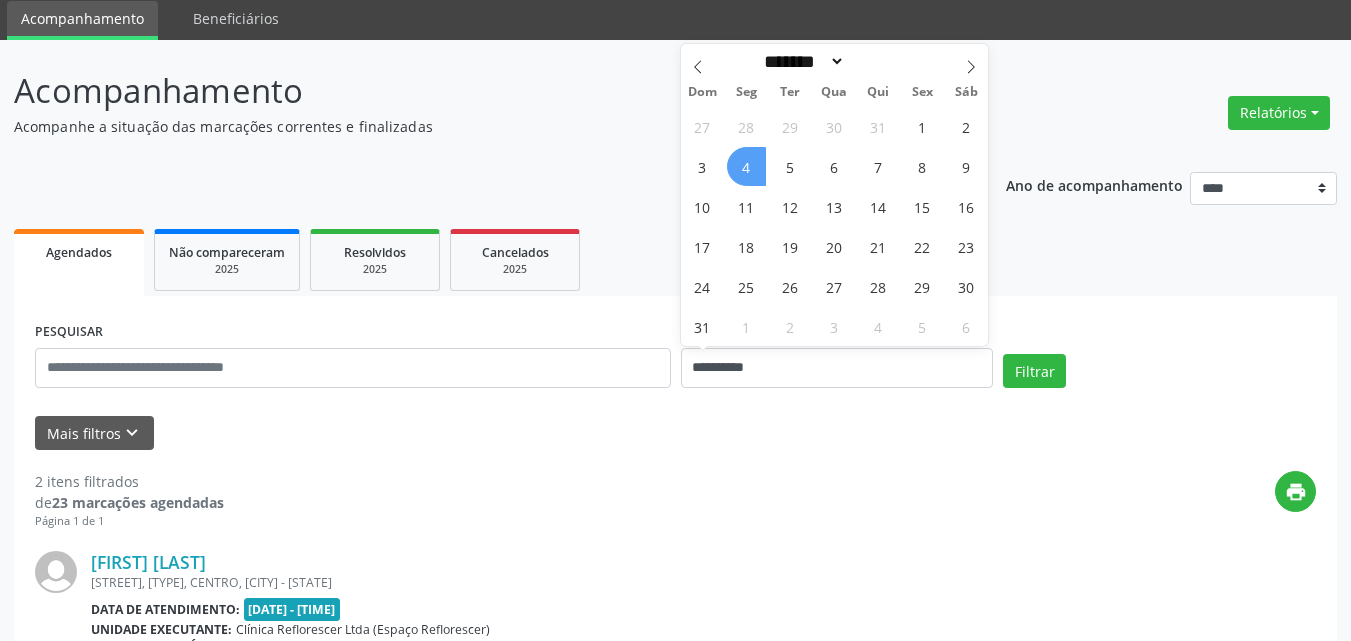 click on "4" at bounding box center [746, 166] 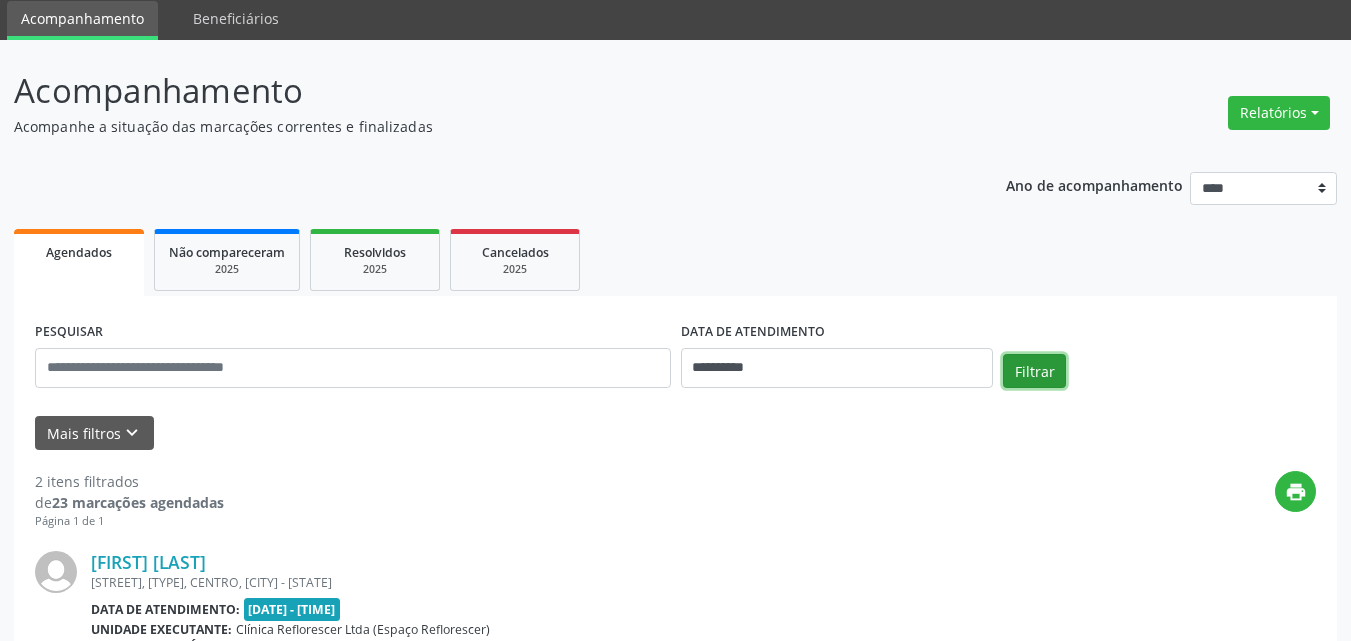 click on "Filtrar" at bounding box center (1034, 371) 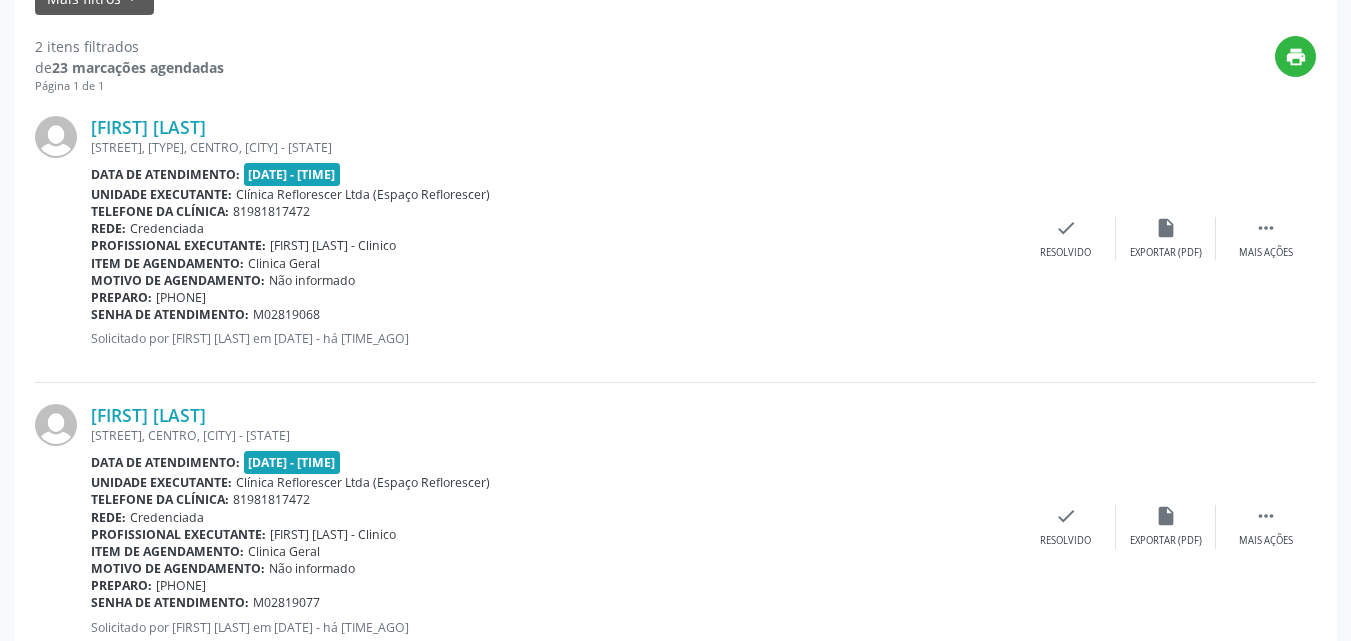 scroll, scrollTop: 470, scrollLeft: 0, axis: vertical 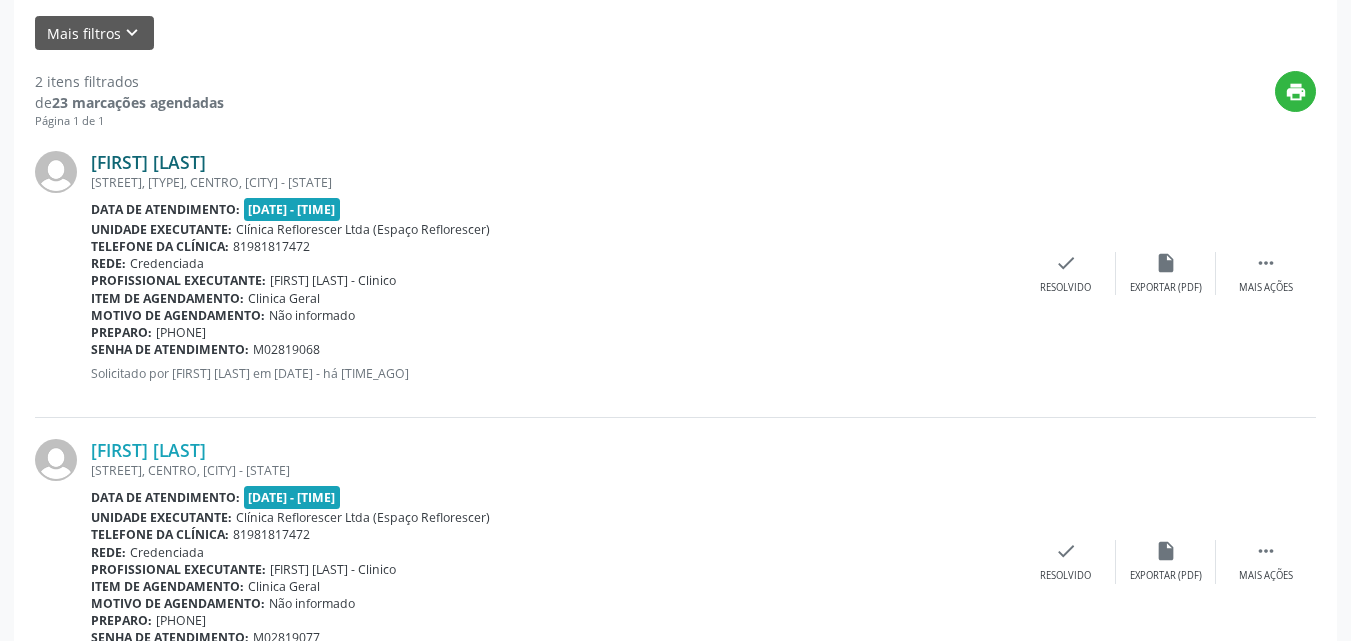click on "Joselma Pessoa da Silva Souza" at bounding box center (148, 162) 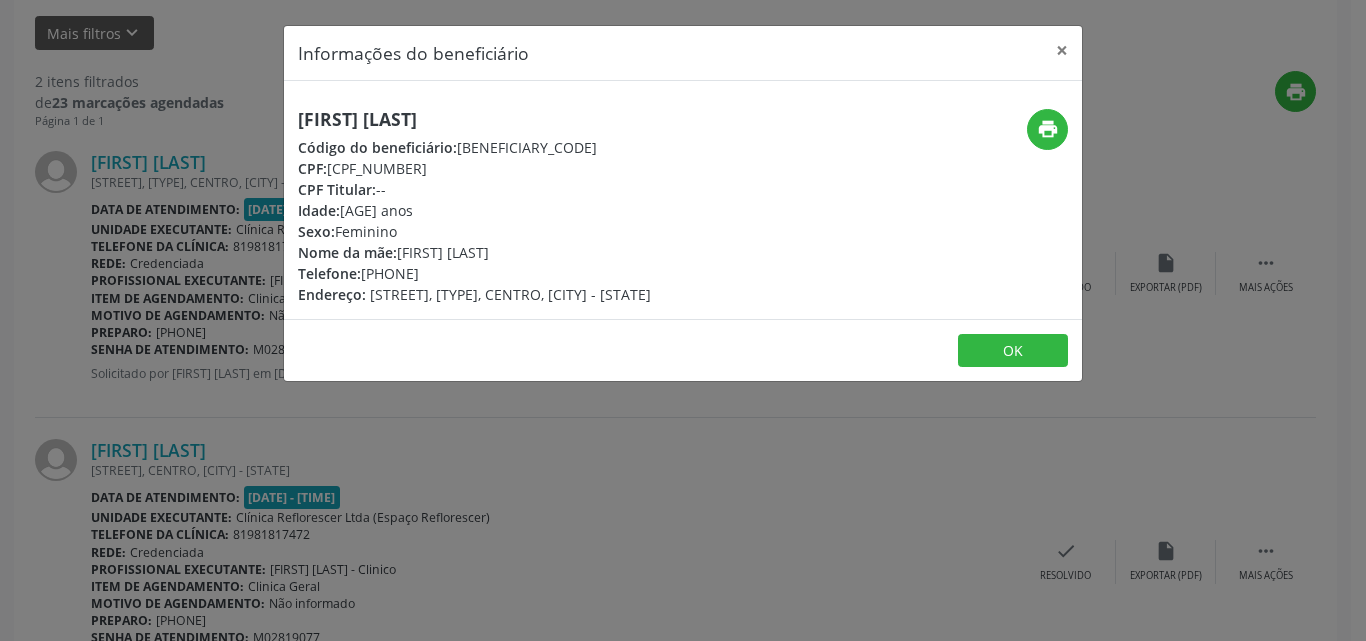drag, startPoint x: 308, startPoint y: 121, endPoint x: 600, endPoint y: 120, distance: 292.0017 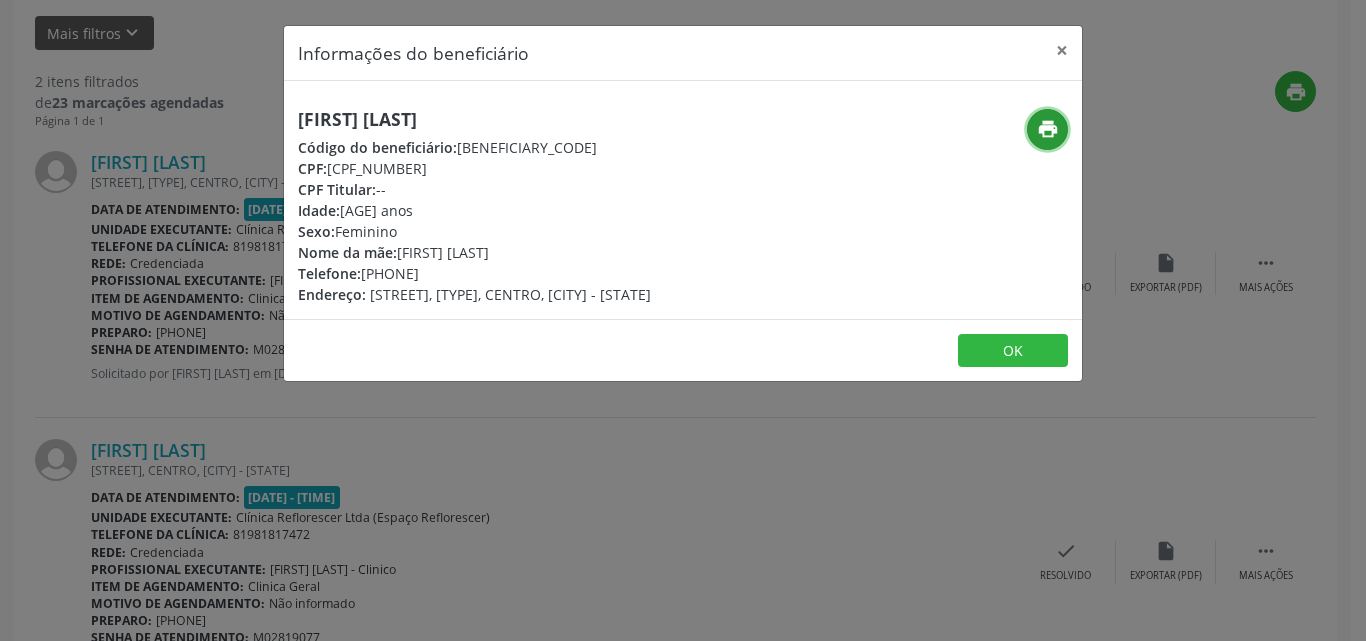 click on "print" at bounding box center (1048, 129) 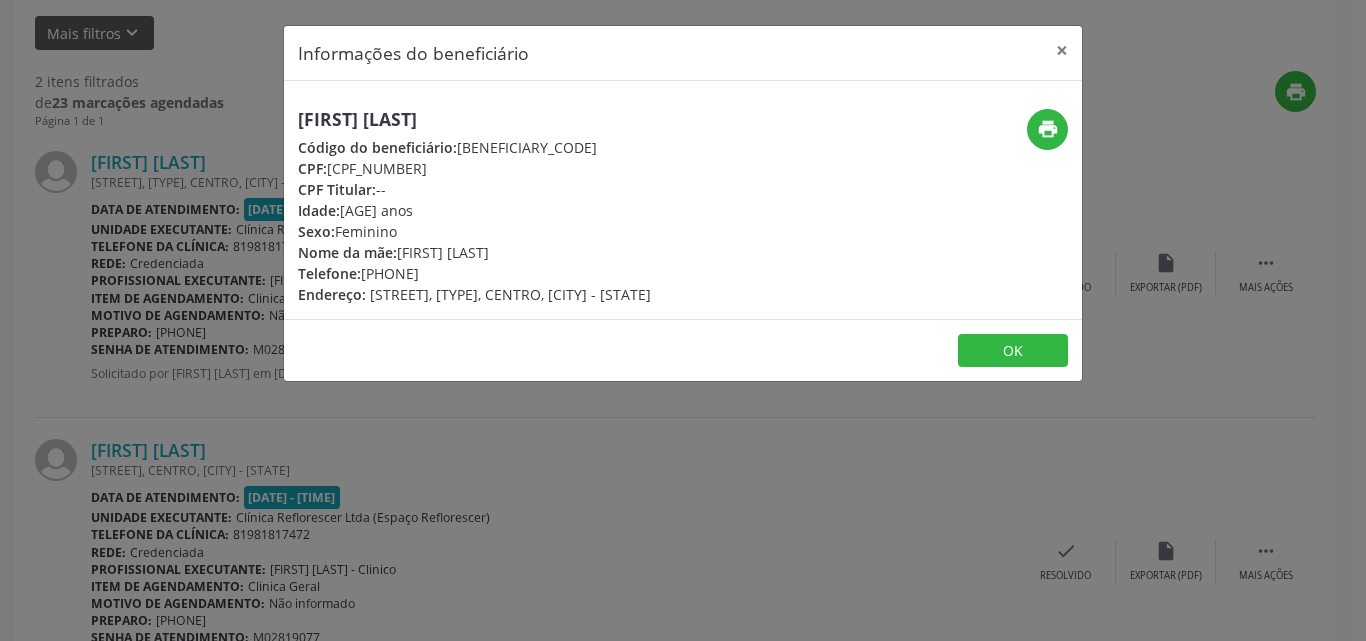 drag, startPoint x: 331, startPoint y: 173, endPoint x: 433, endPoint y: 172, distance: 102.0049 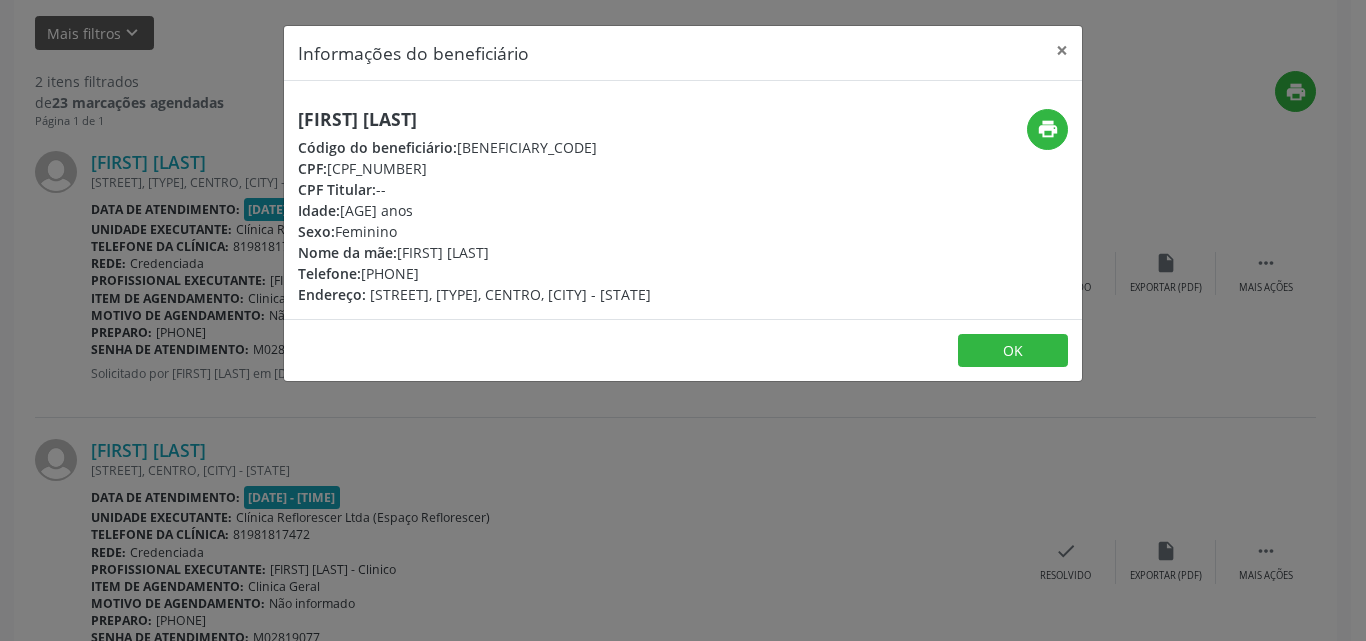 drag, startPoint x: 366, startPoint y: 276, endPoint x: 472, endPoint y: 272, distance: 106.07545 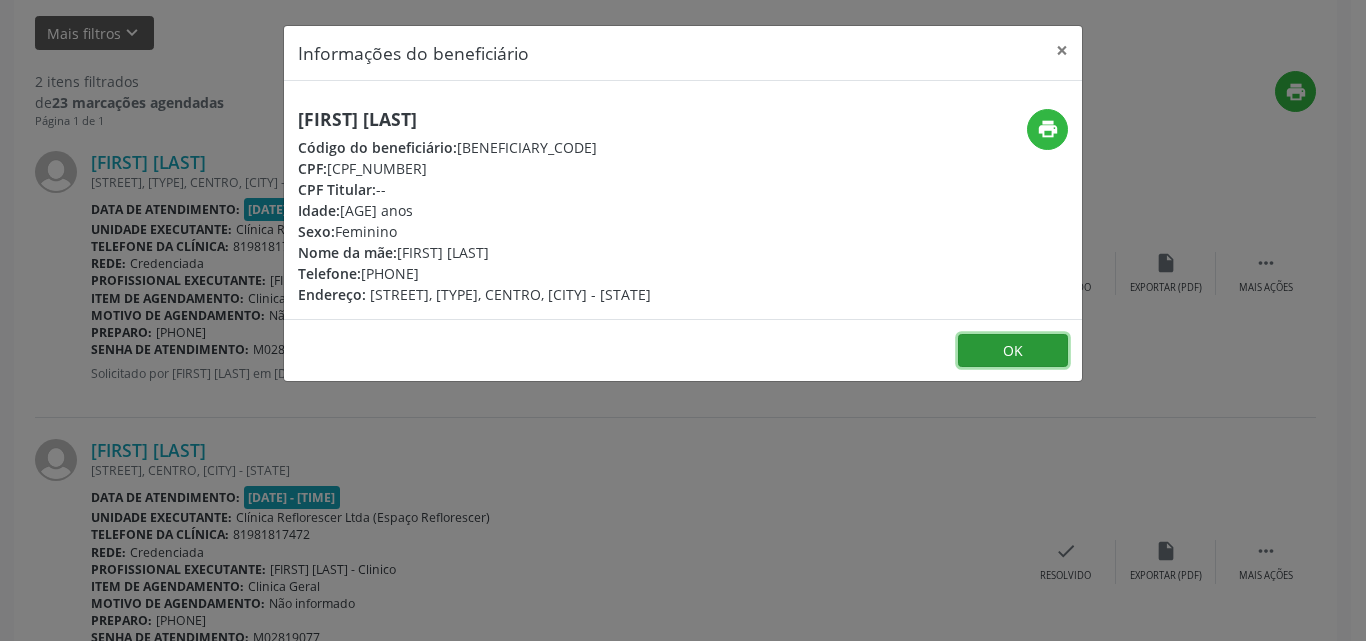 click on "OK" at bounding box center [1013, 351] 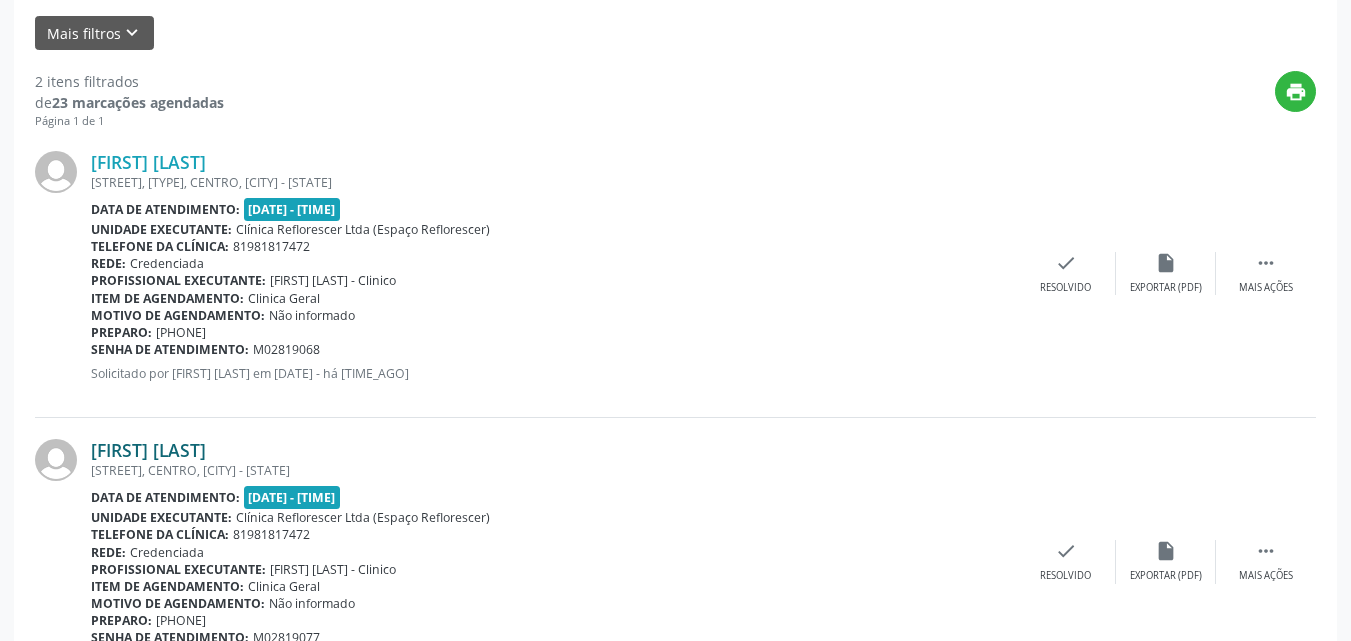 click on "Joelma Pessoa da Silva Nascimento" at bounding box center [148, 450] 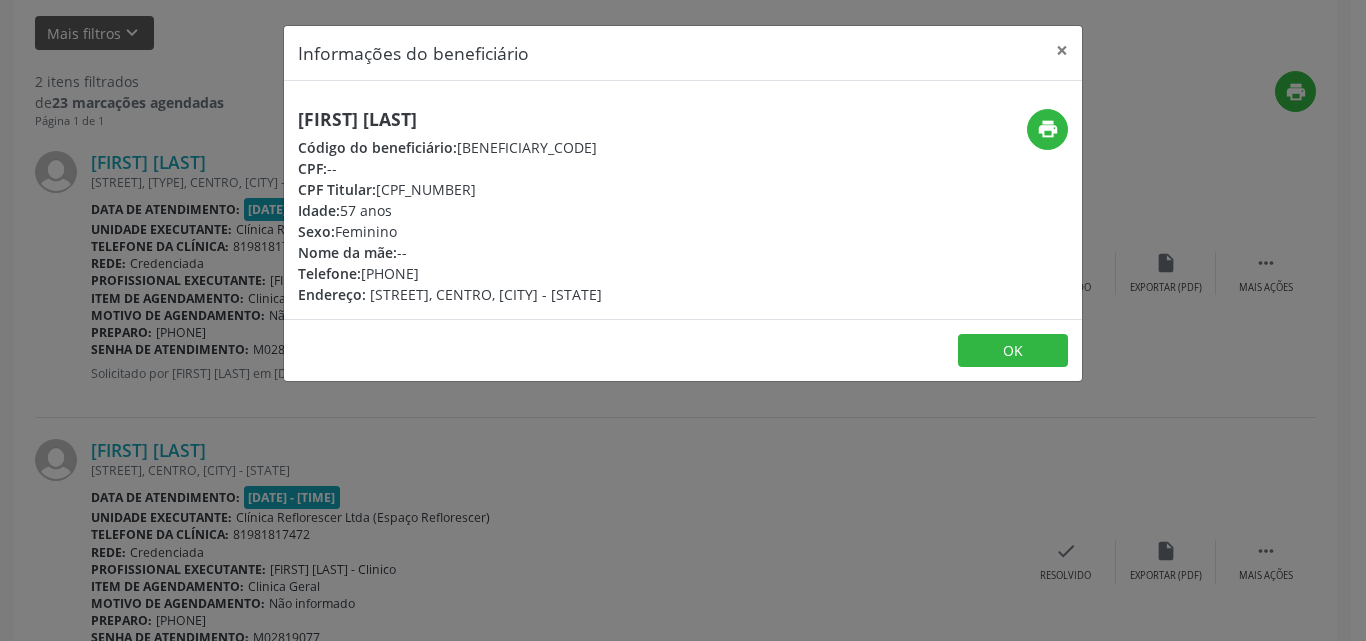 drag, startPoint x: 287, startPoint y: 120, endPoint x: 680, endPoint y: 125, distance: 393.0318 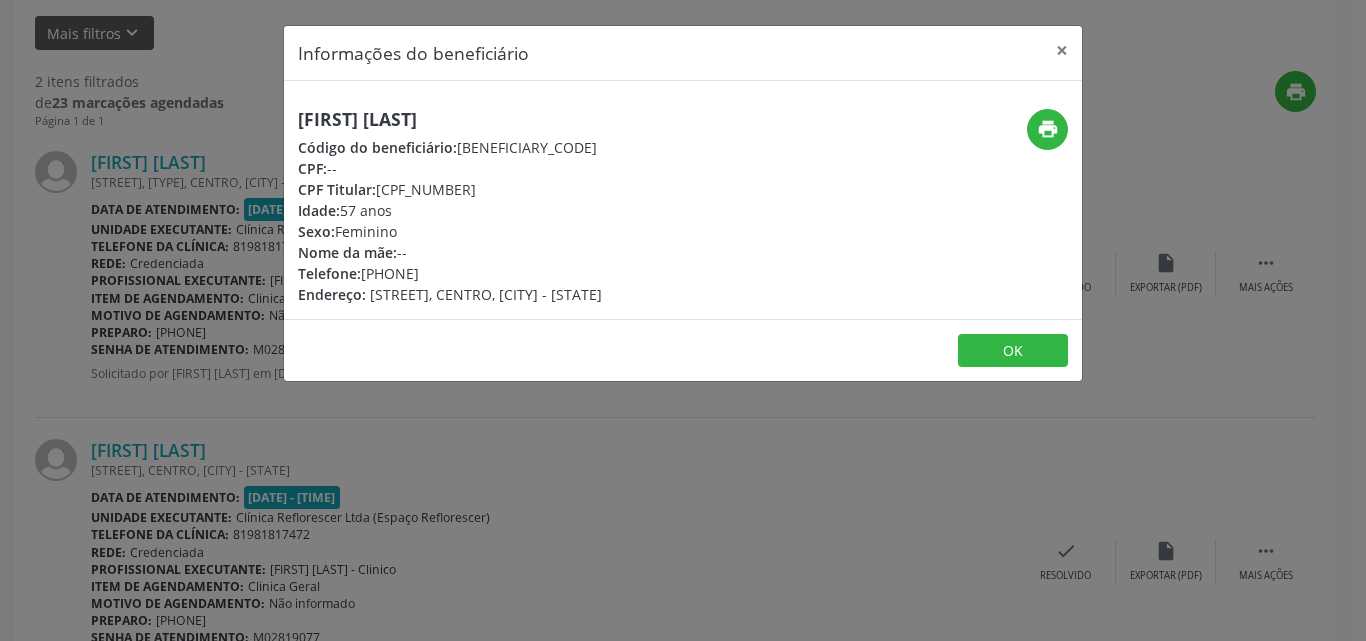 drag, startPoint x: 565, startPoint y: 142, endPoint x: 575, endPoint y: 115, distance: 28.79236 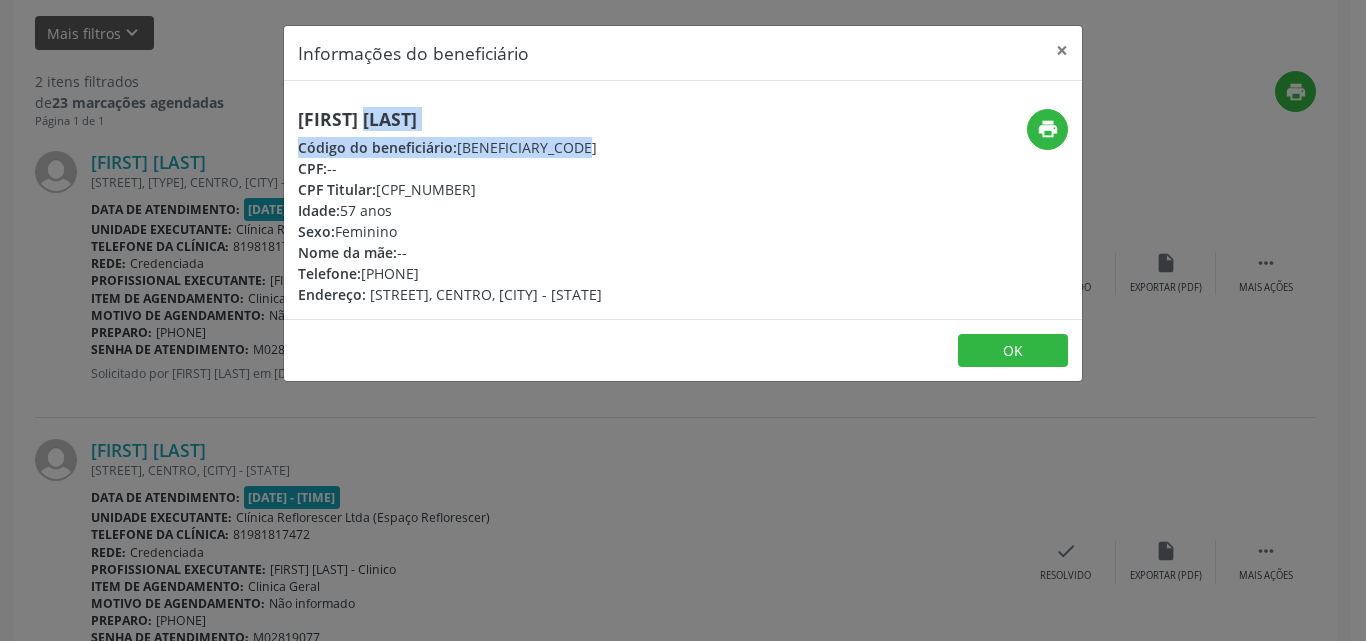 drag, startPoint x: 302, startPoint y: 113, endPoint x: 647, endPoint y: 133, distance: 345.57922 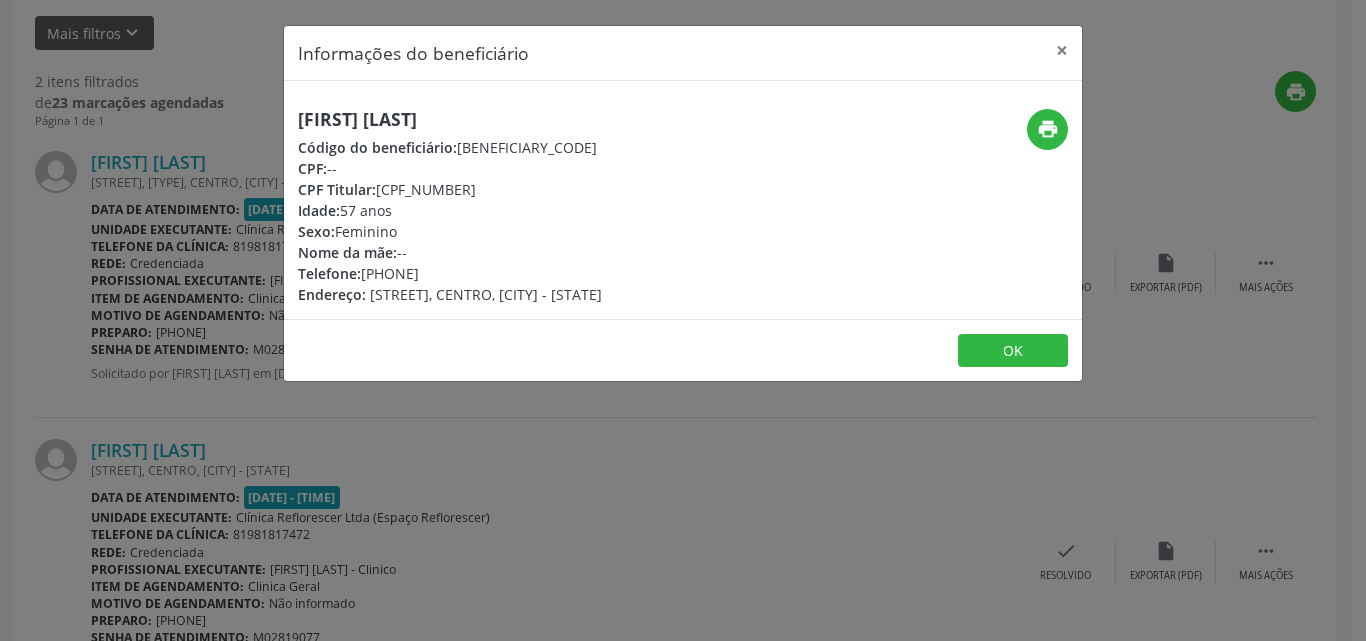 drag, startPoint x: 291, startPoint y: 100, endPoint x: 305, endPoint y: 105, distance: 14.866069 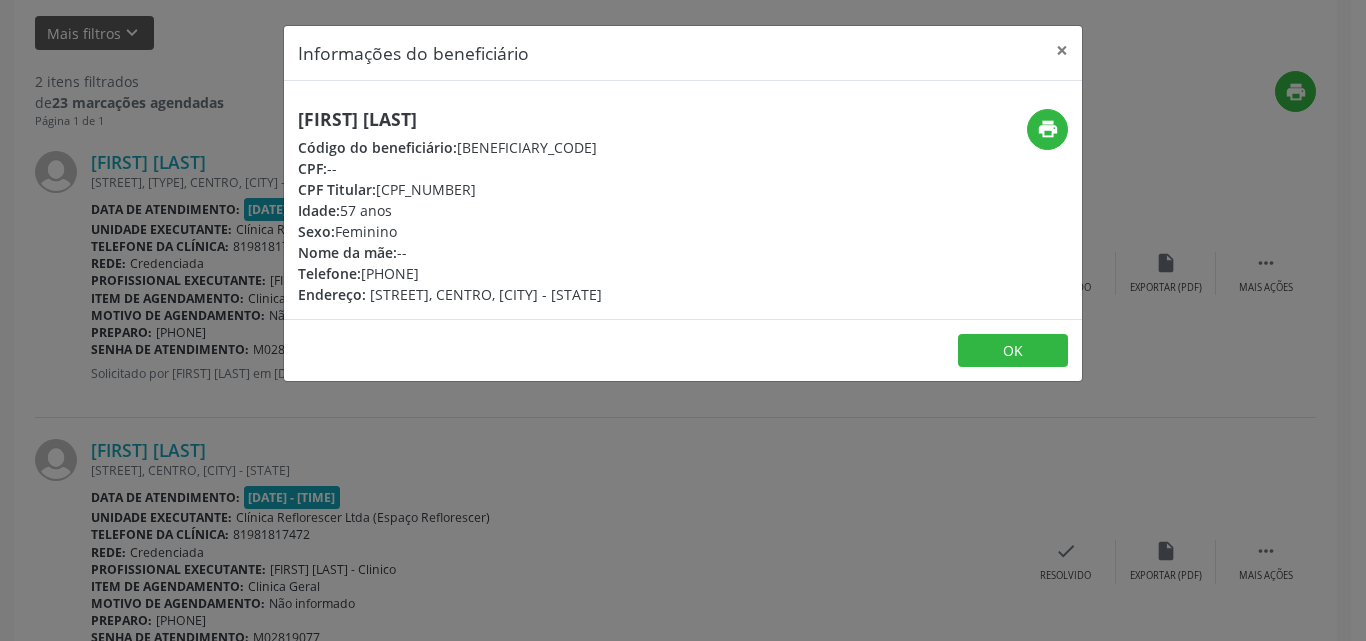 drag, startPoint x: 457, startPoint y: 218, endPoint x: 443, endPoint y: 205, distance: 19.104973 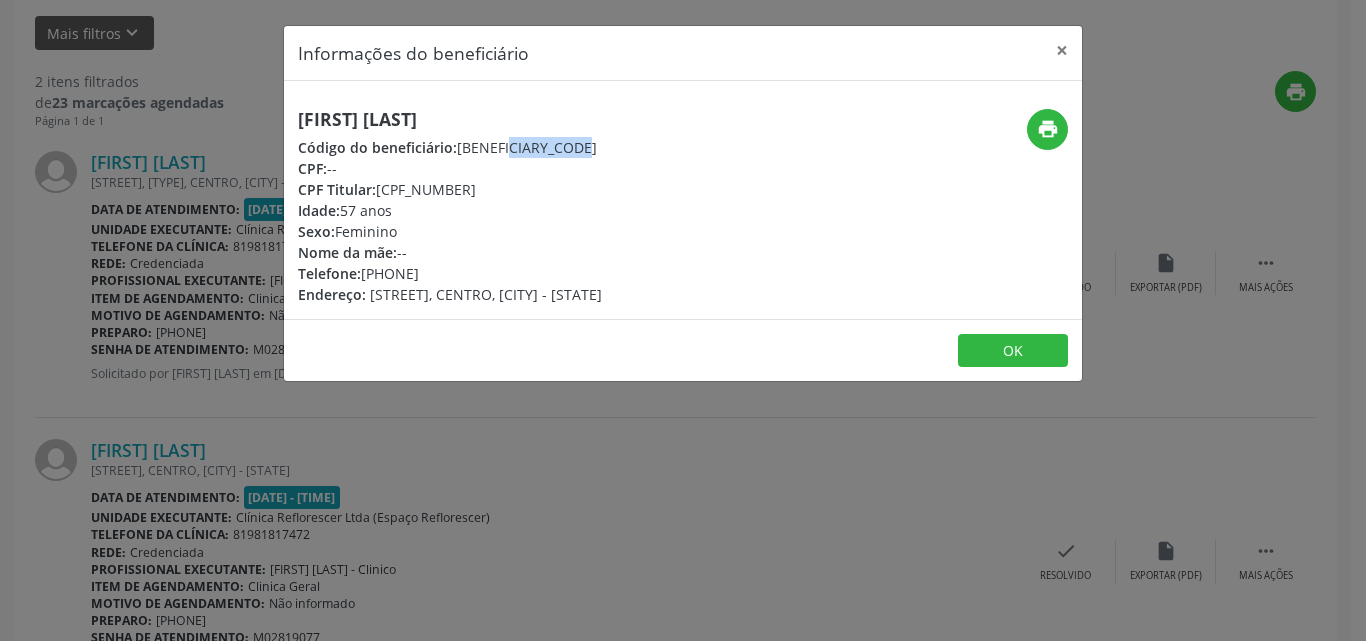 drag, startPoint x: 492, startPoint y: 147, endPoint x: 561, endPoint y: 147, distance: 69 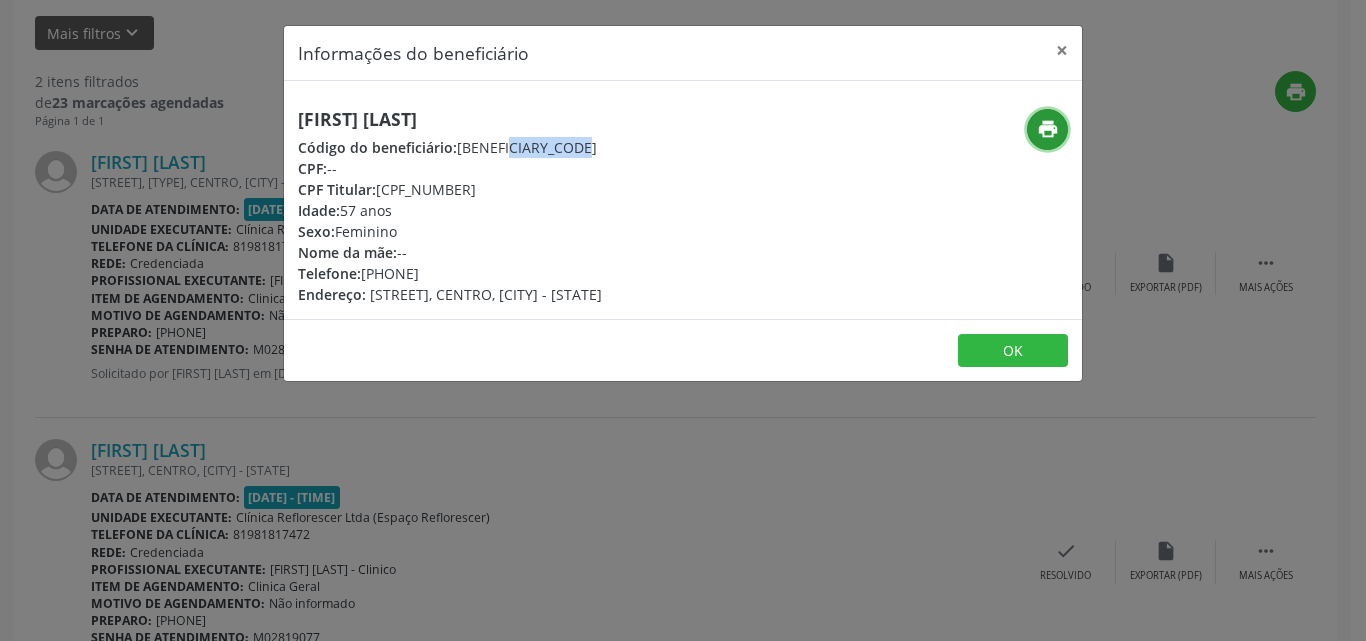 click on "print" at bounding box center [1047, 129] 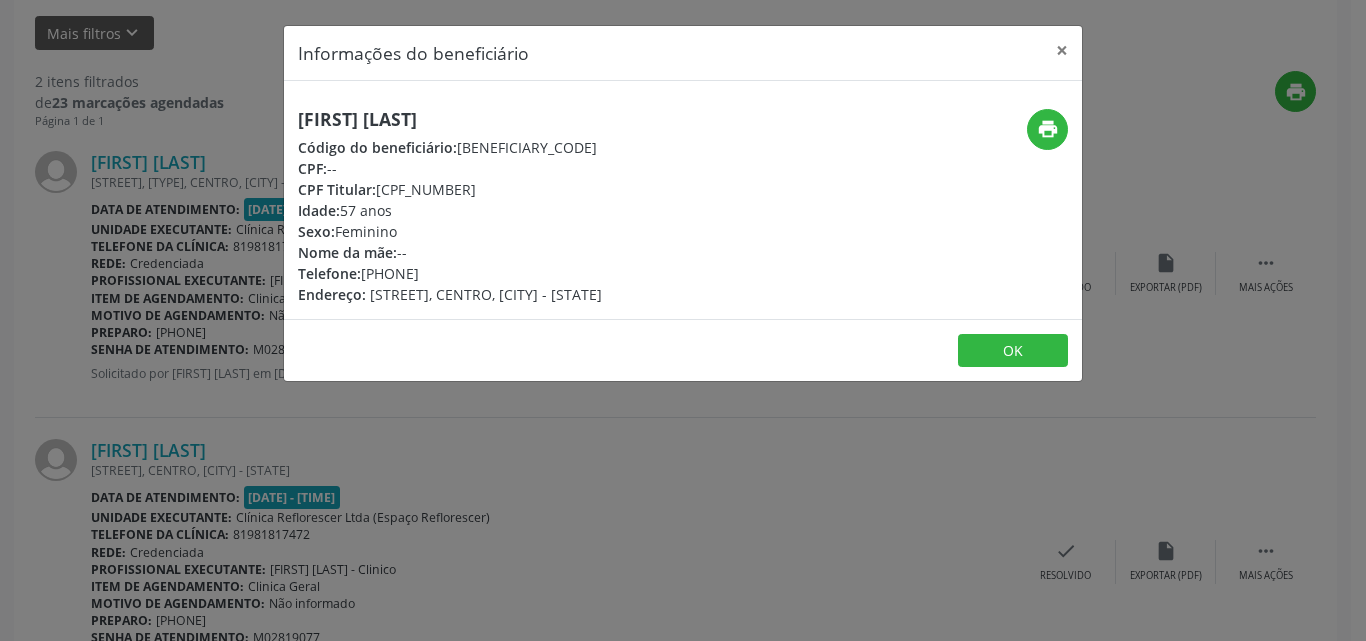 click on "Telefone:
(81) 98318-8718" at bounding box center (450, 273) 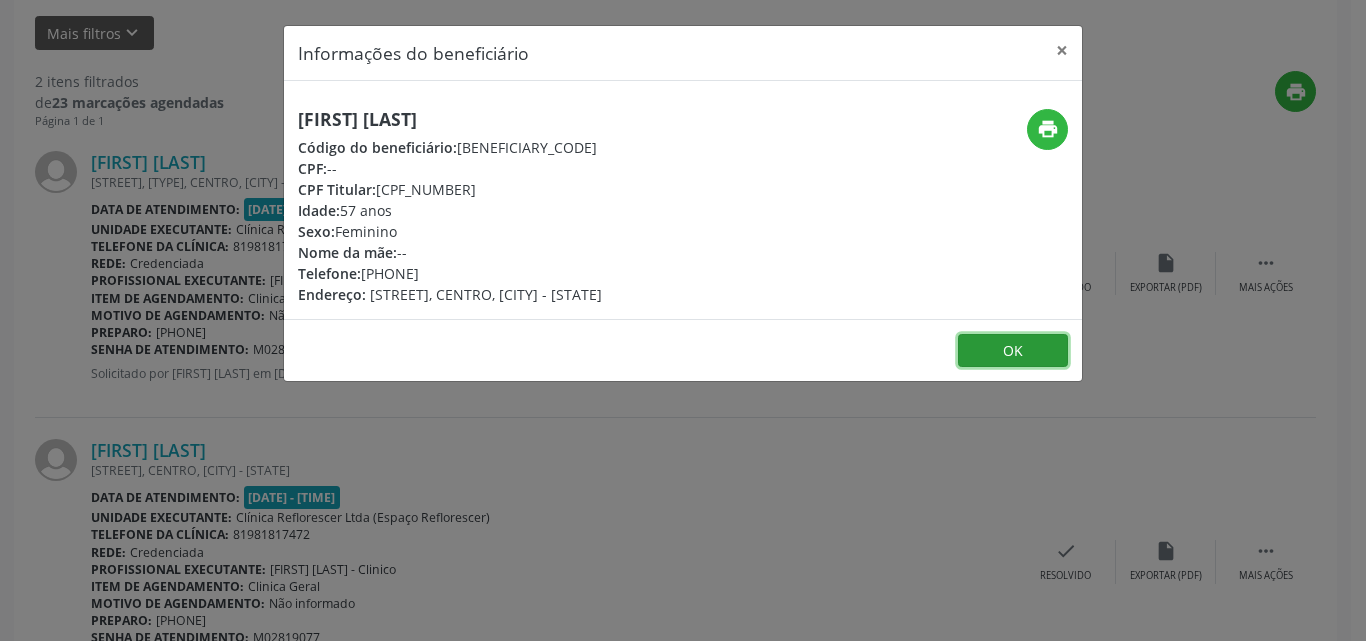 click on "OK" at bounding box center [1013, 351] 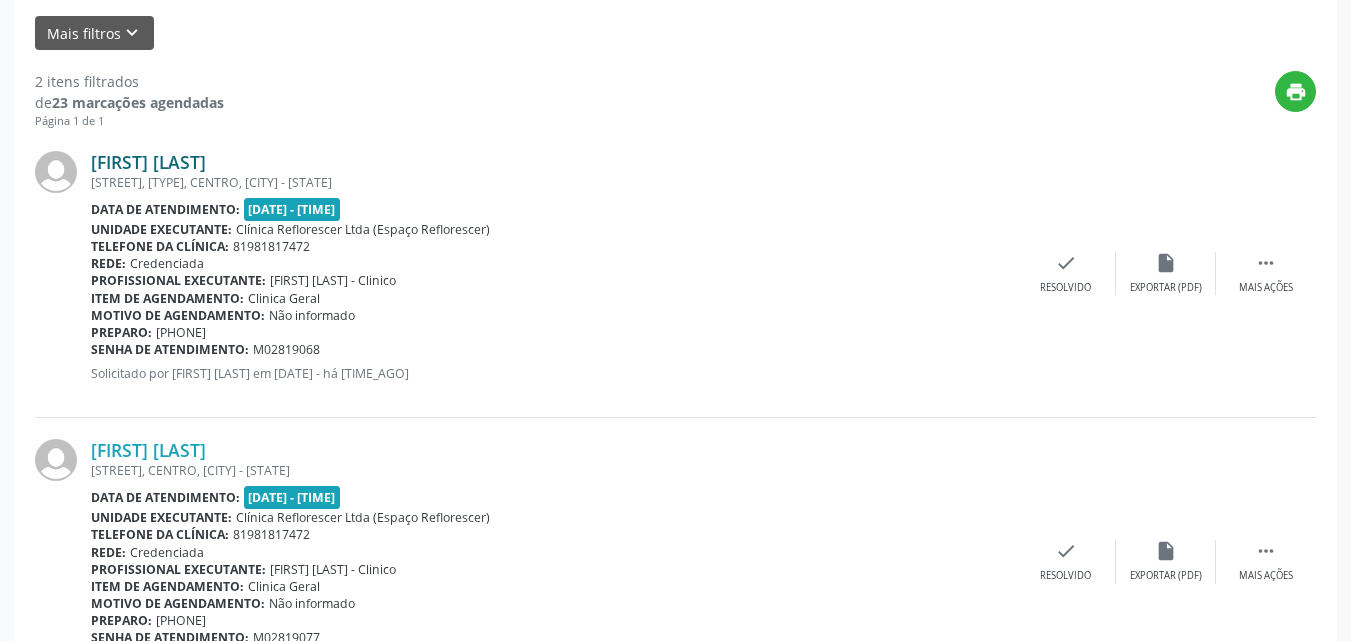 click on "Joselma Pessoa da Silva Souza" at bounding box center (148, 162) 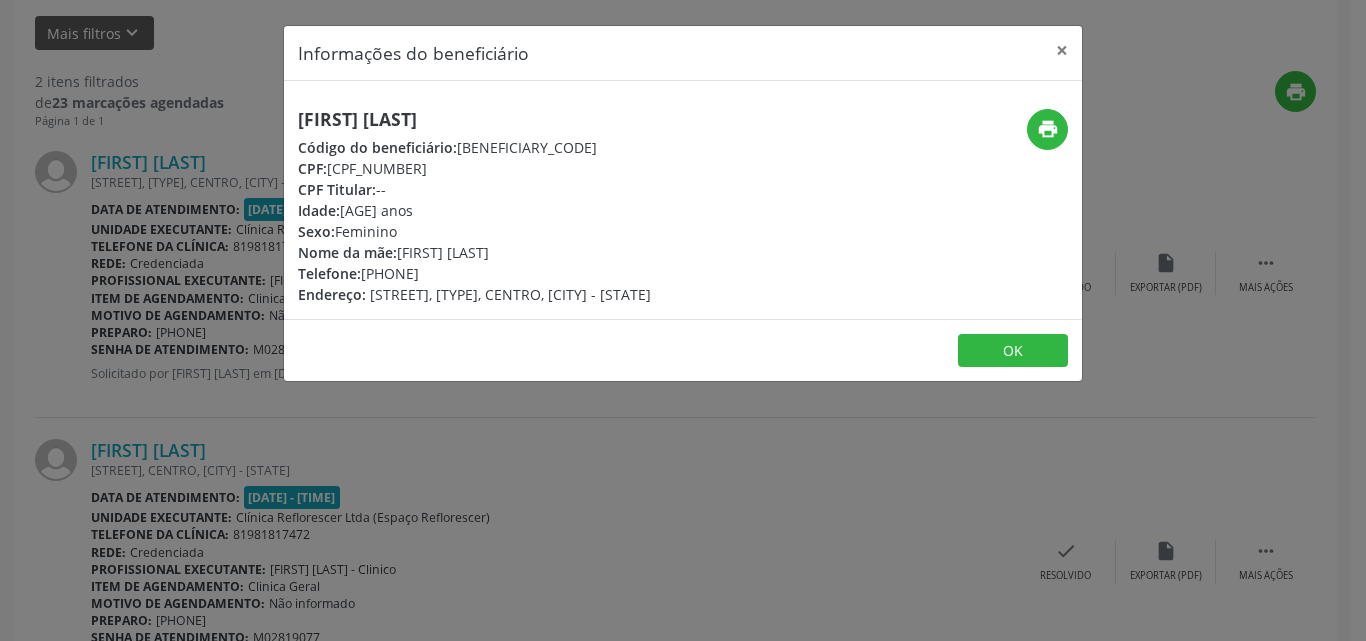drag, startPoint x: 291, startPoint y: 114, endPoint x: 630, endPoint y: 116, distance: 339.0059 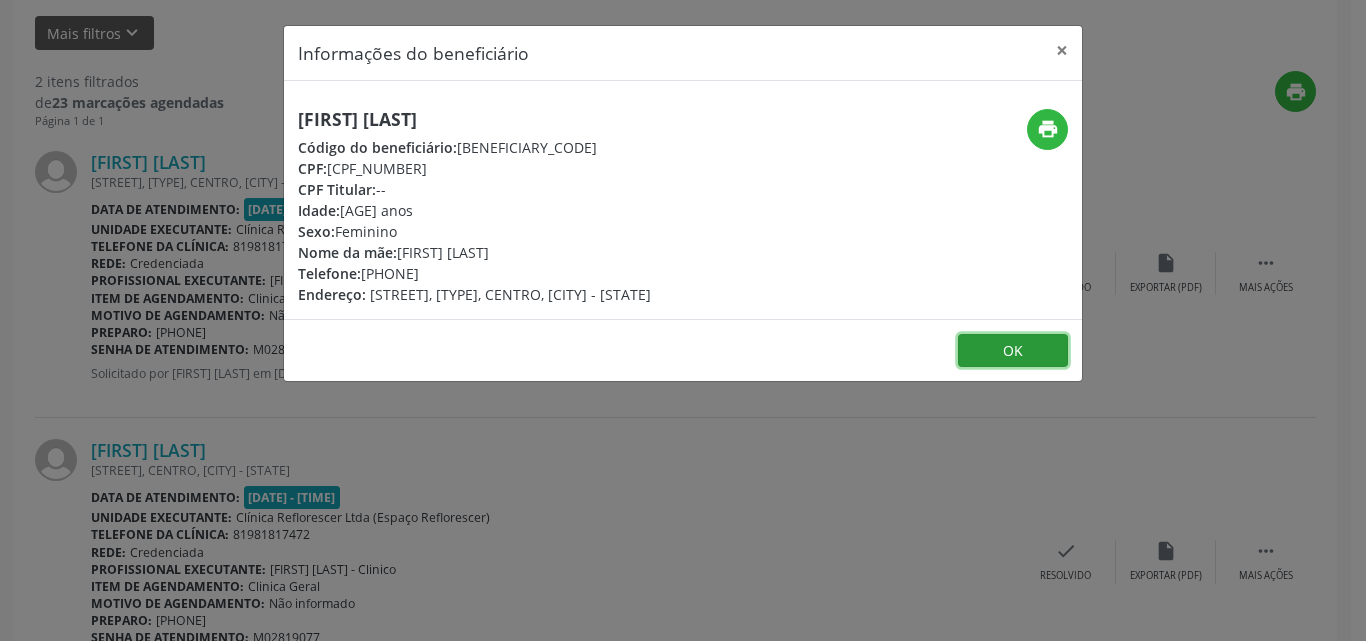 click on "OK" at bounding box center (1013, 351) 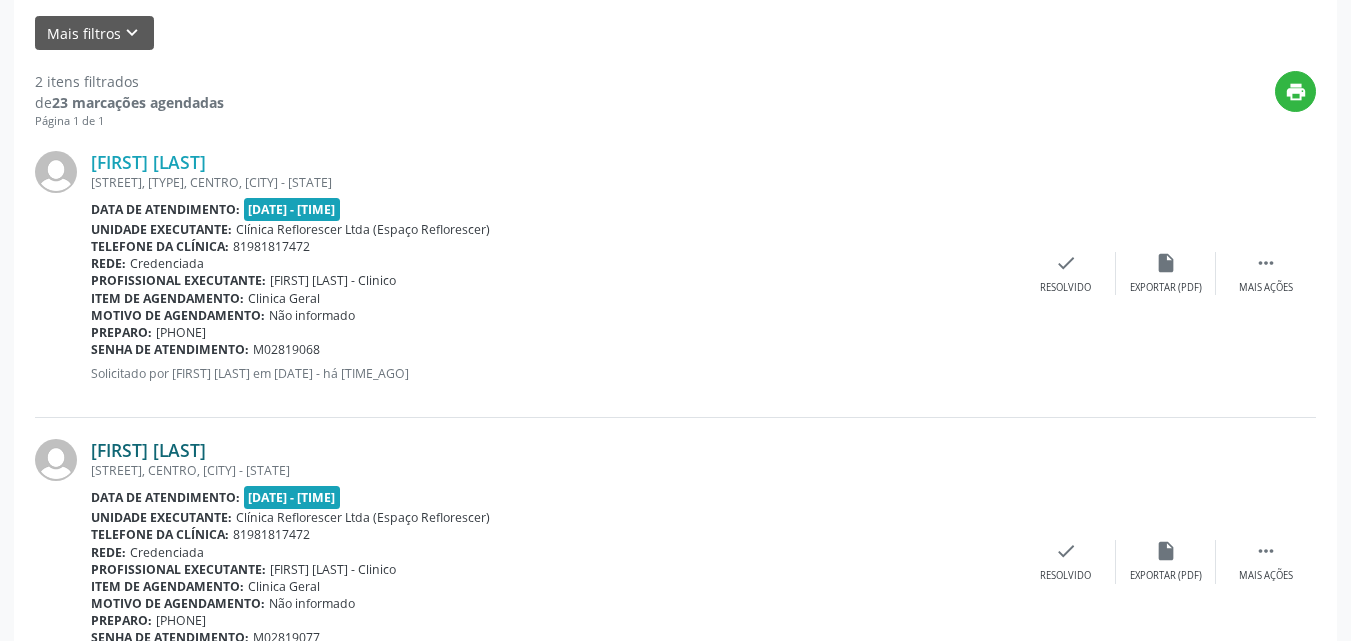 click on "Joelma Pessoa da Silva Nascimento" at bounding box center (148, 450) 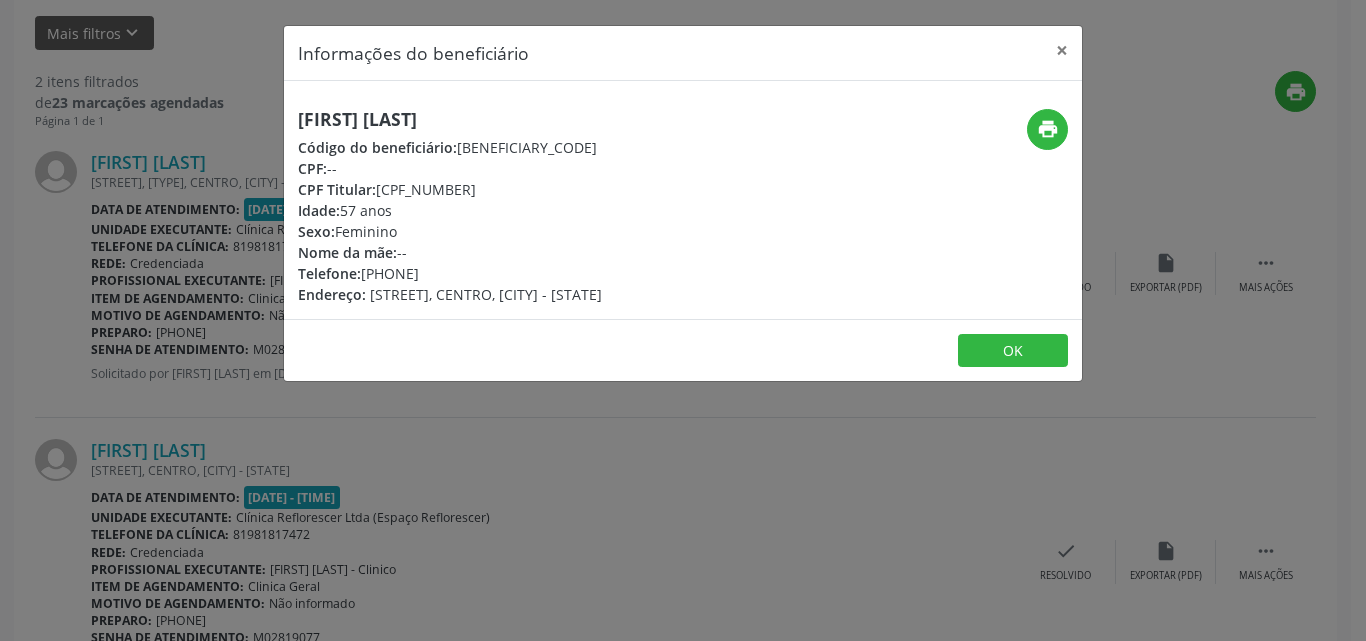drag, startPoint x: 345, startPoint y: 113, endPoint x: 645, endPoint y: 106, distance: 300.08167 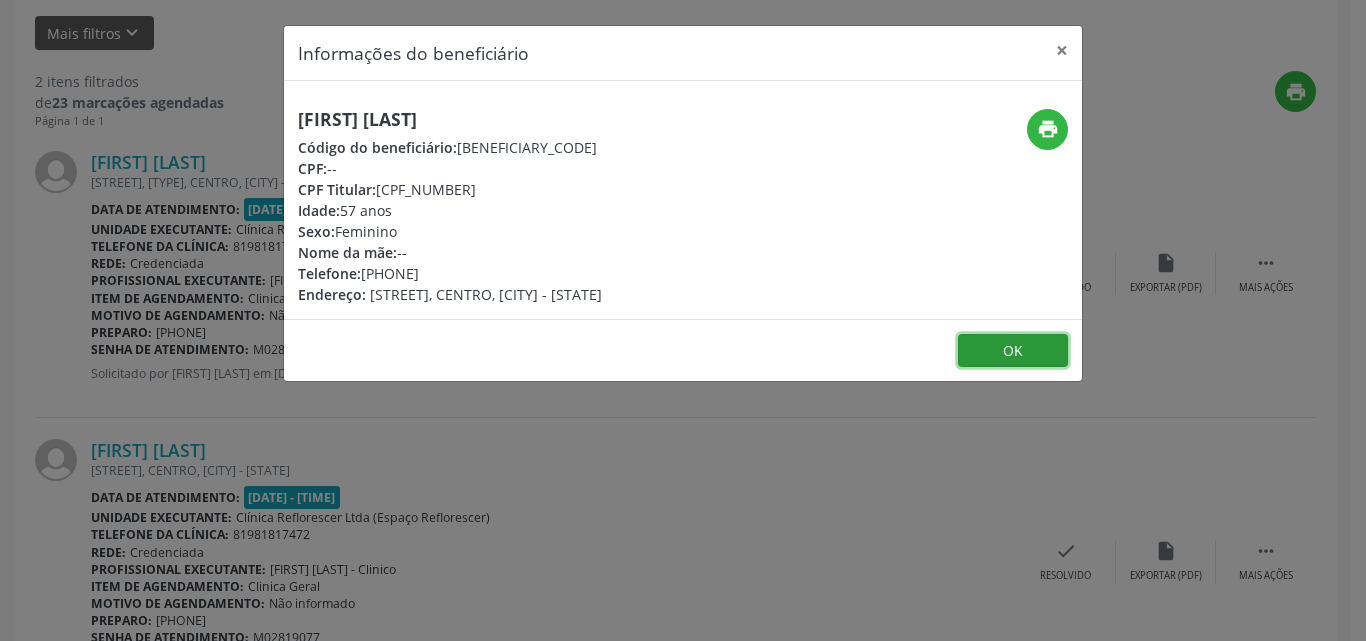 click on "OK" at bounding box center [1013, 351] 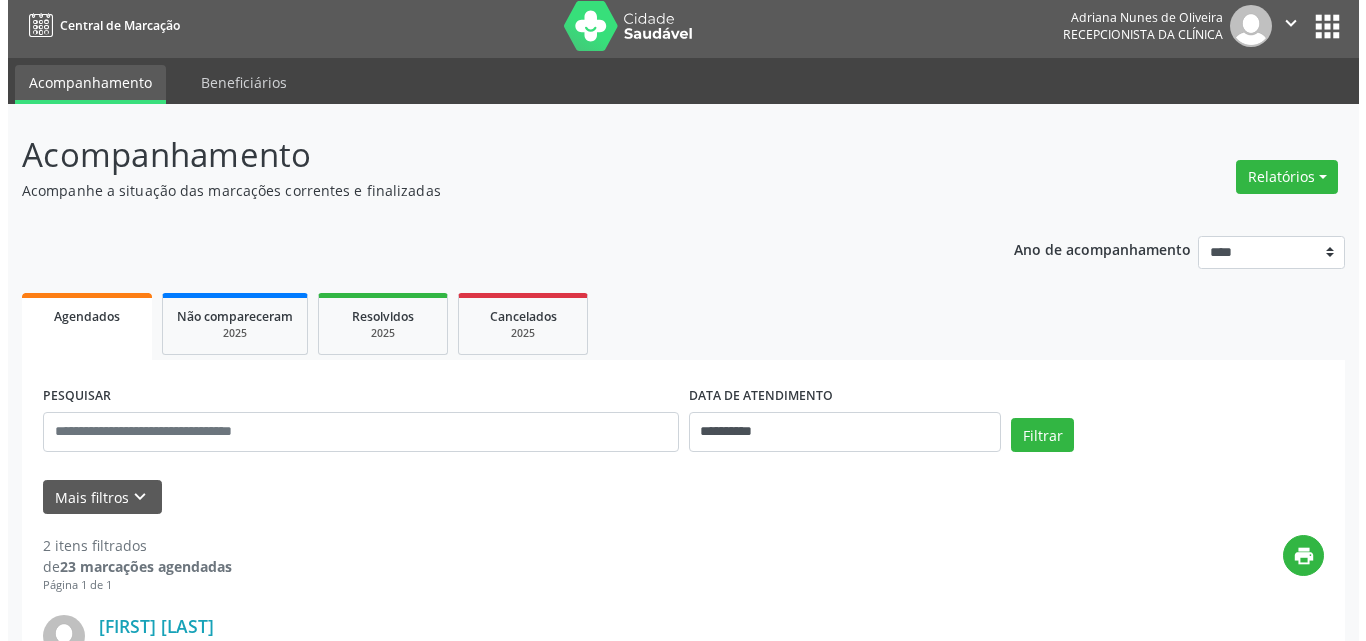 scroll, scrollTop: 0, scrollLeft: 0, axis: both 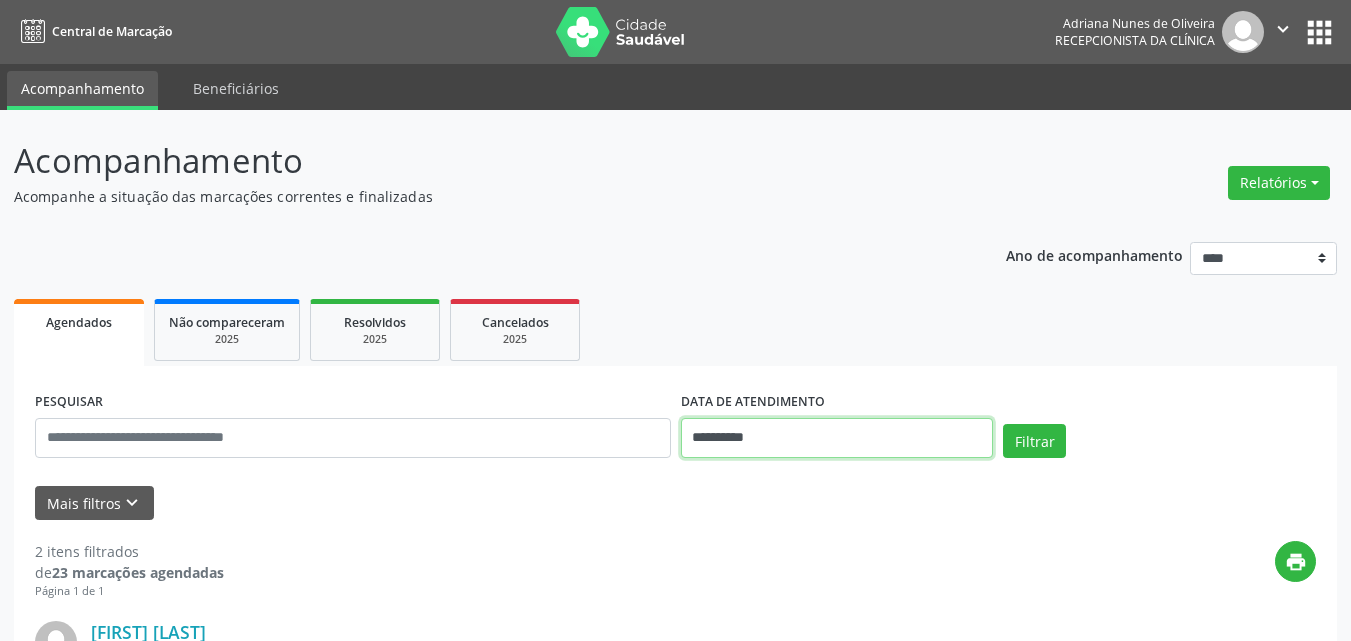 click on "**********" at bounding box center (837, 438) 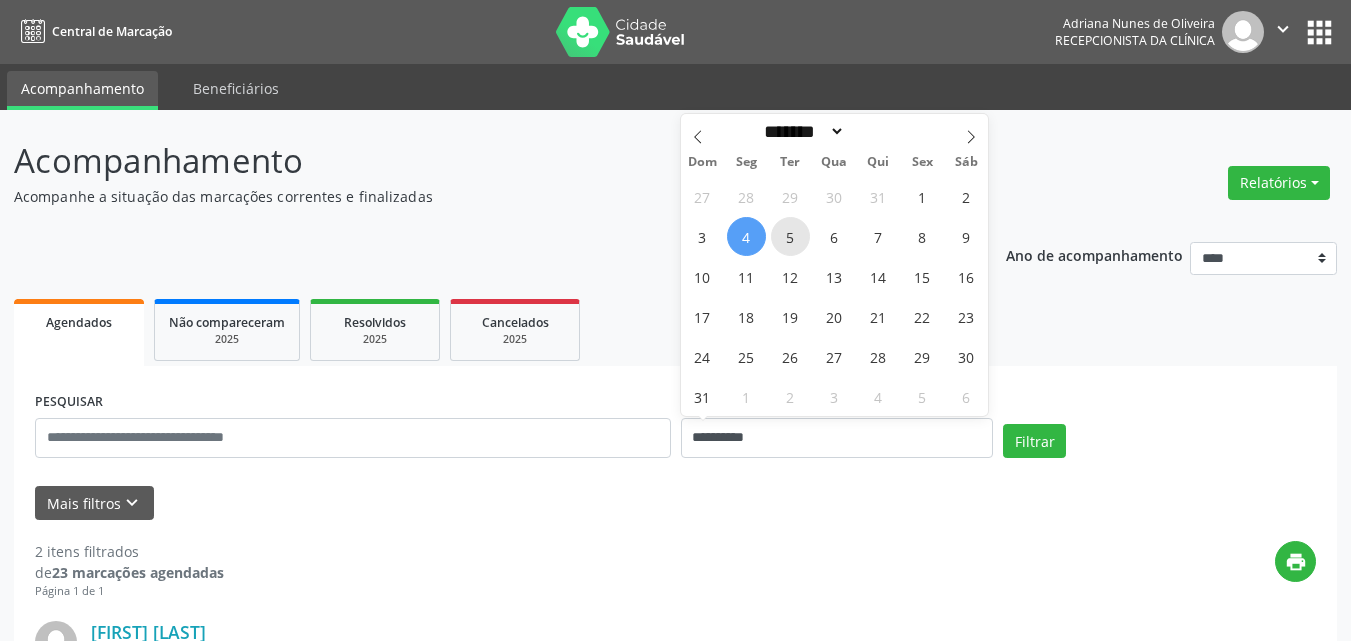 click on "5" at bounding box center (790, 236) 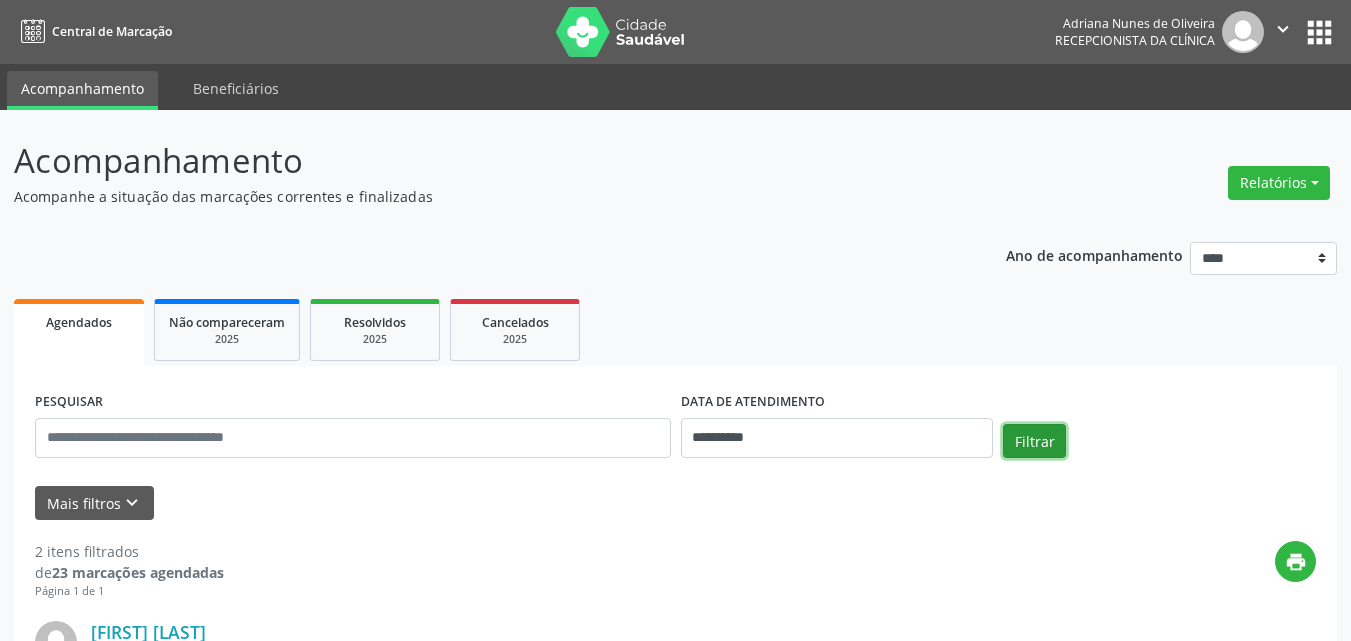 click on "Filtrar" at bounding box center (1034, 441) 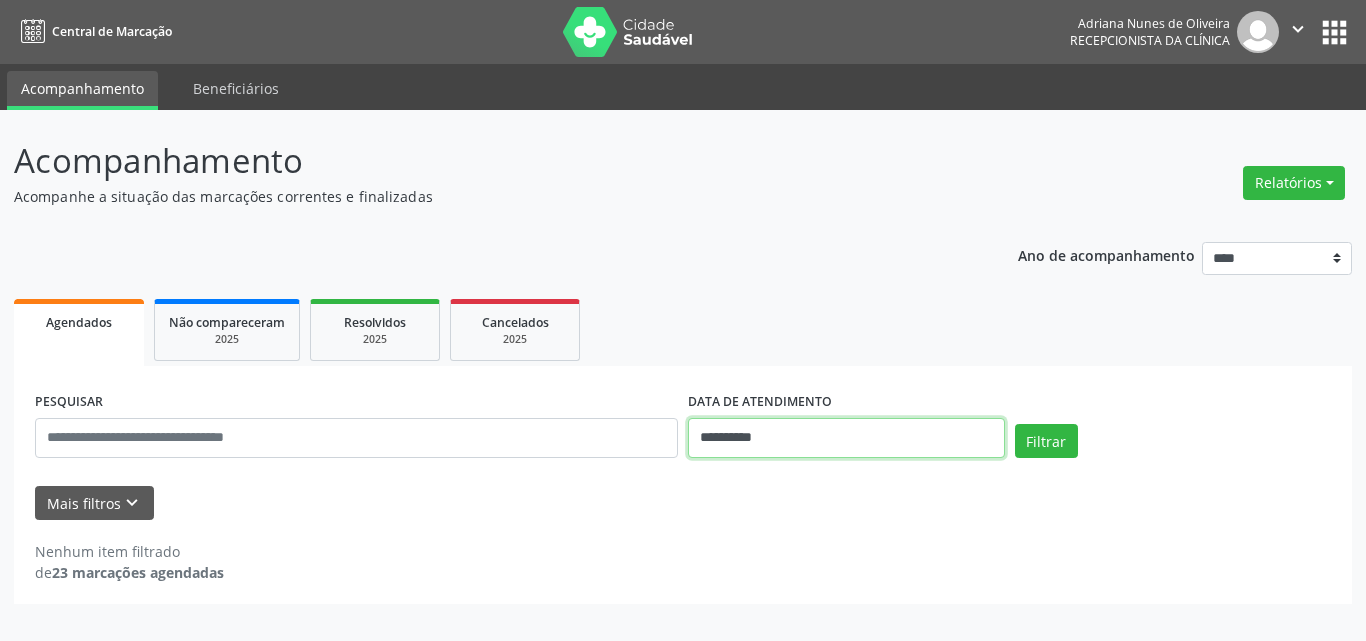 click on "**********" at bounding box center [846, 438] 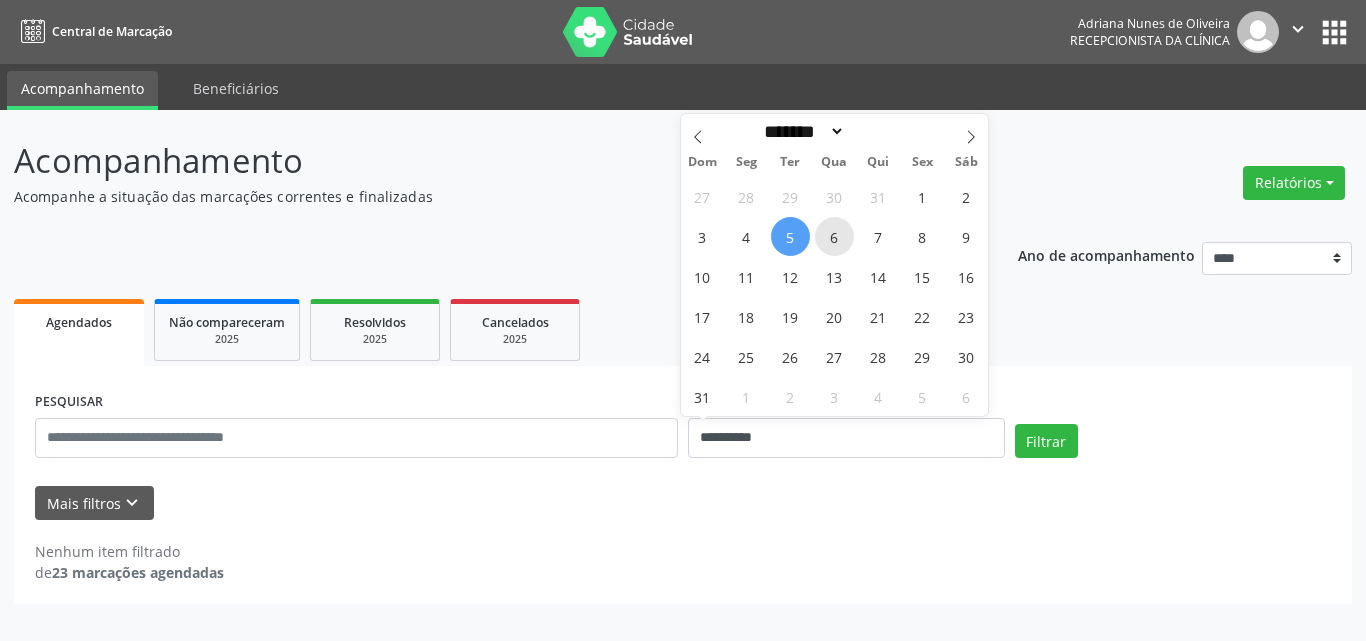 click on "6" at bounding box center [834, 236] 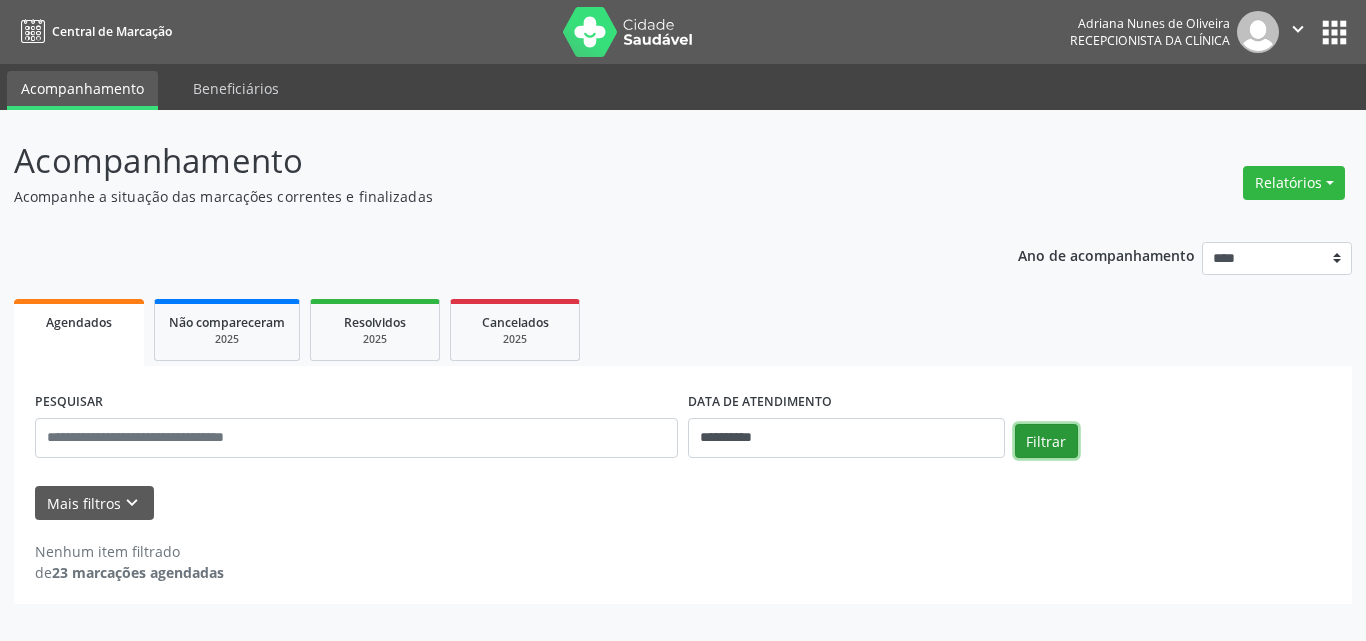 click on "Filtrar" at bounding box center (1046, 441) 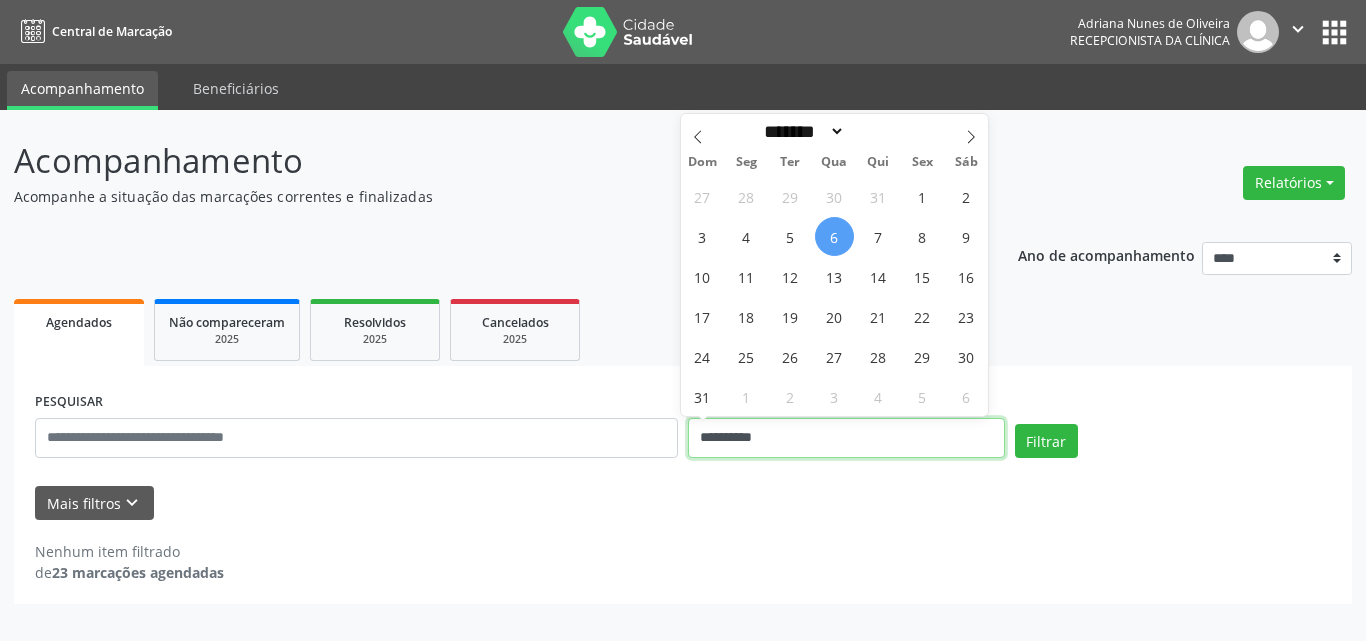 click on "**********" at bounding box center [846, 438] 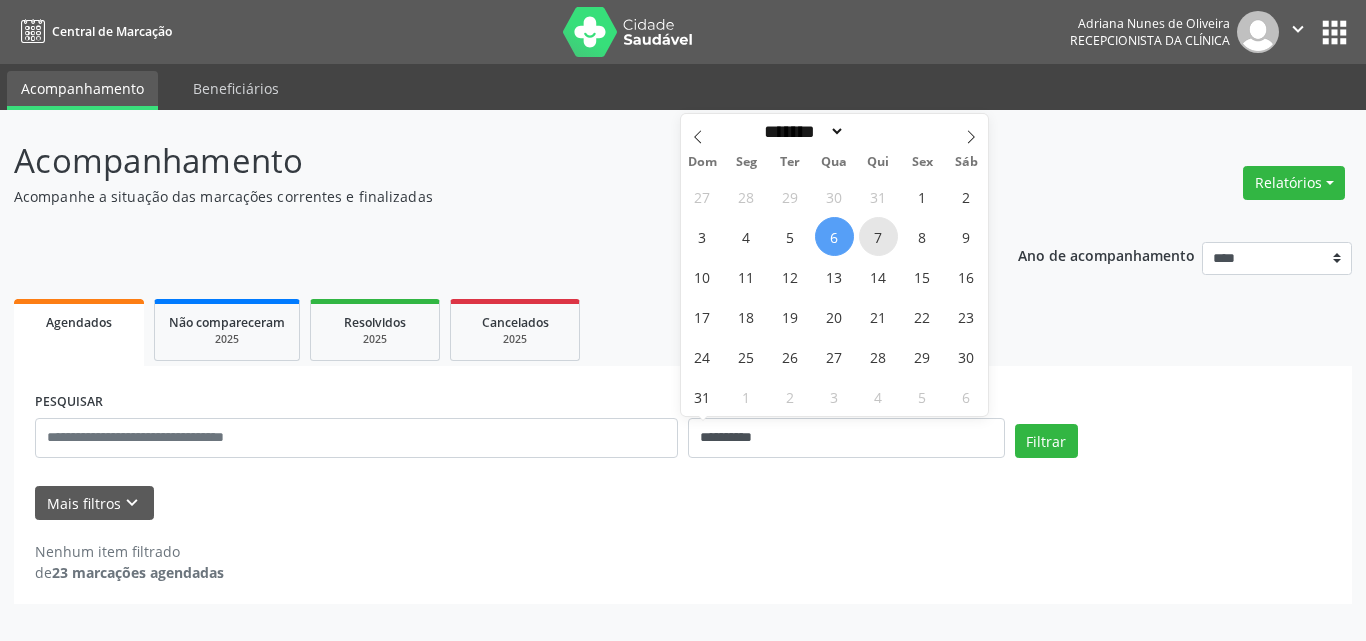 click on "7" at bounding box center (878, 236) 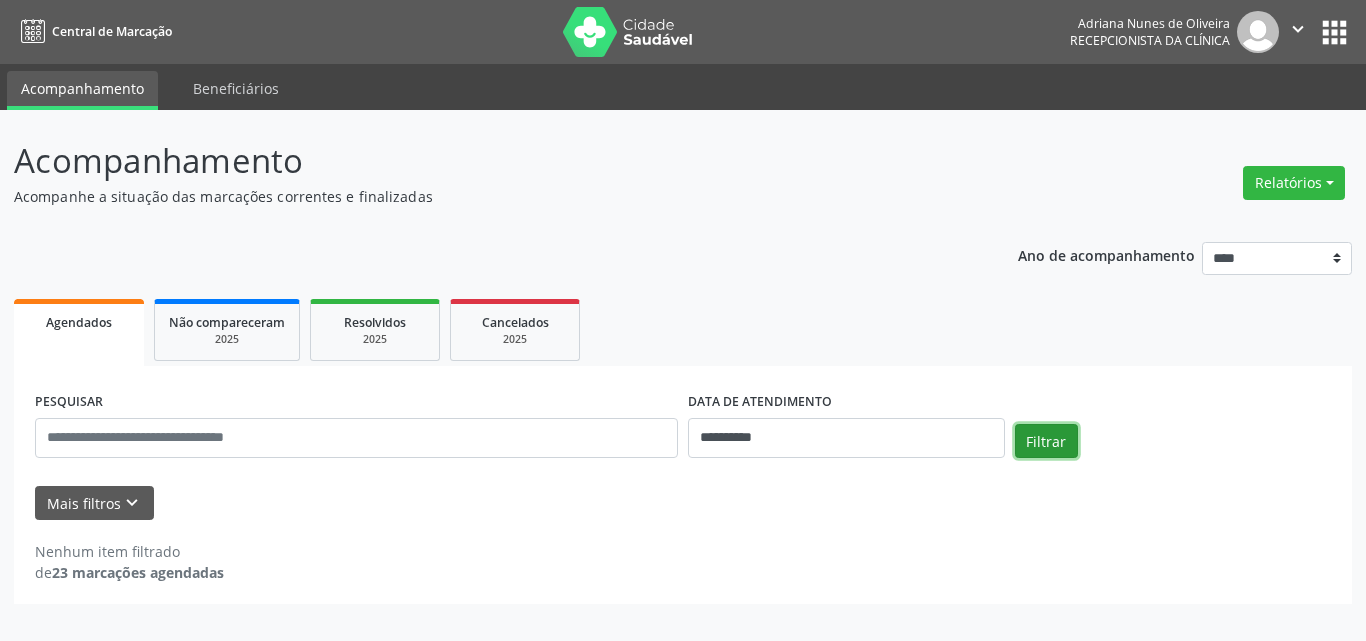 click on "Filtrar" at bounding box center [1046, 441] 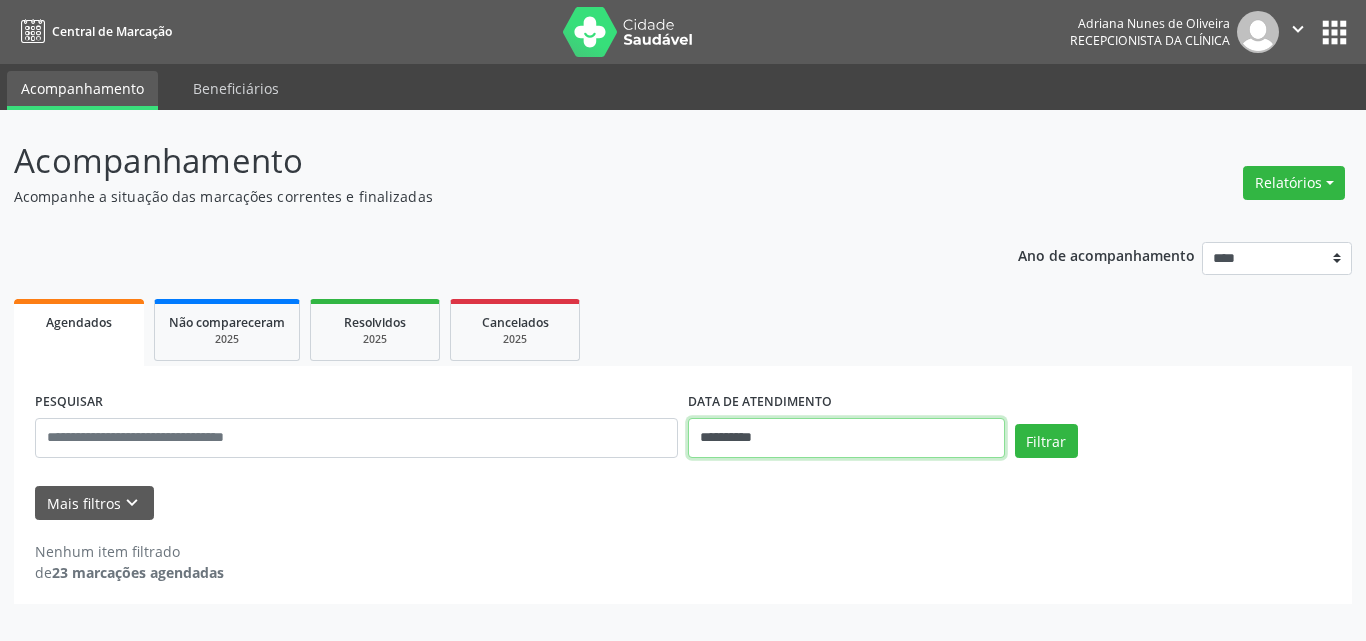 click on "**********" at bounding box center [846, 438] 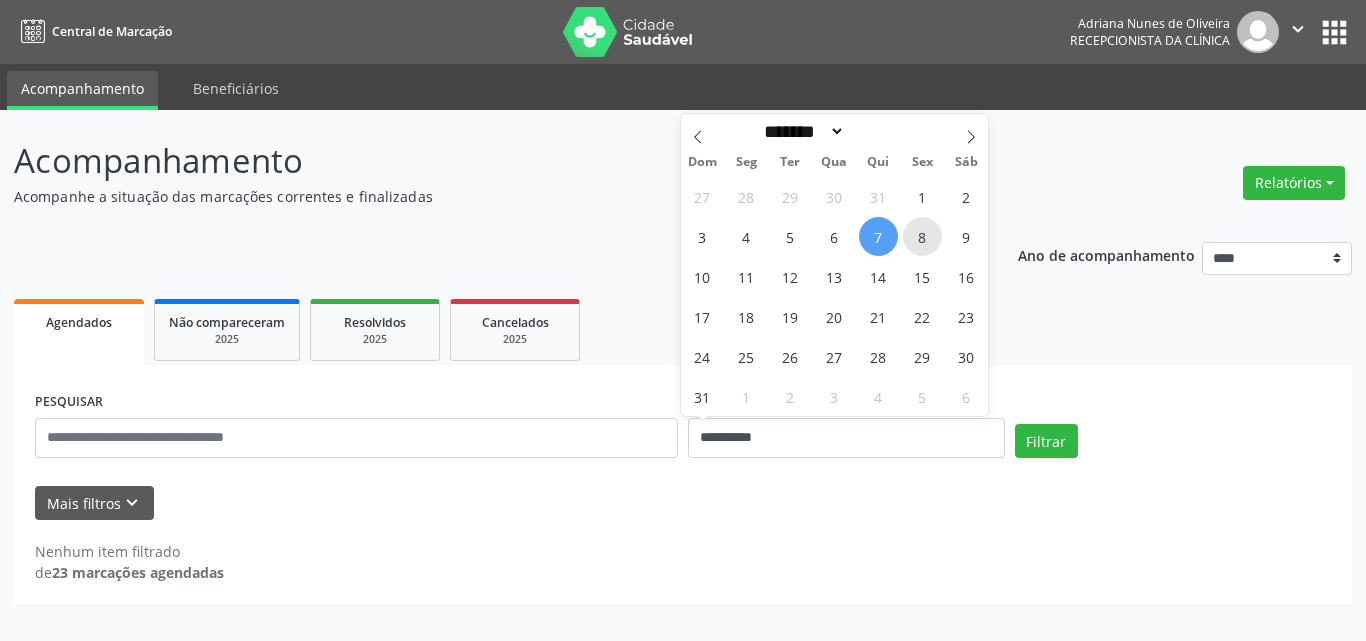 click on "8" at bounding box center (922, 236) 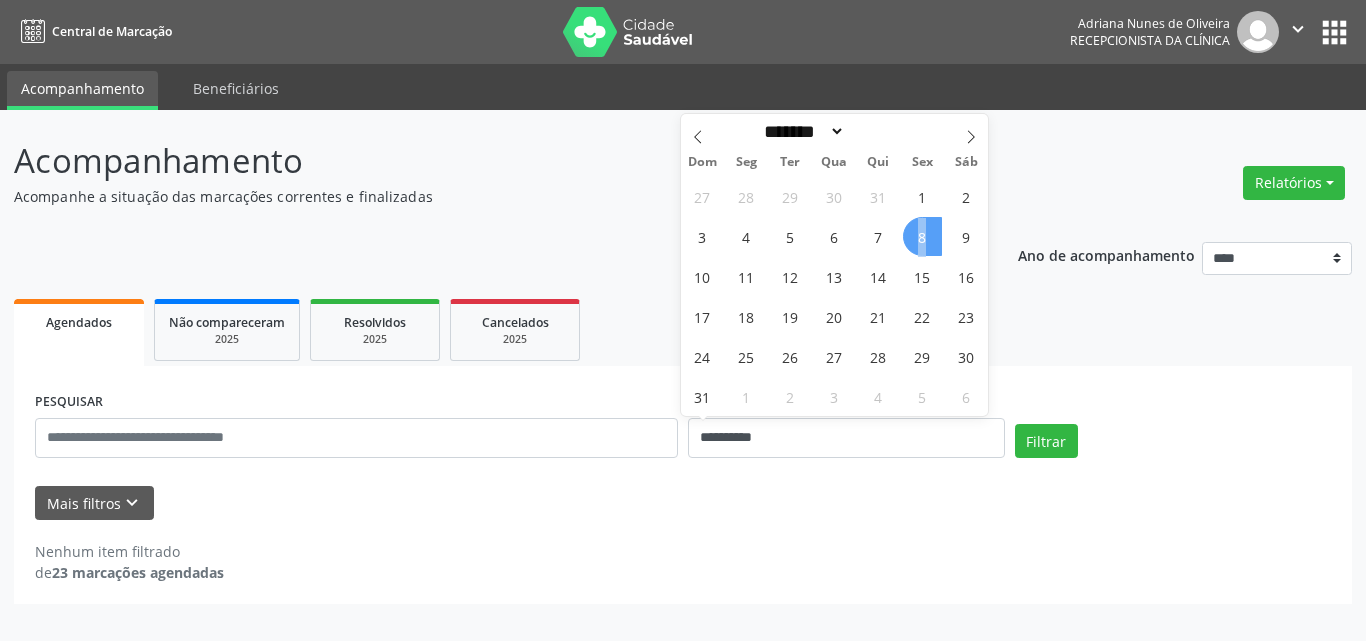 click on "8" at bounding box center (922, 236) 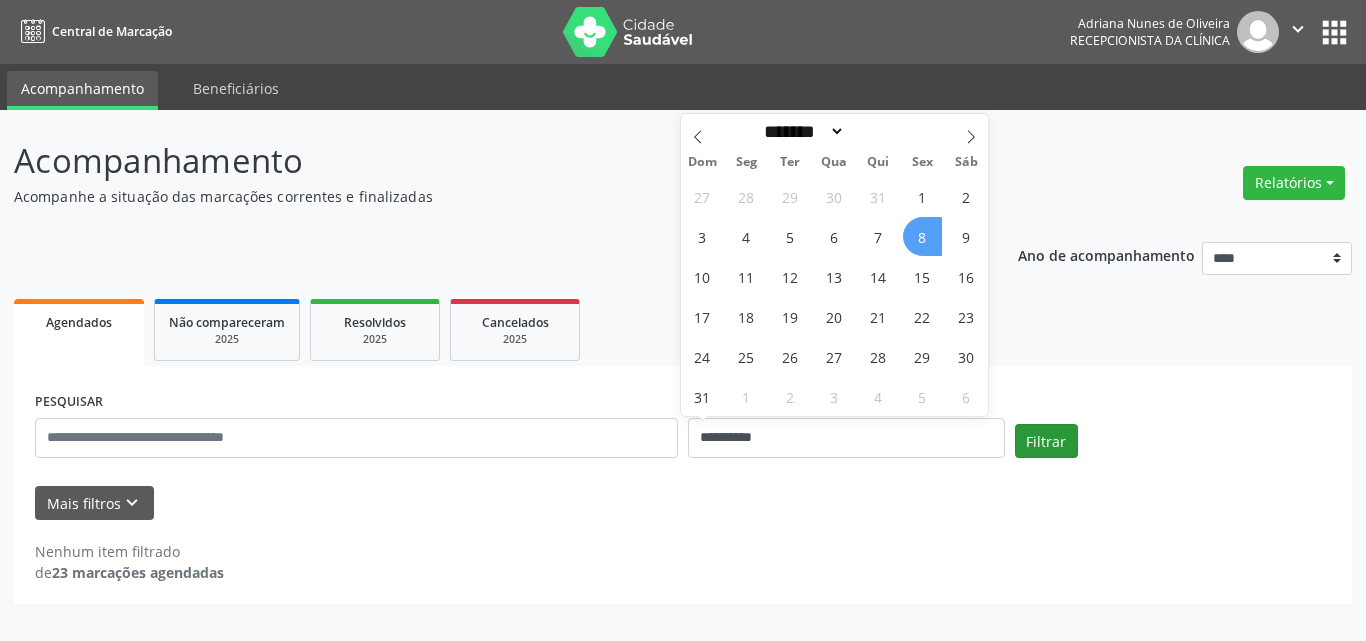 select on "*" 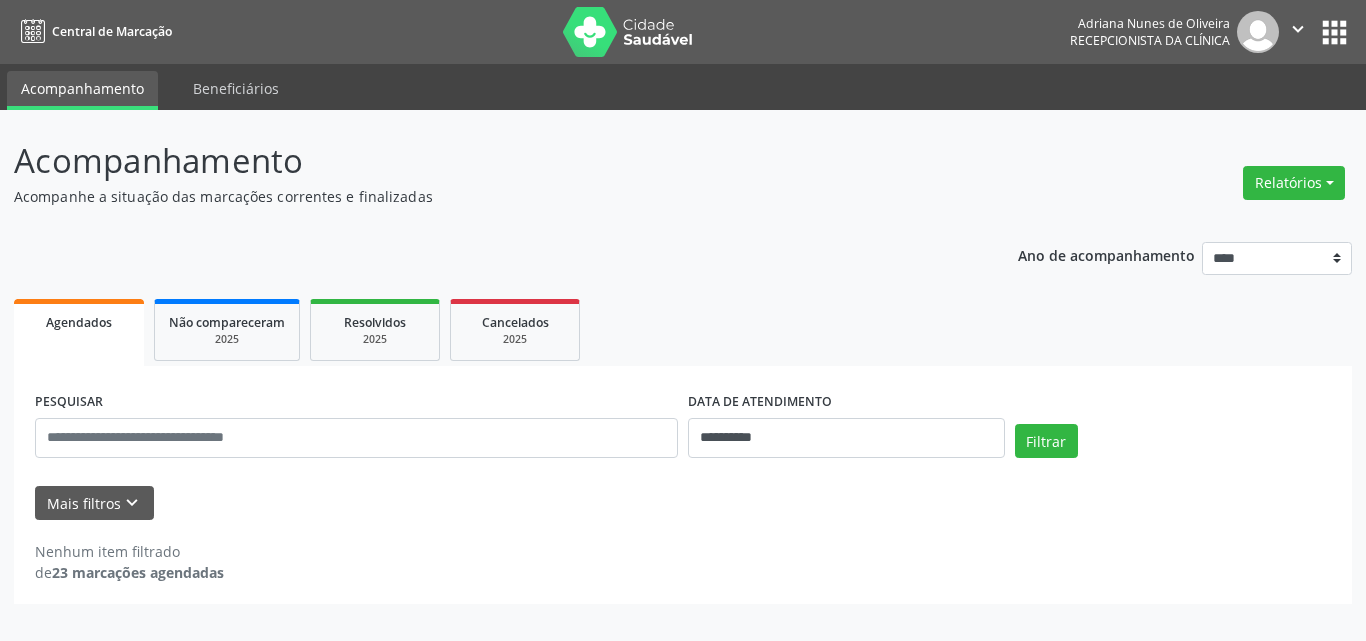 click on "Filtrar" at bounding box center [1173, 448] 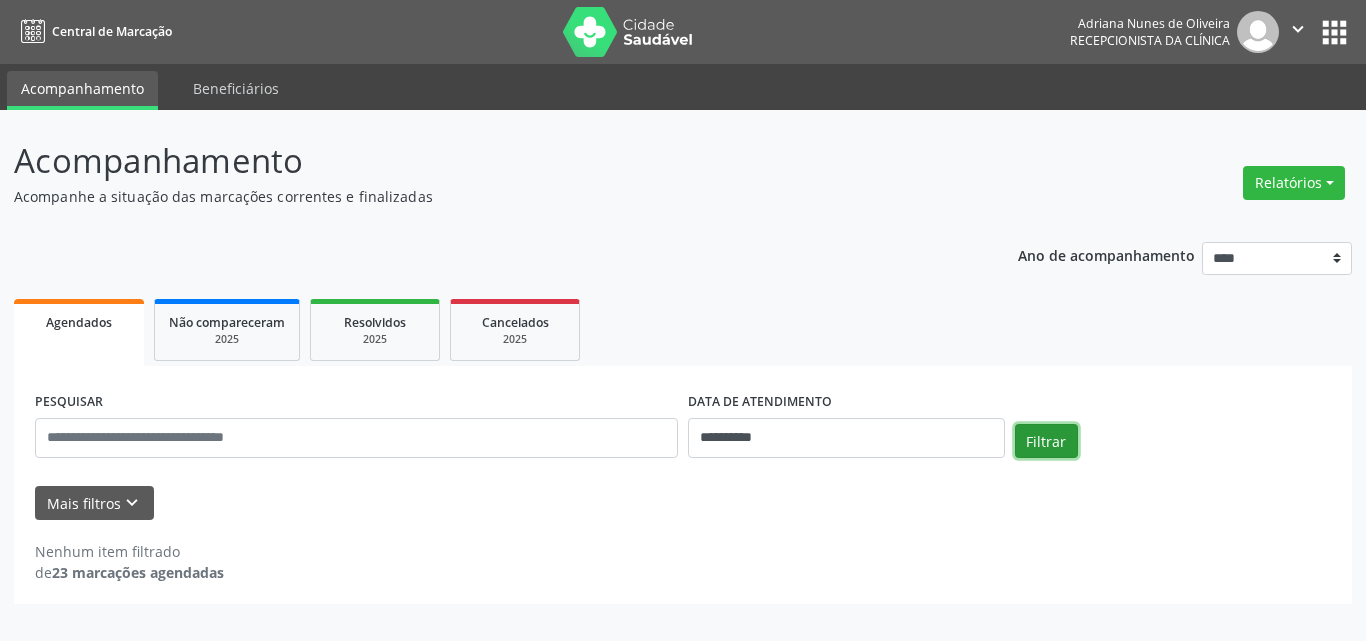 click on "Filtrar" at bounding box center (1046, 441) 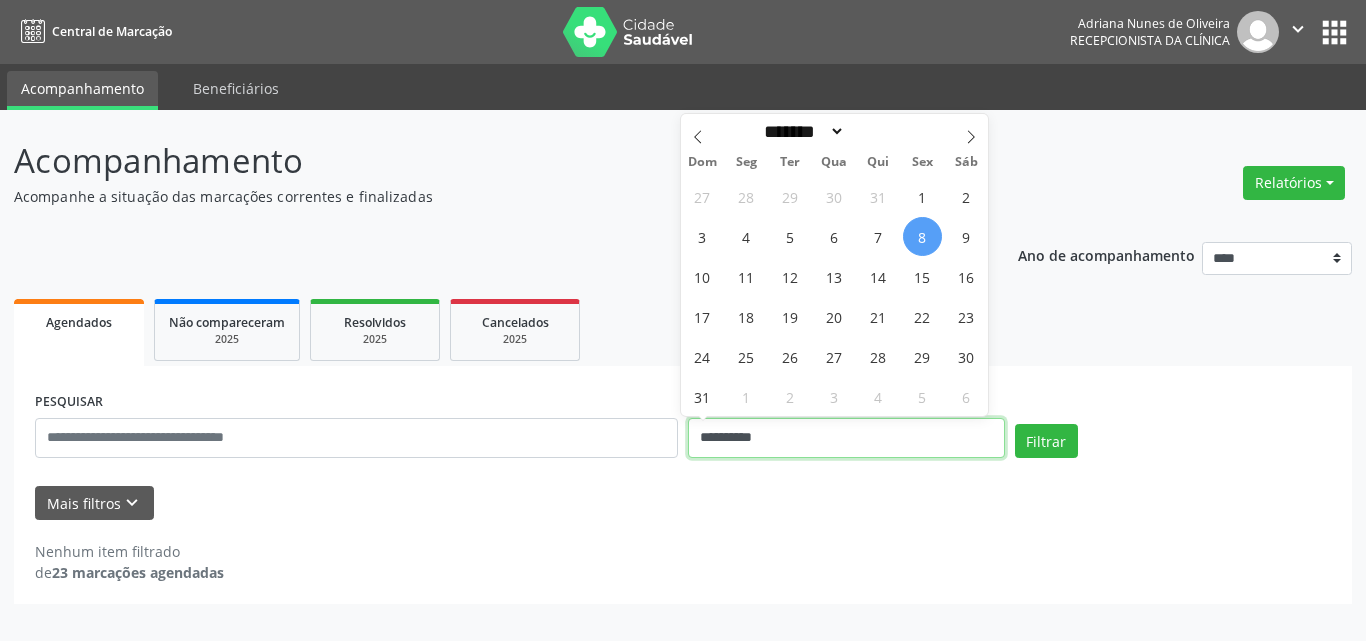 click on "**********" at bounding box center (846, 438) 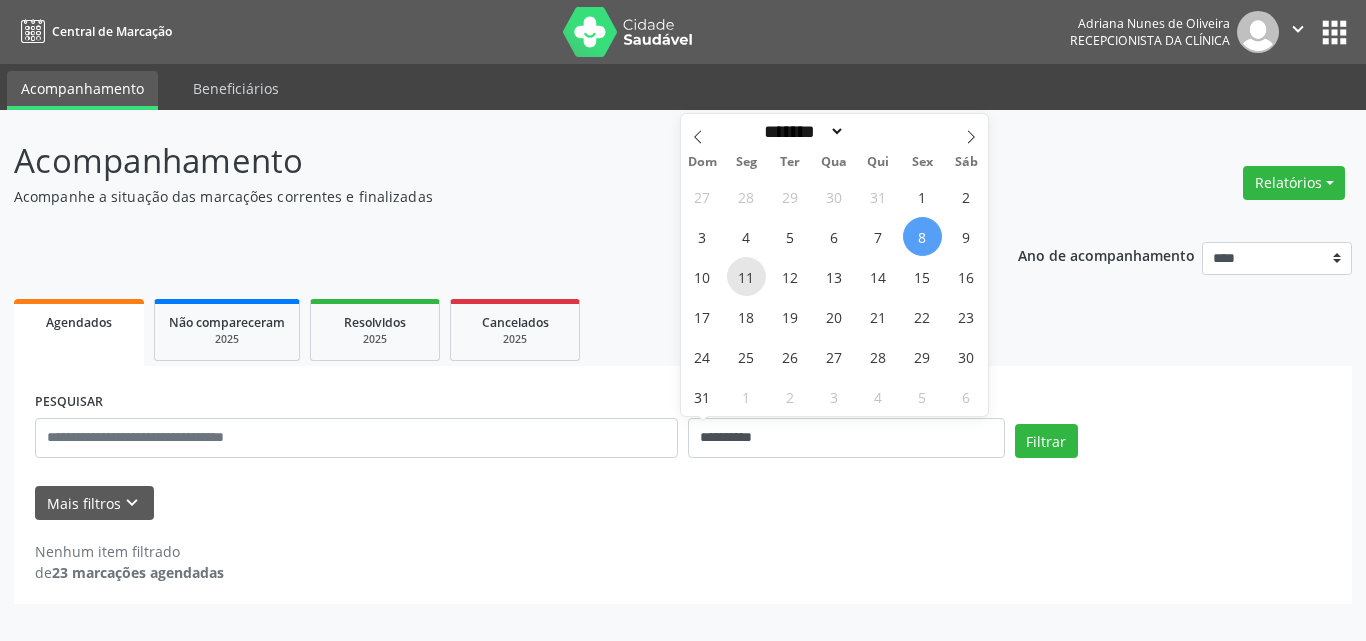 click on "11" at bounding box center (746, 276) 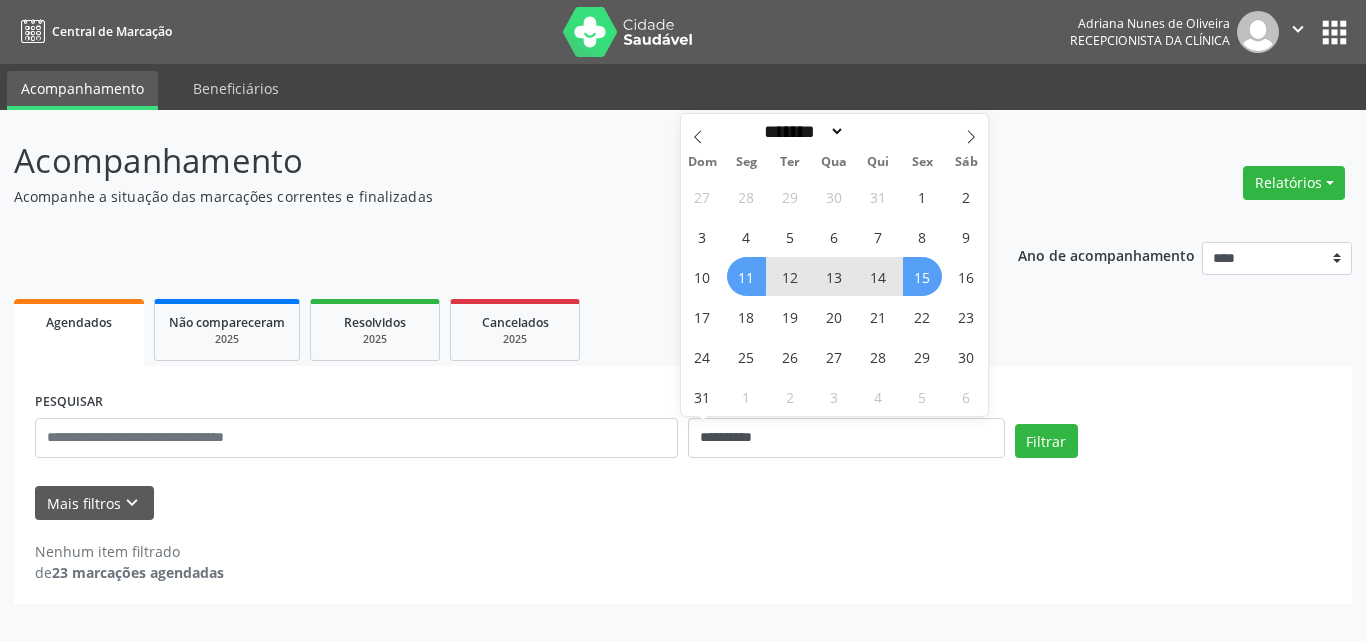 click on "15" at bounding box center [922, 276] 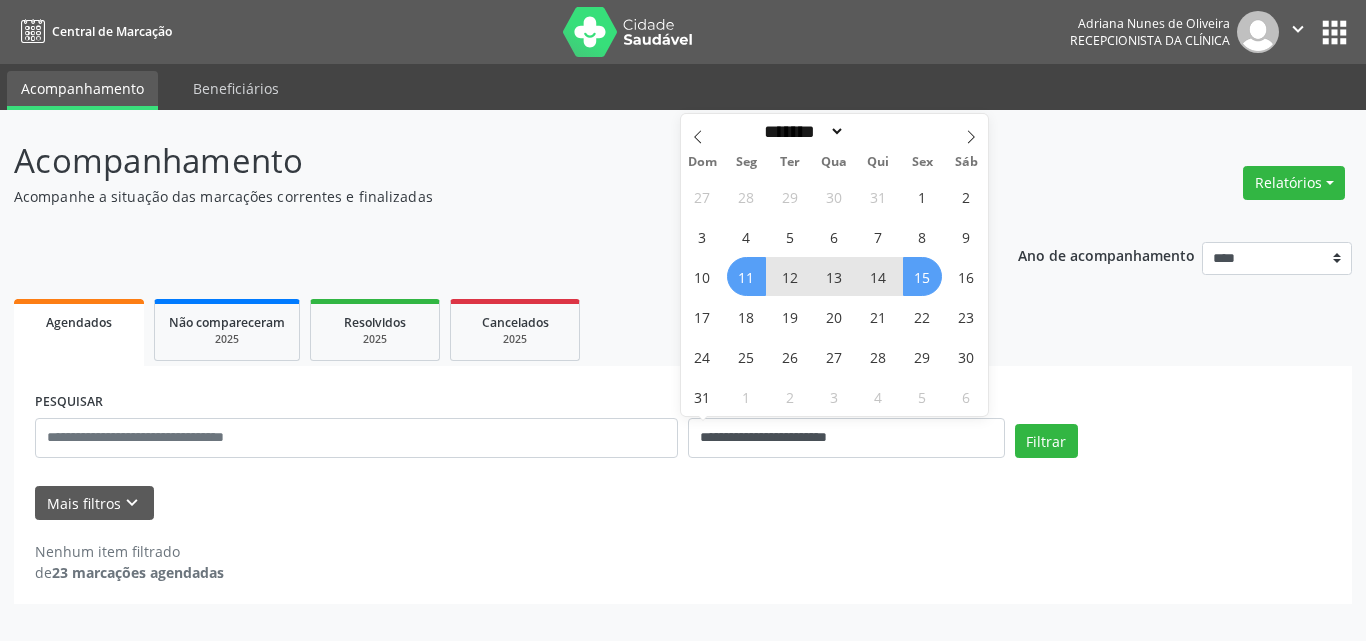 select on "*" 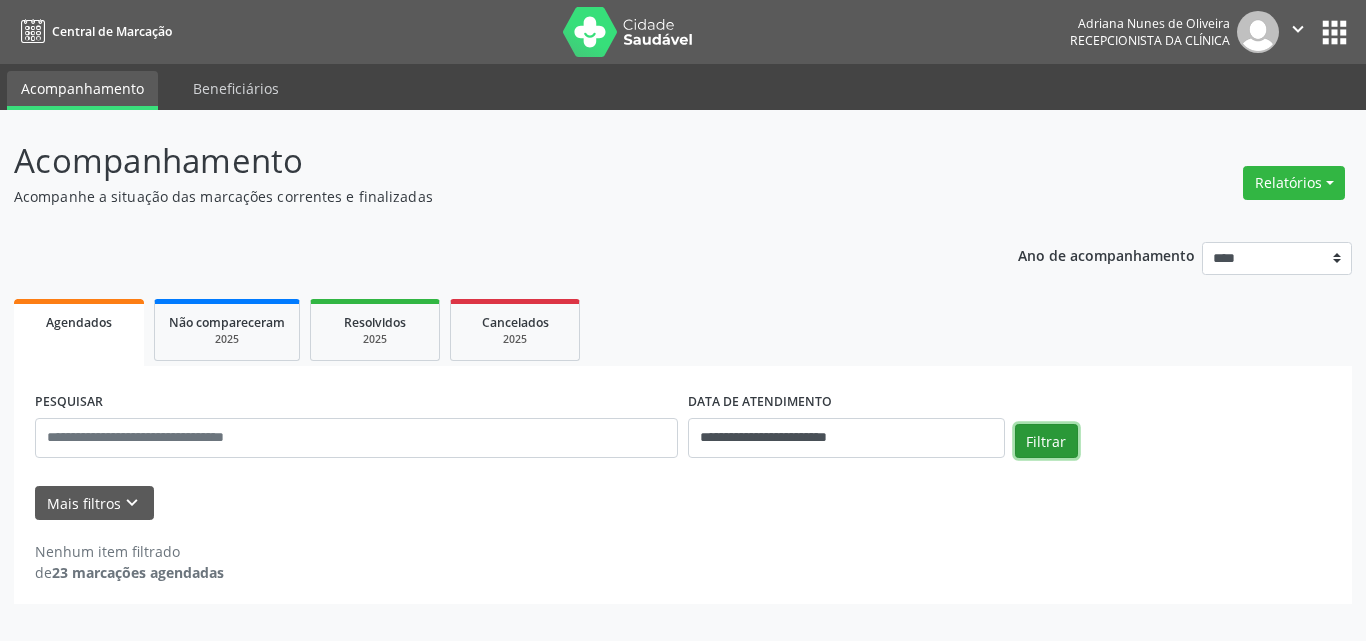 click on "Filtrar" at bounding box center [1046, 441] 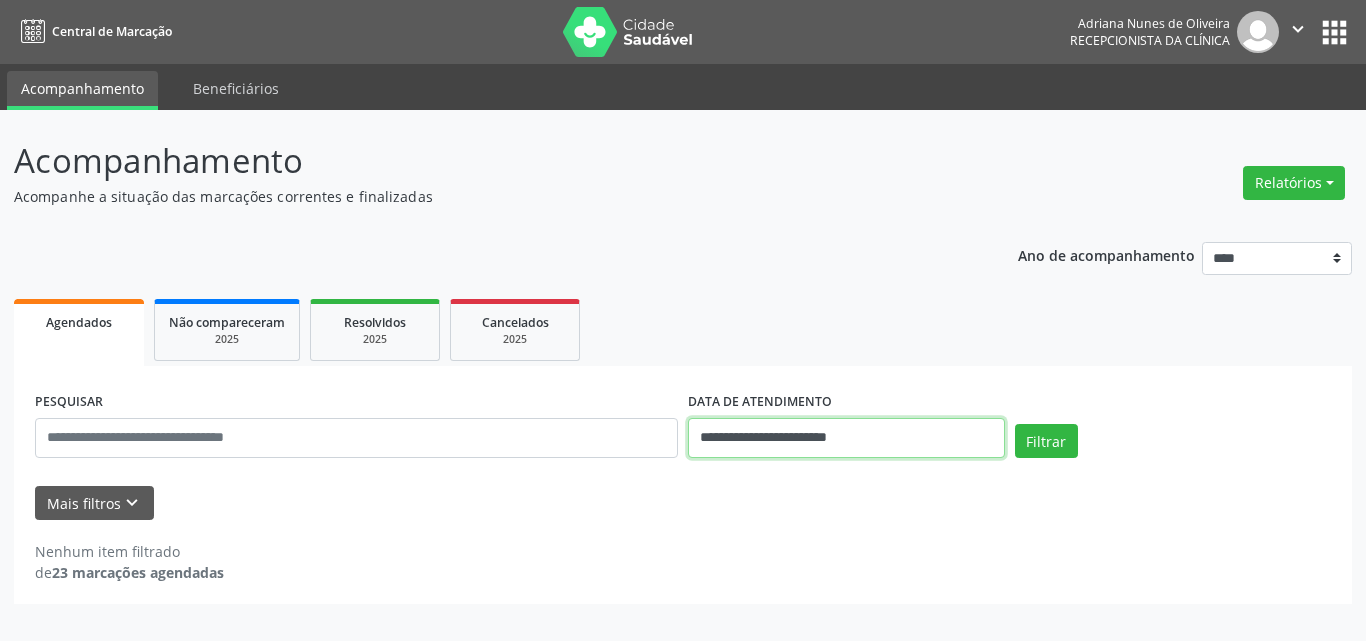 click on "**********" at bounding box center [846, 438] 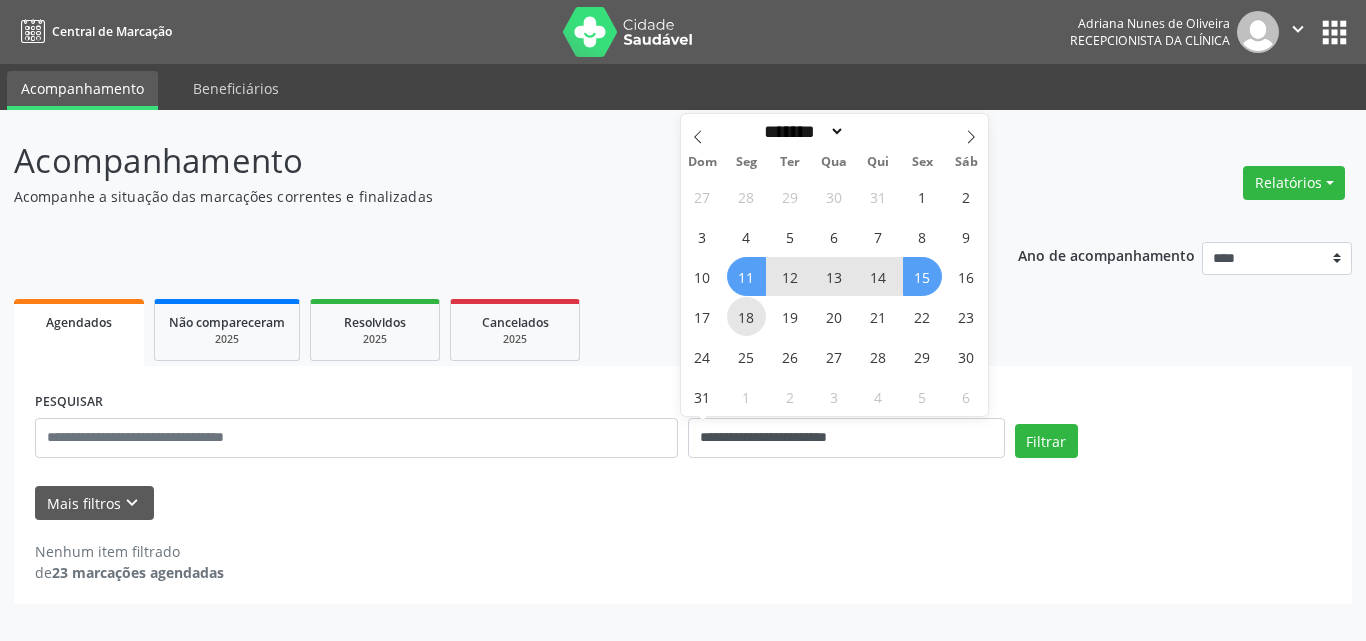 click on "18" at bounding box center [746, 316] 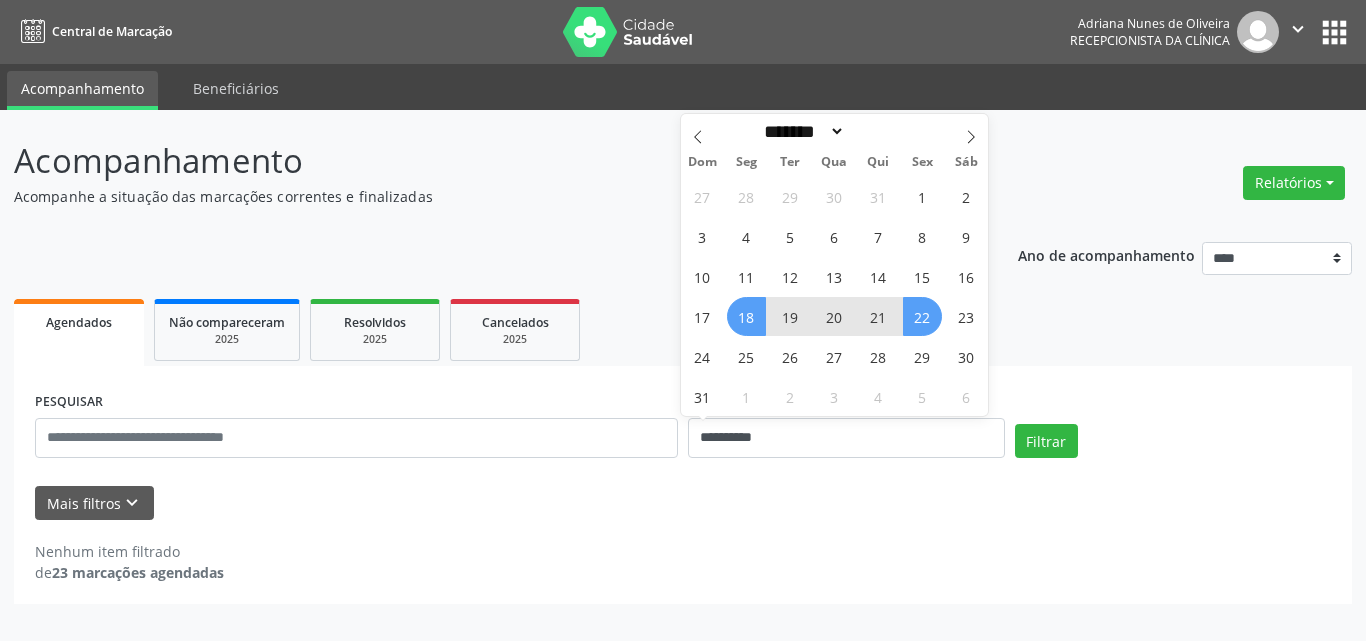 click on "22" at bounding box center (922, 316) 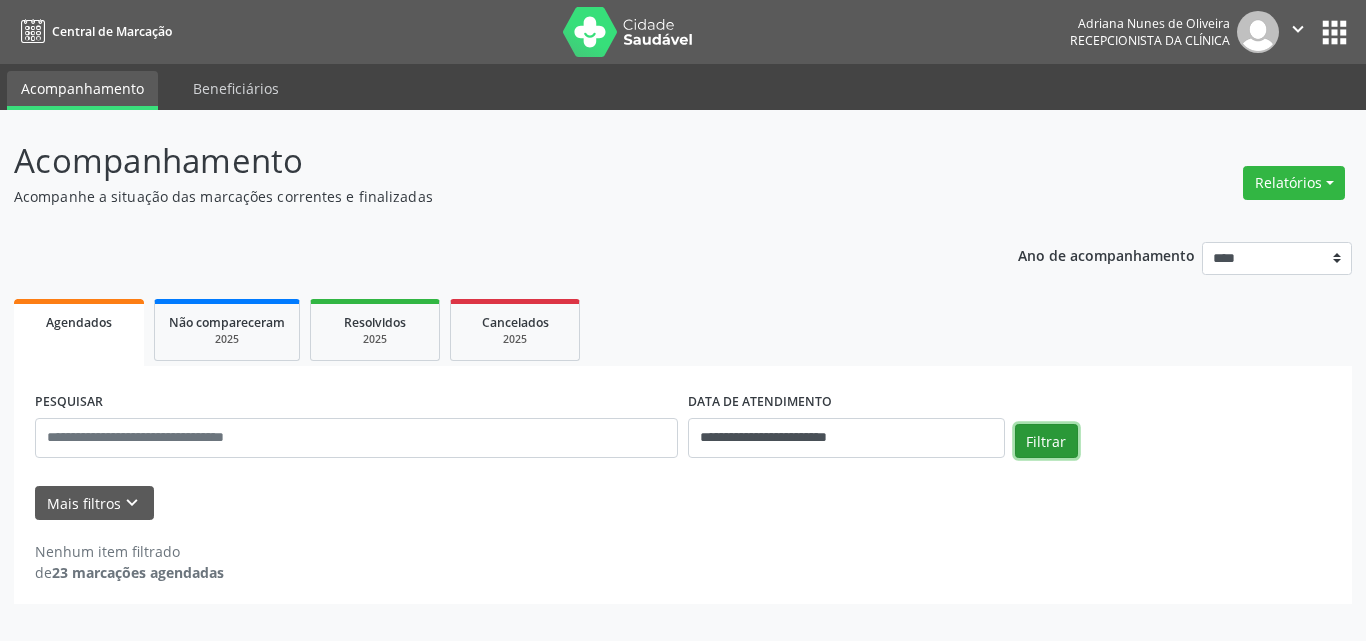 click on "Filtrar" at bounding box center (1046, 441) 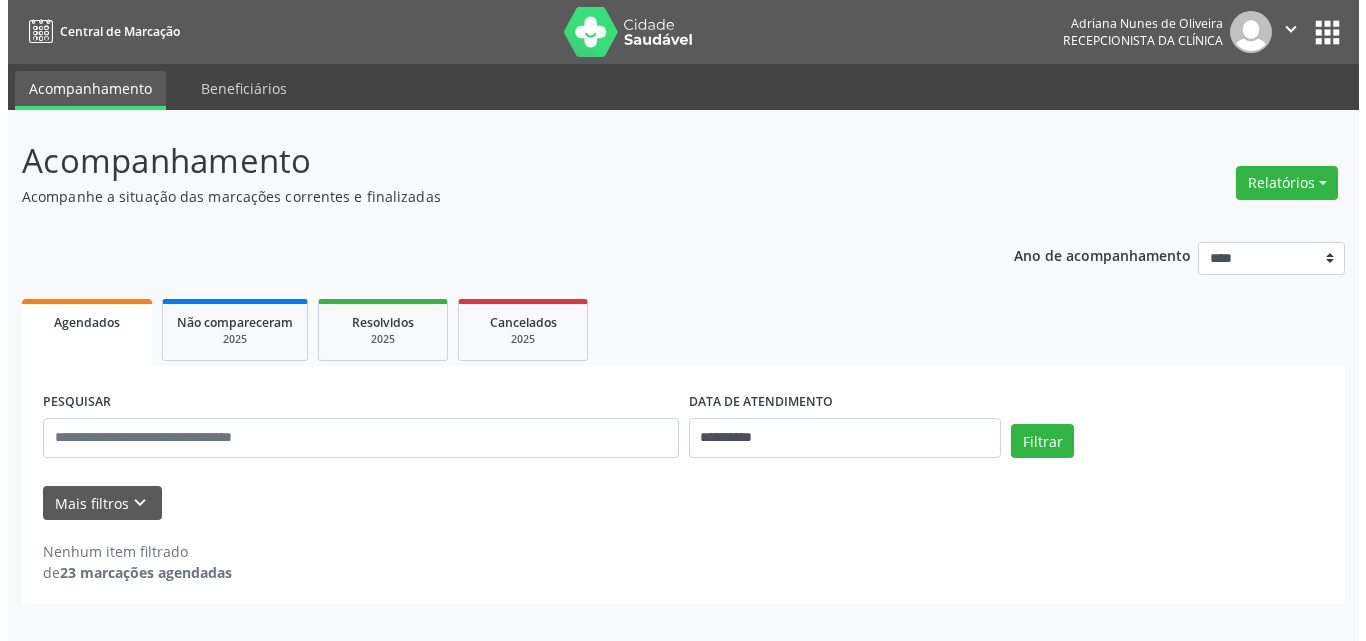 scroll, scrollTop: 0, scrollLeft: 0, axis: both 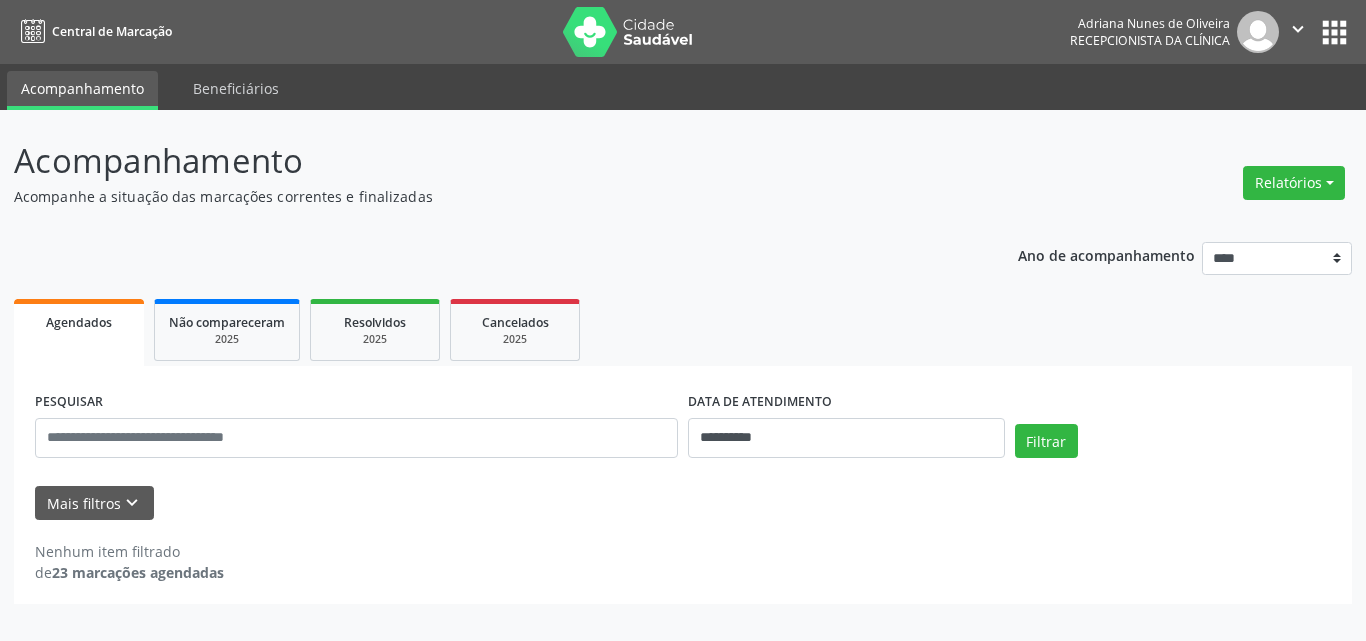 click on "Acompanhamento" at bounding box center (482, 161) 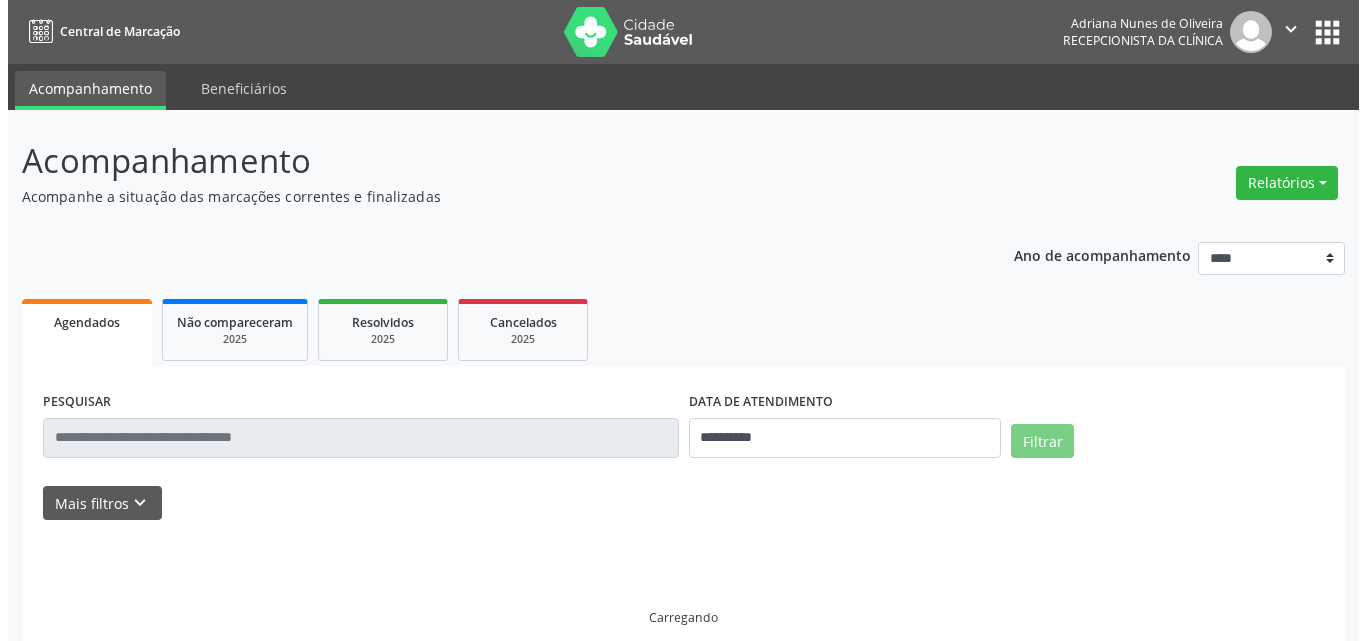 scroll, scrollTop: 0, scrollLeft: 0, axis: both 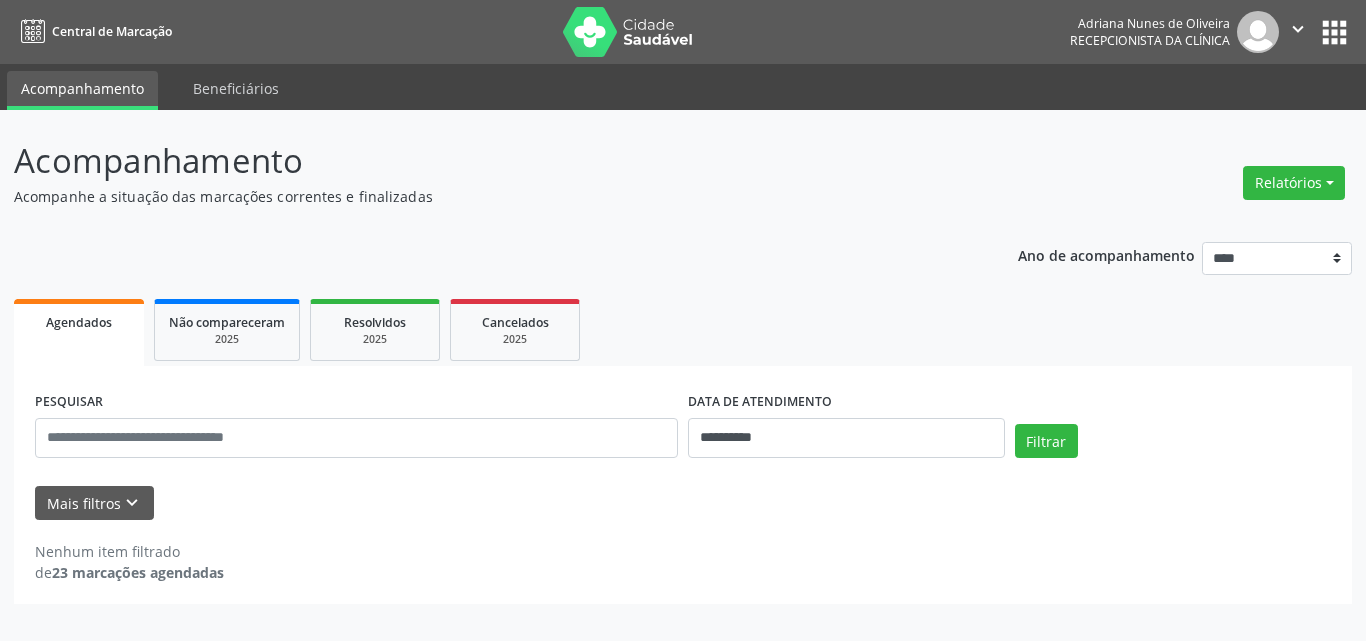 click on "Acompanhamento" at bounding box center [482, 161] 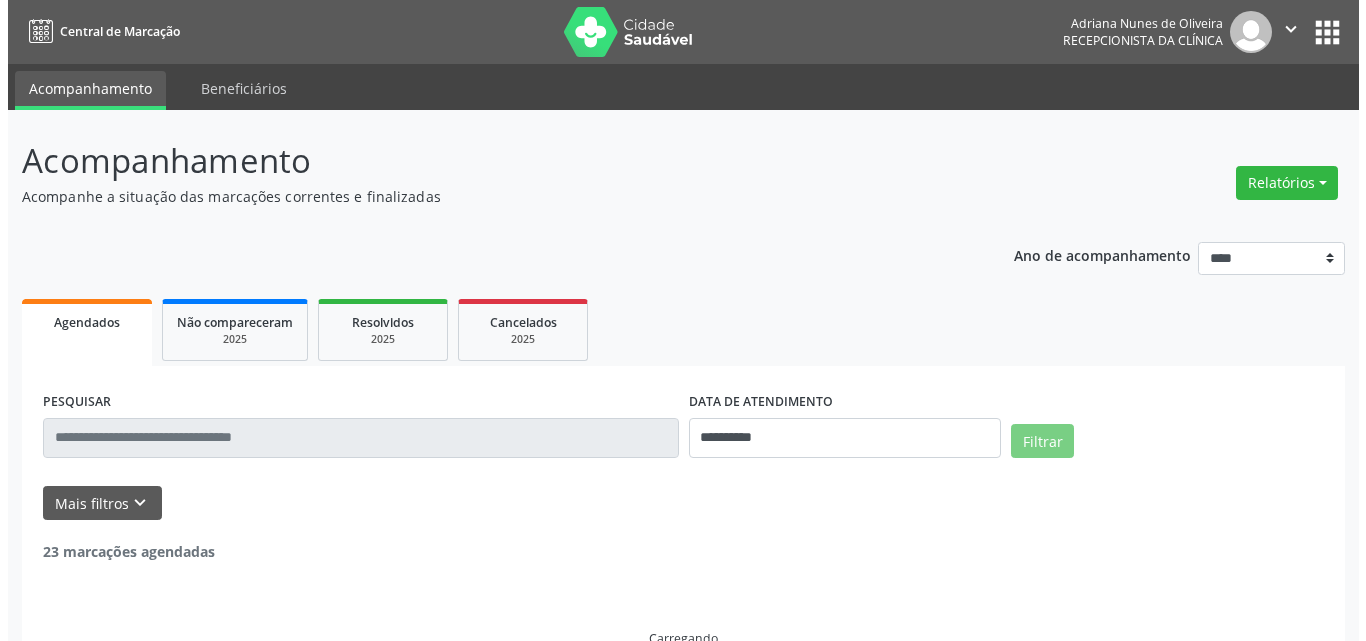 scroll, scrollTop: 0, scrollLeft: 0, axis: both 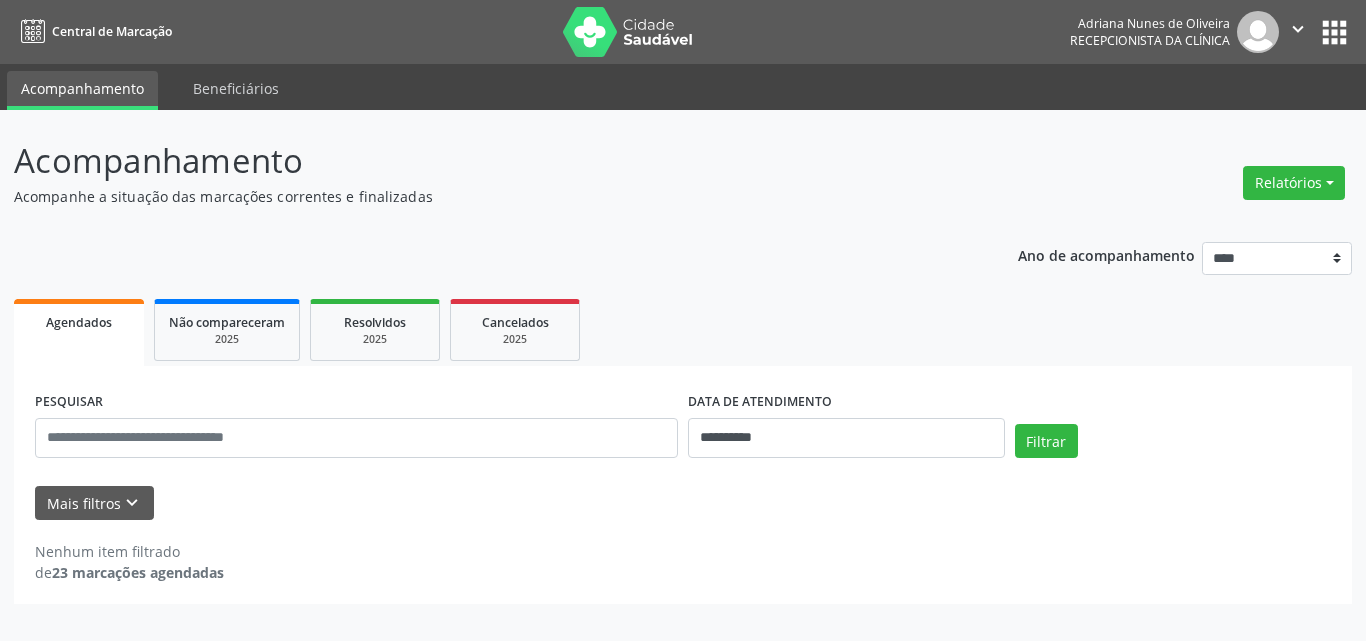 click on "**********" at bounding box center (683, 416) 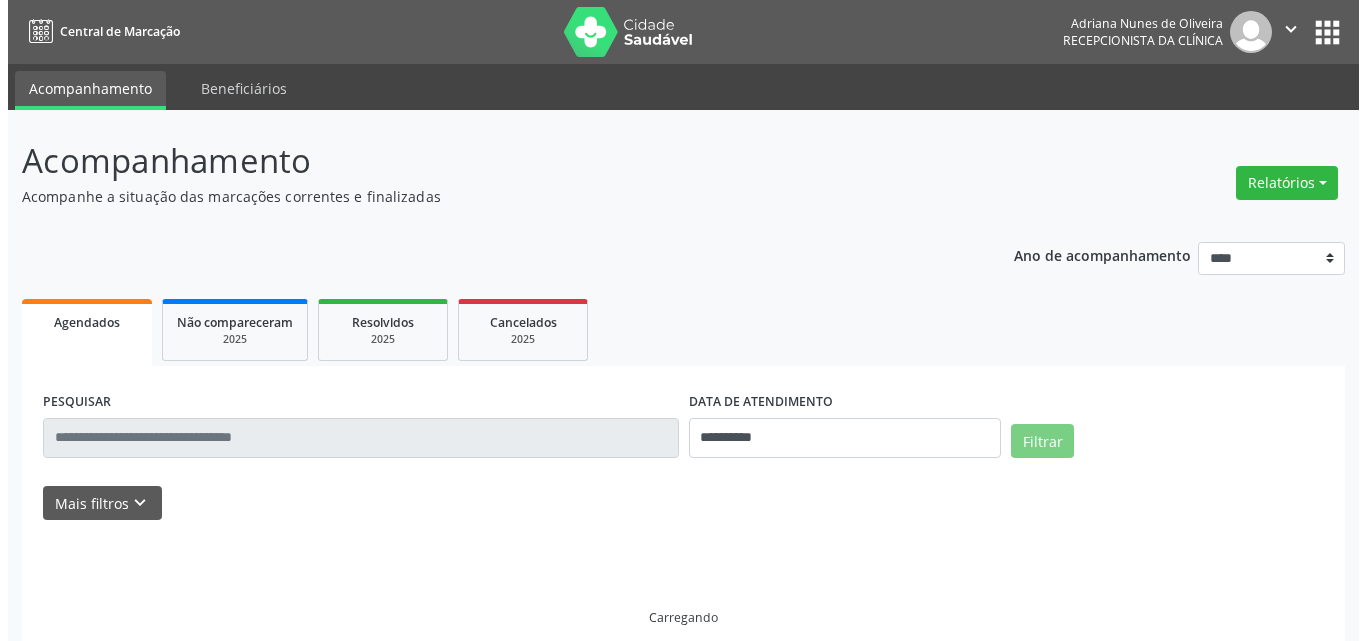 scroll, scrollTop: 0, scrollLeft: 0, axis: both 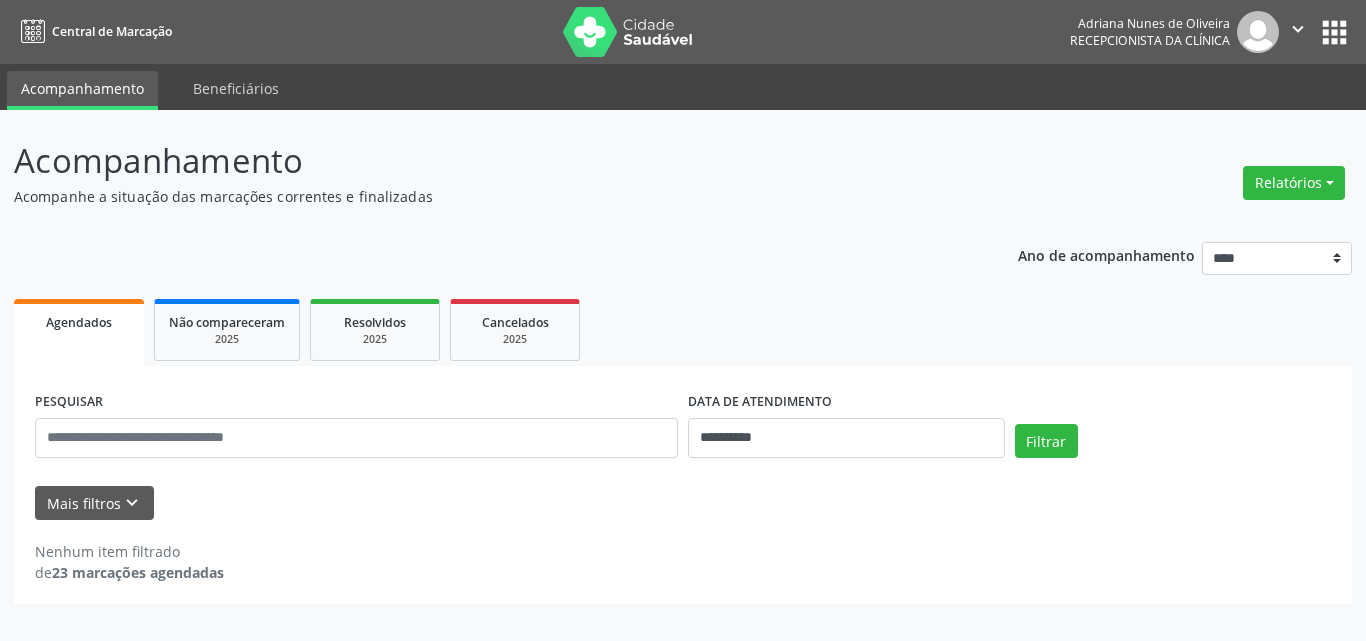 click on "**********" at bounding box center [683, 416] 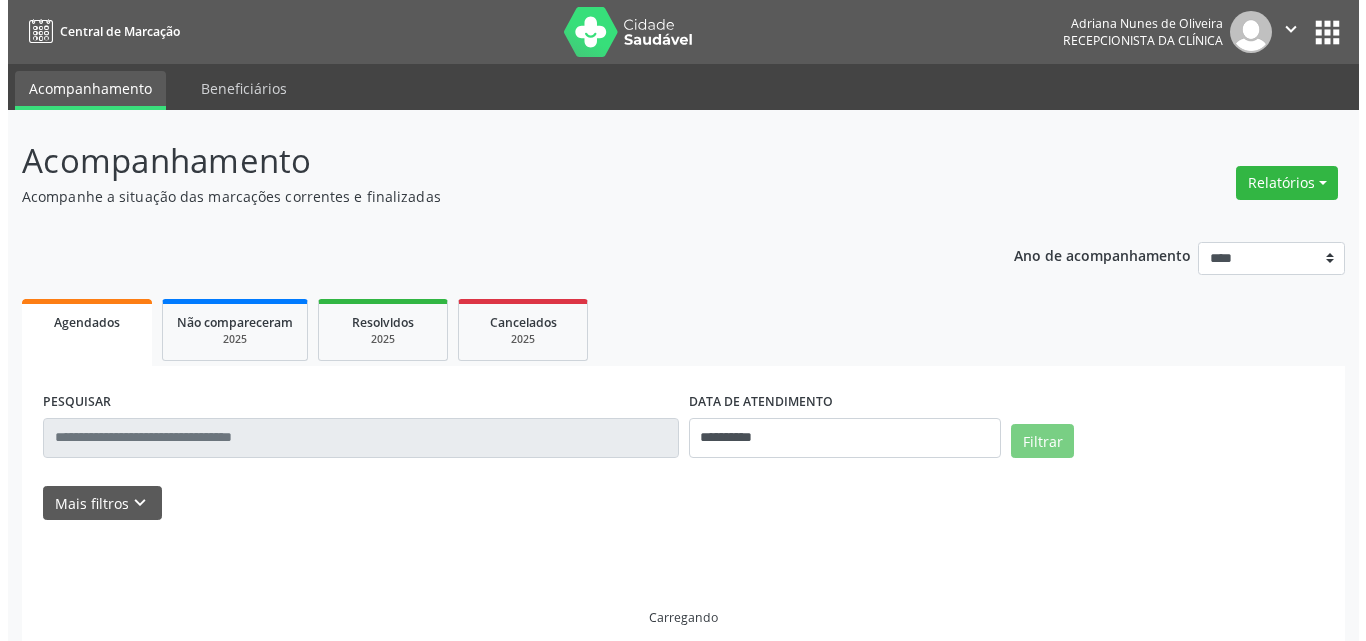 scroll, scrollTop: 0, scrollLeft: 0, axis: both 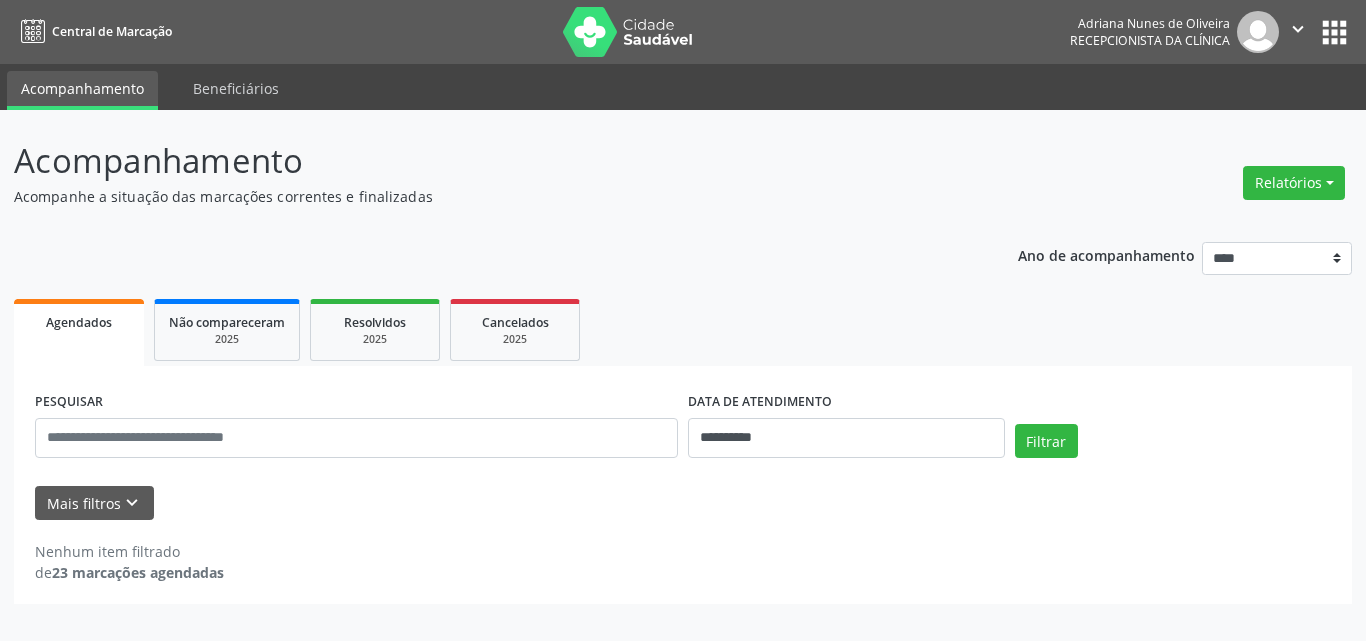 click on "**********" at bounding box center [683, 416] 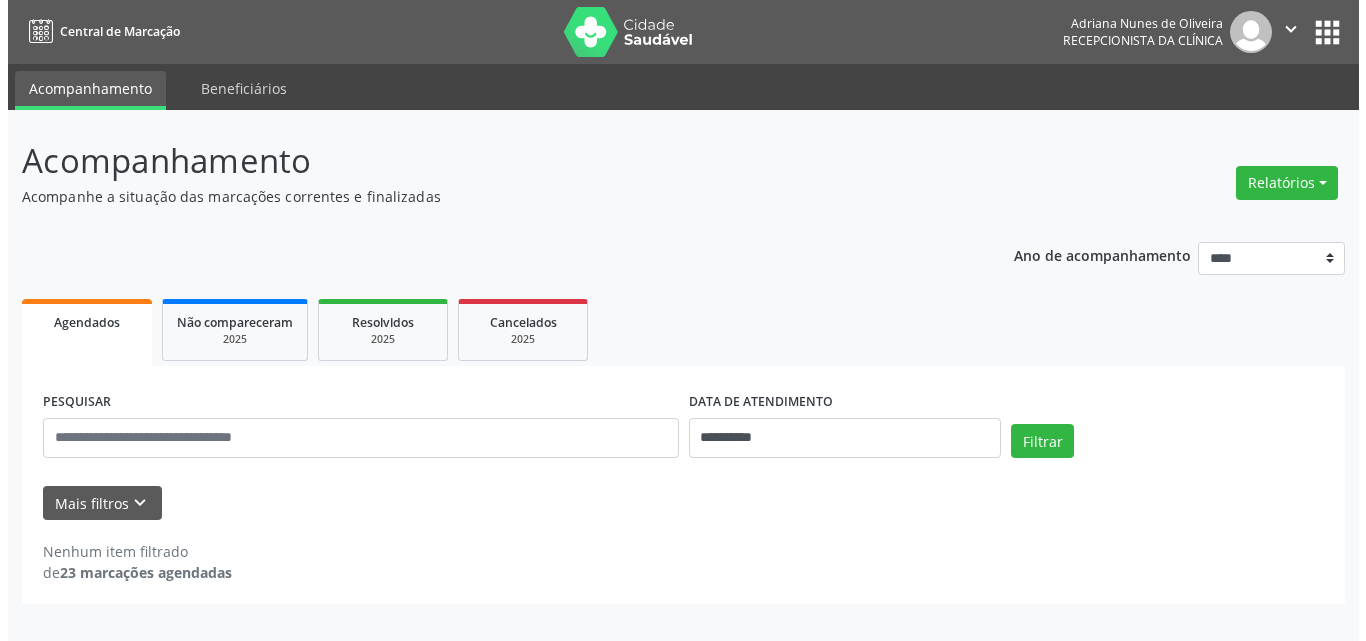 scroll, scrollTop: 0, scrollLeft: 0, axis: both 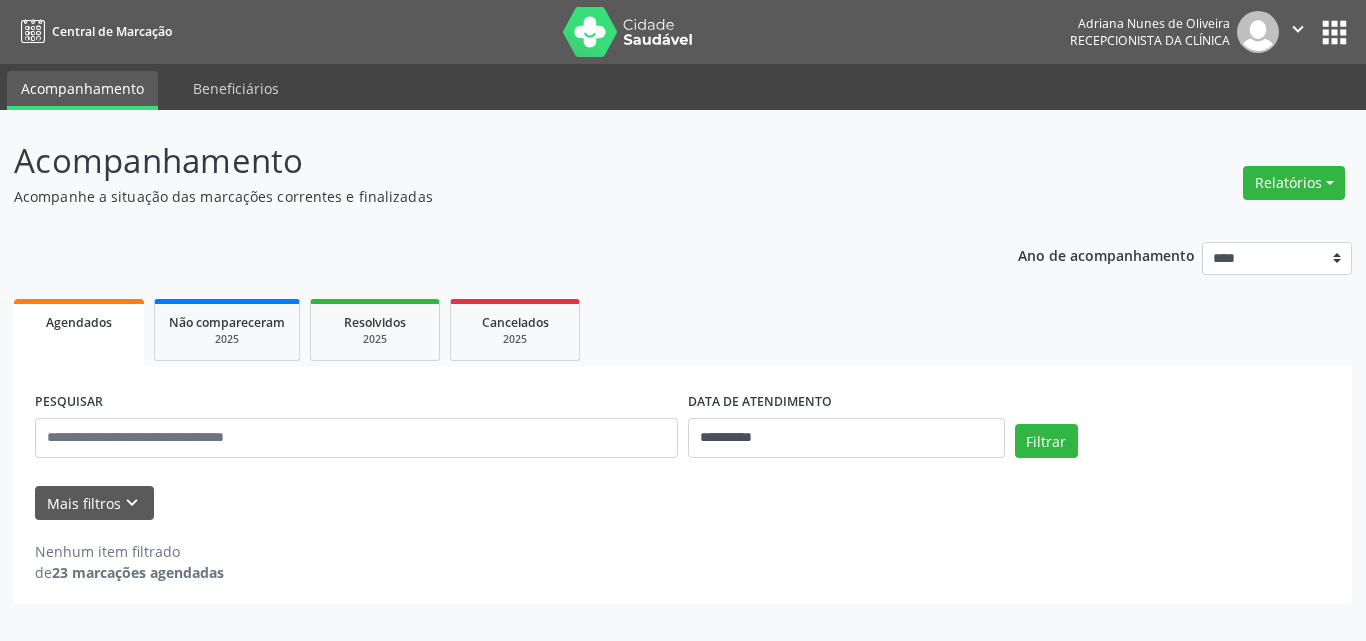 click on "Agendados   Não compareceram
2025
Resolvidos
2025
Cancelados
2025" at bounding box center [683, 330] 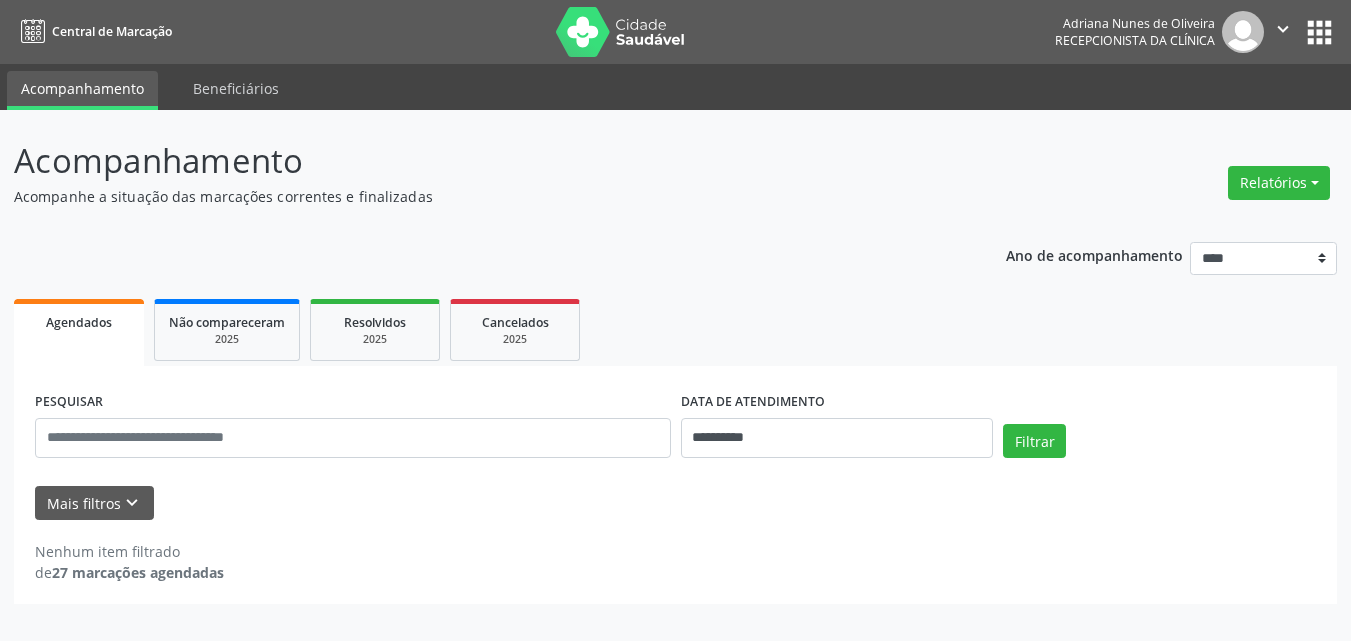 scroll, scrollTop: 0, scrollLeft: 0, axis: both 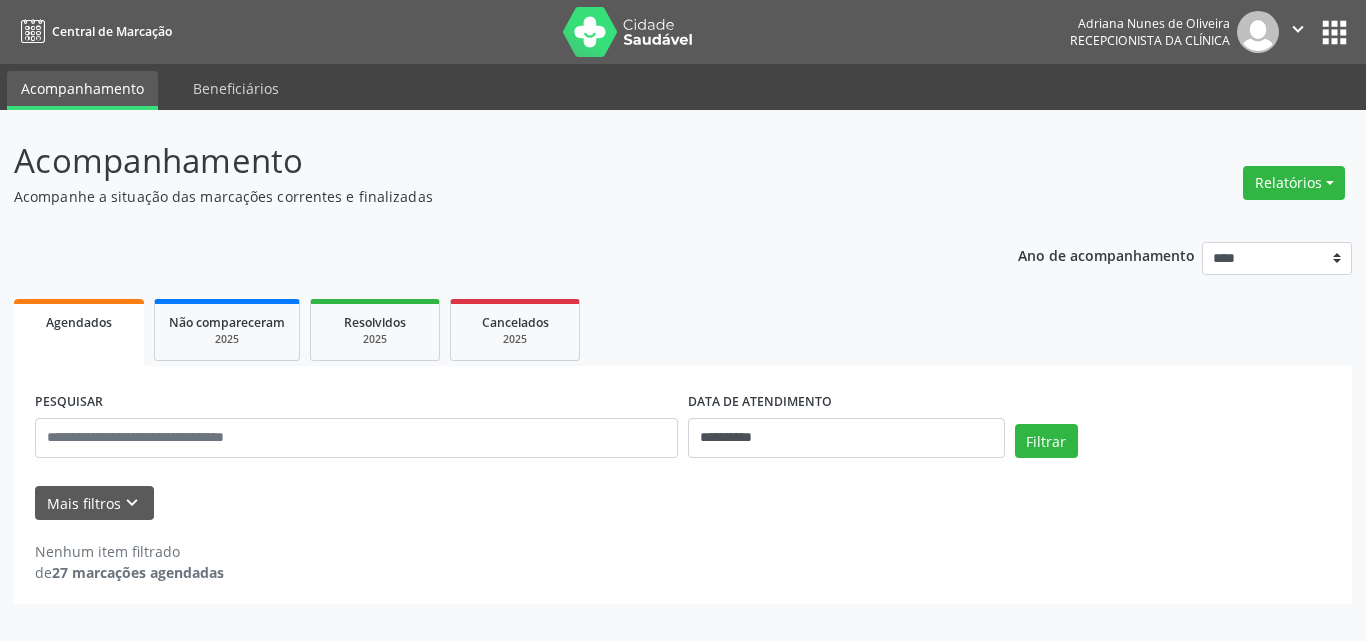 click on "**********" at bounding box center (846, 429) 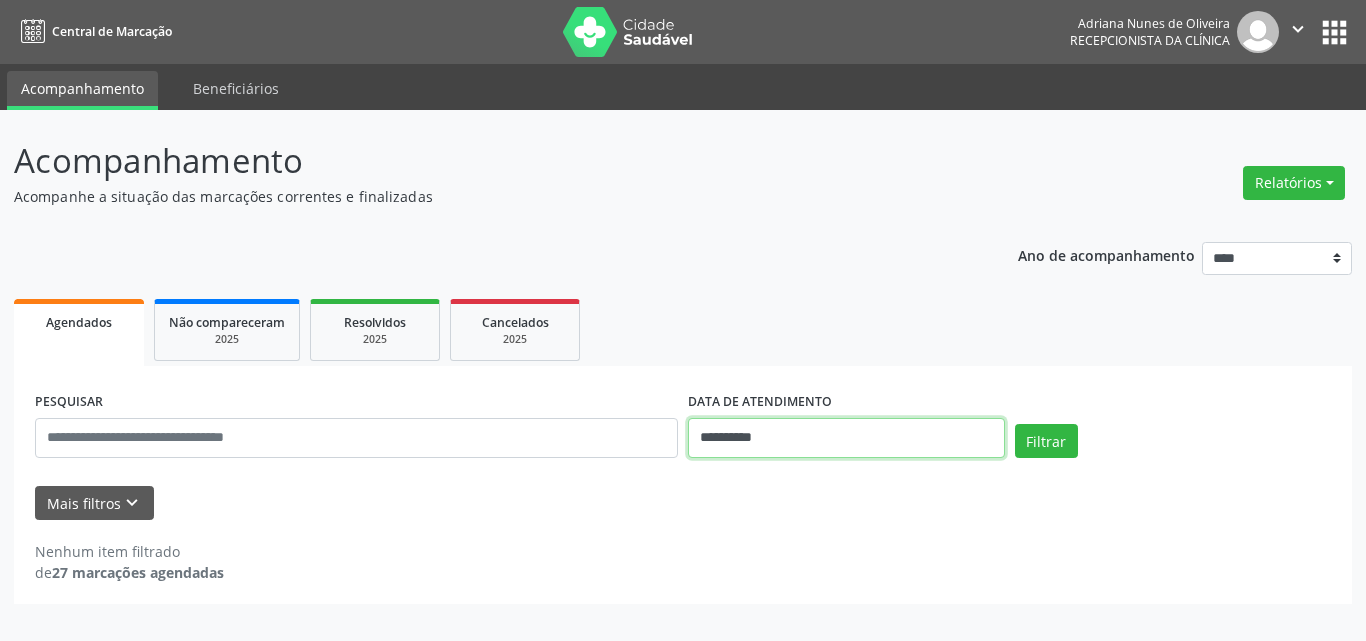 click on "**********" at bounding box center (846, 438) 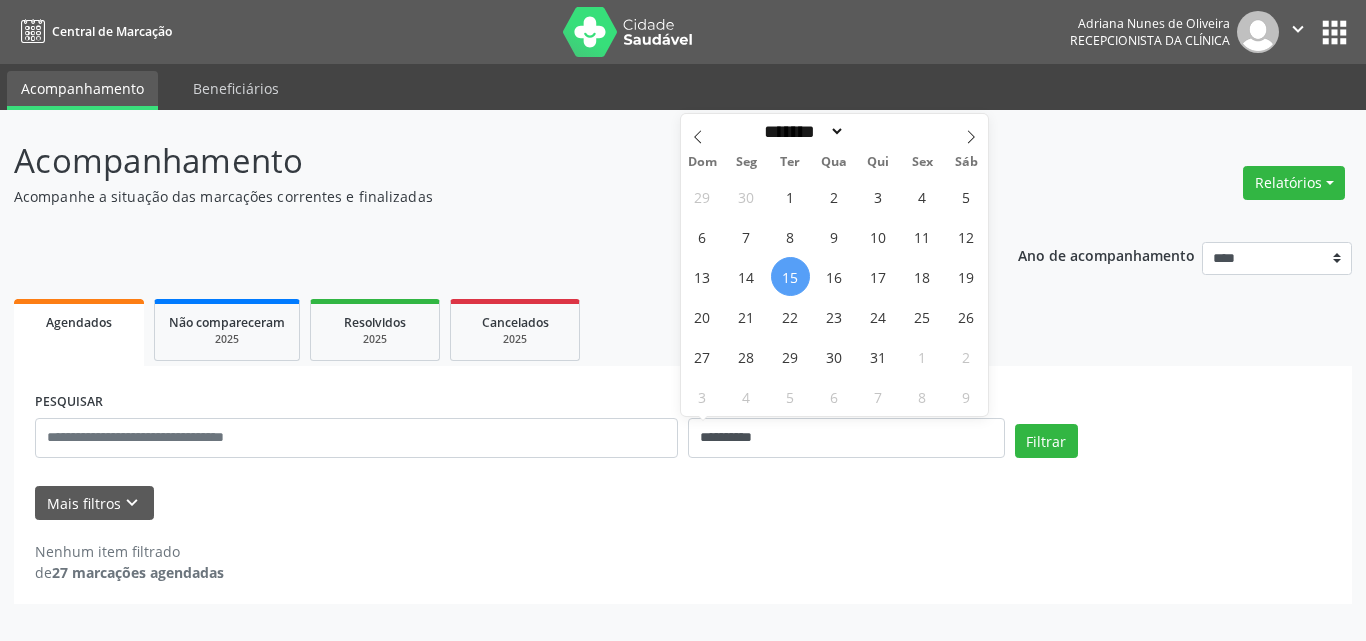 click on "29 30 1 2 3 4 5 6 7 8 9 10 11 12 13 14 15 16 17 18 19 20 21 22 23 24 25 26 27 28 29 30 31 1 2 3 4 5 6 7 8 9" at bounding box center [835, 296] 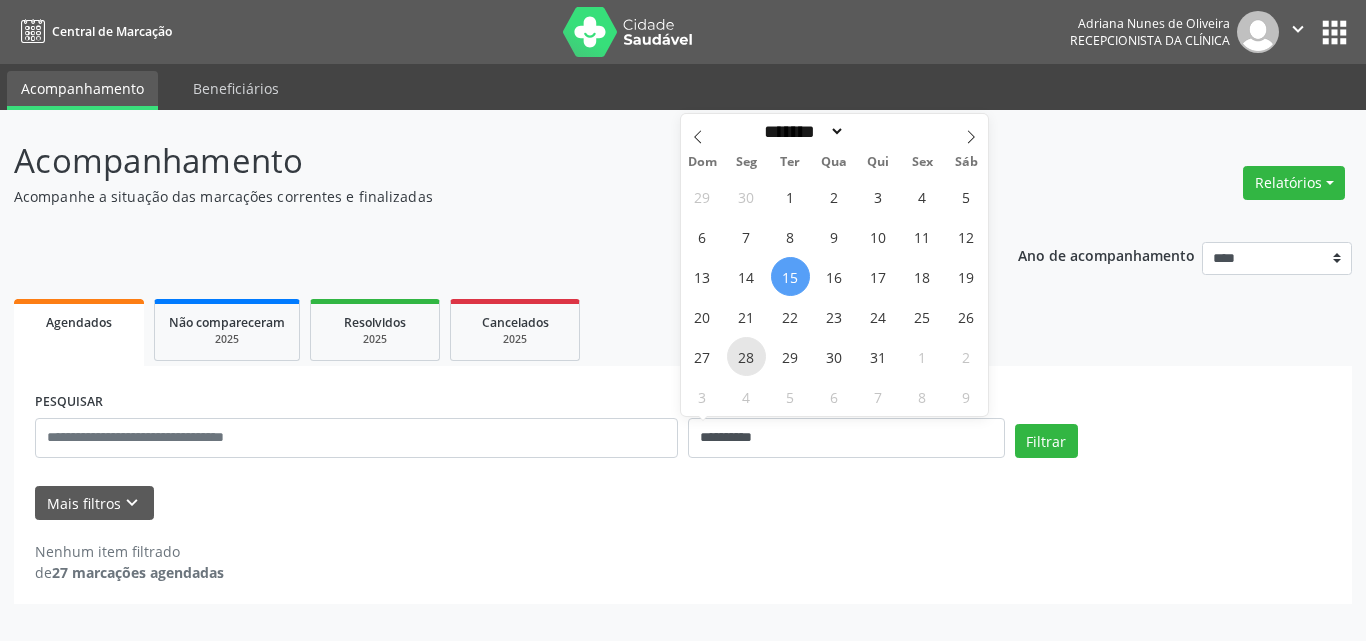 click on "28" at bounding box center [746, 356] 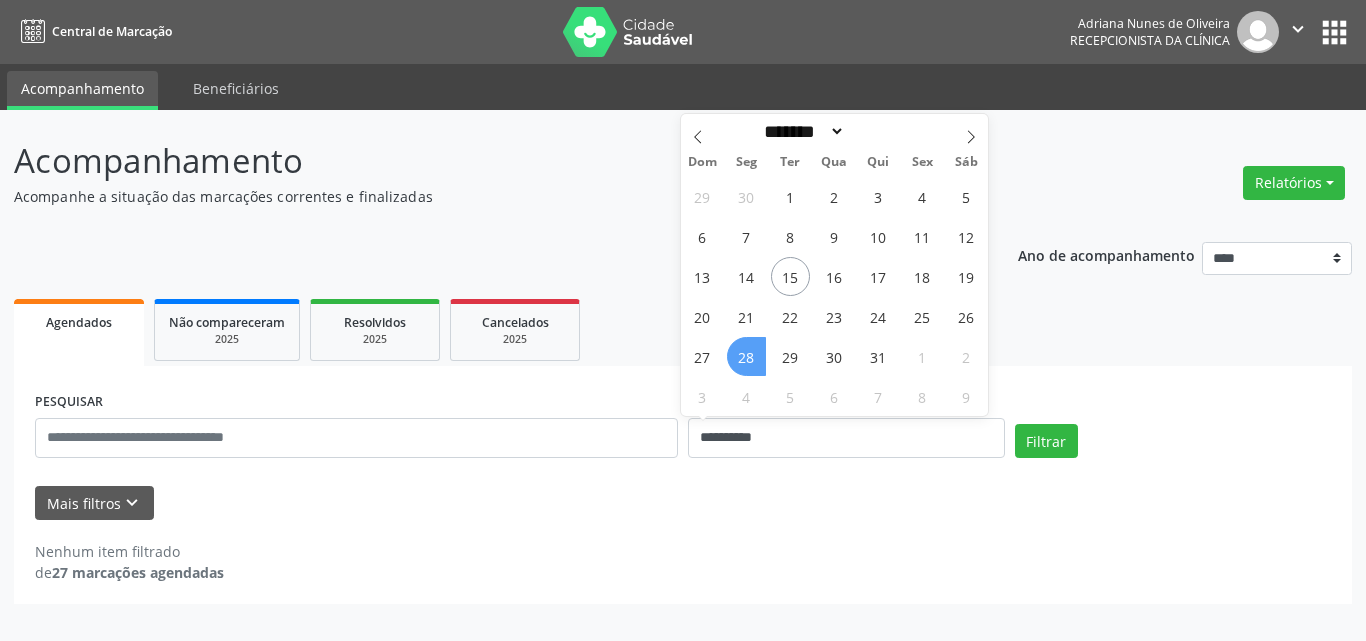 click on "28" at bounding box center (746, 356) 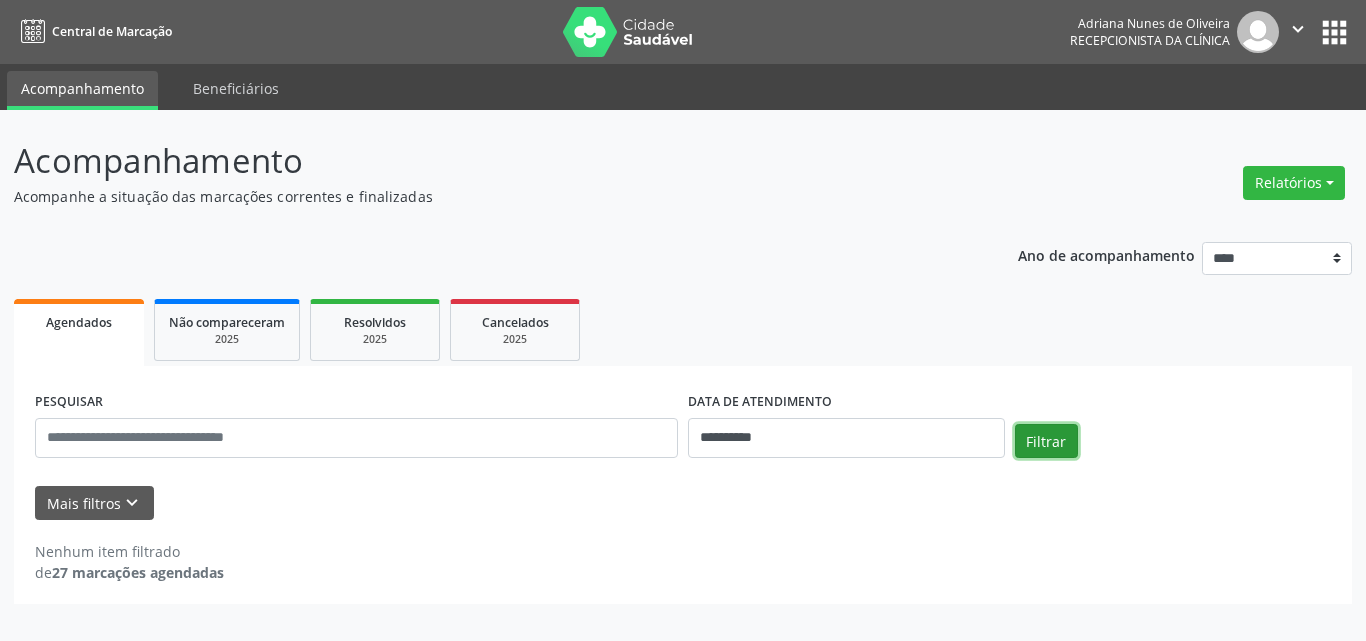 click on "Filtrar" at bounding box center [1046, 441] 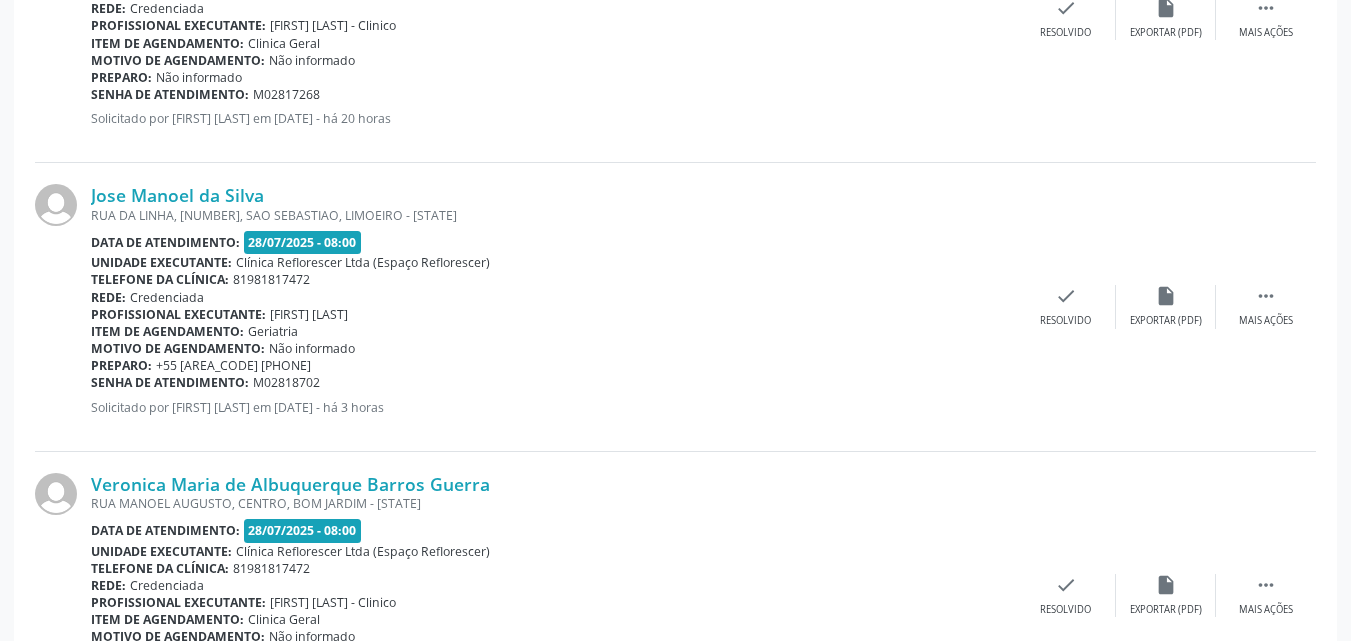 scroll, scrollTop: 3164, scrollLeft: 0, axis: vertical 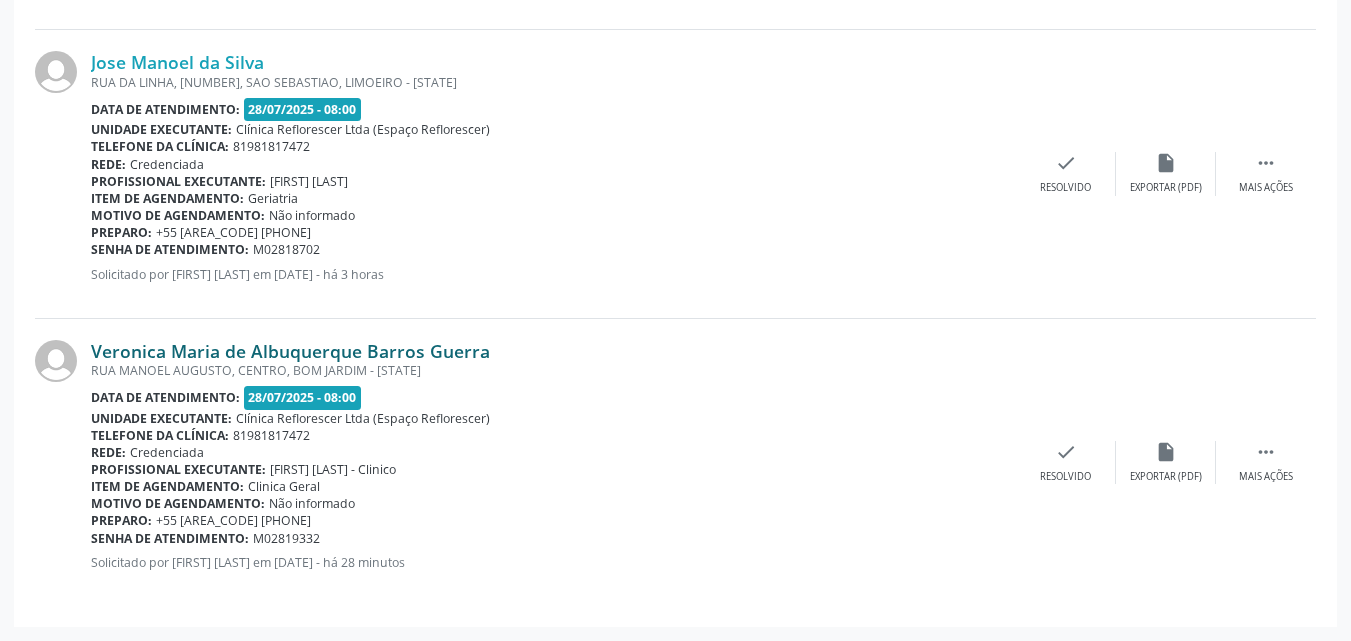 click on "Veronica Maria de Albuquerque Barros Guerra" at bounding box center (290, 351) 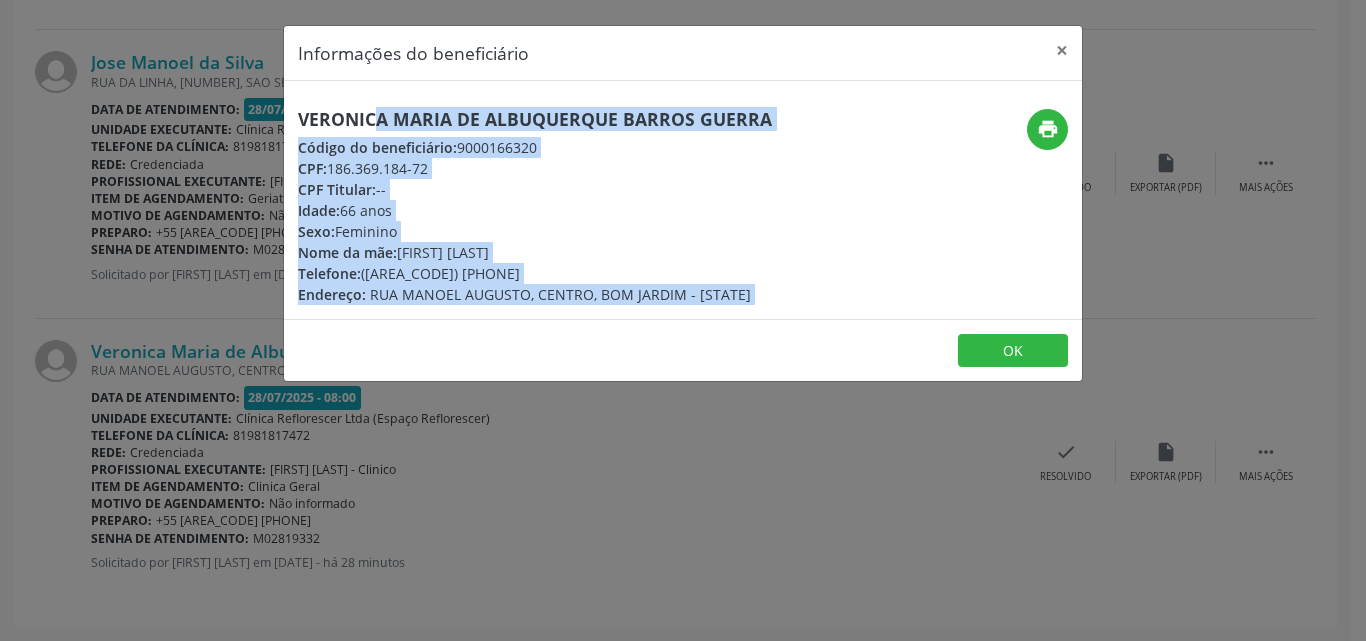 drag, startPoint x: 295, startPoint y: 113, endPoint x: 843, endPoint y: 123, distance: 548.09125 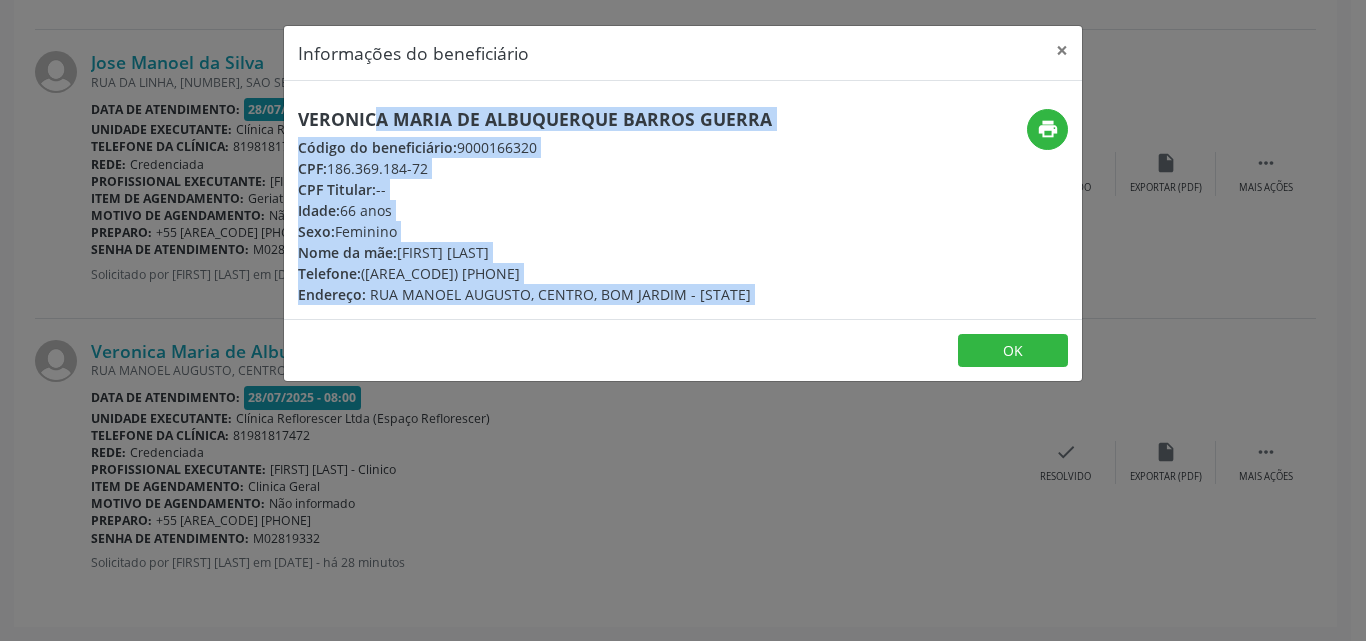 drag, startPoint x: 823, startPoint y: 172, endPoint x: 654, endPoint y: 134, distance: 173.21951 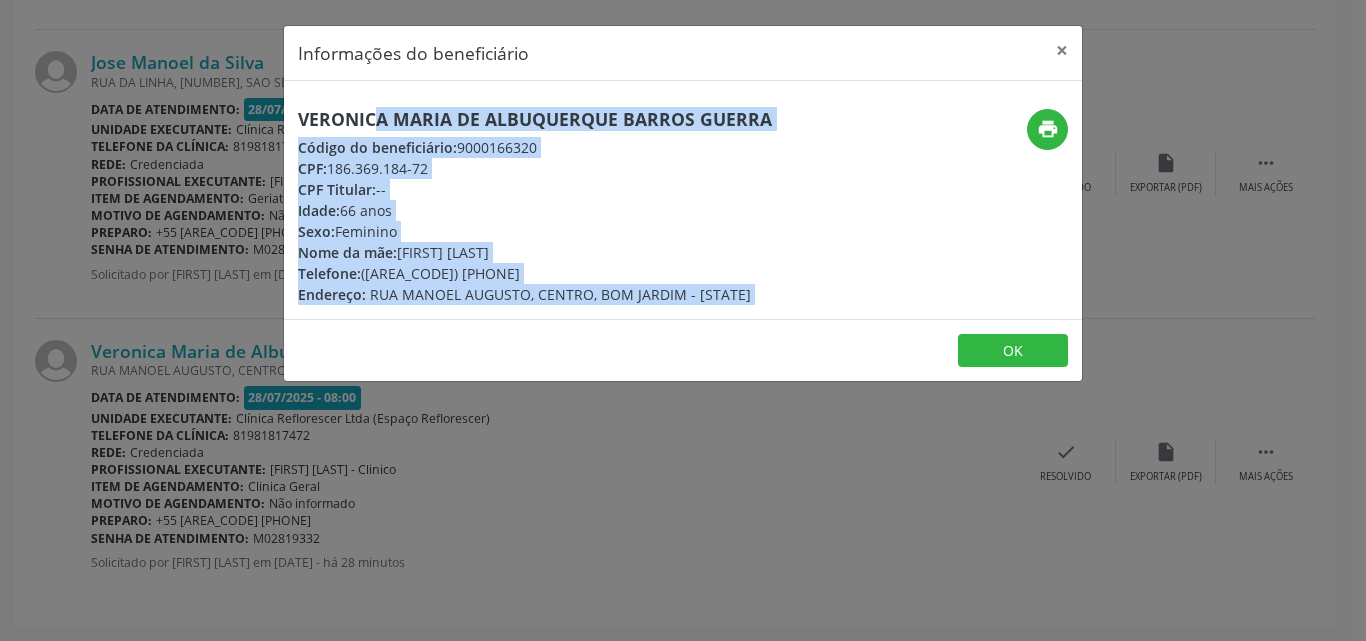 click on "[FIRST] [LAST]
Código do beneficiário:
[BENEFICIARY_CODE]
CPF:
[CPF]
CPF Titular:
--
Idade:
66 anos
Sexo:
Feminino
Nome da mãe:
[FIRST] [LAST]
Telefone:
([AREA_CODE]) [PHONE]
Endereço:
RUA MANOEL AUGUSTO, CENTRO, BOM JARDIM - PE" at bounding box center (535, 207) 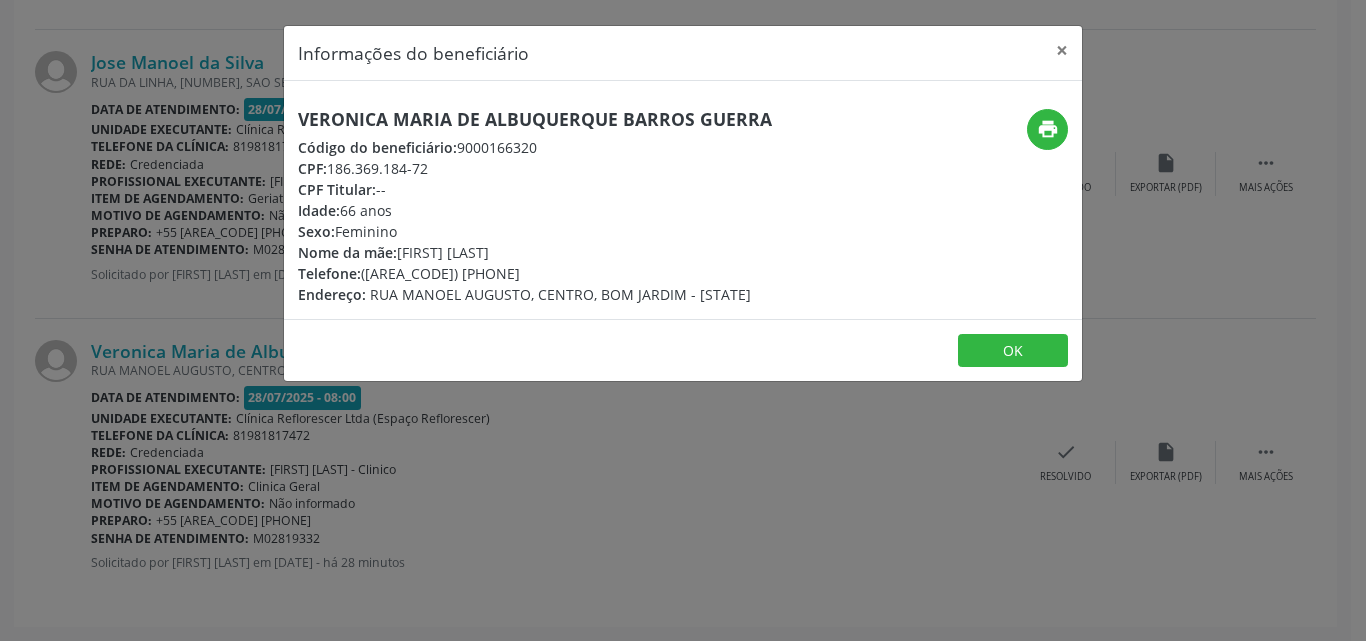 click on "Informações do beneficiário ×" at bounding box center [683, 53] 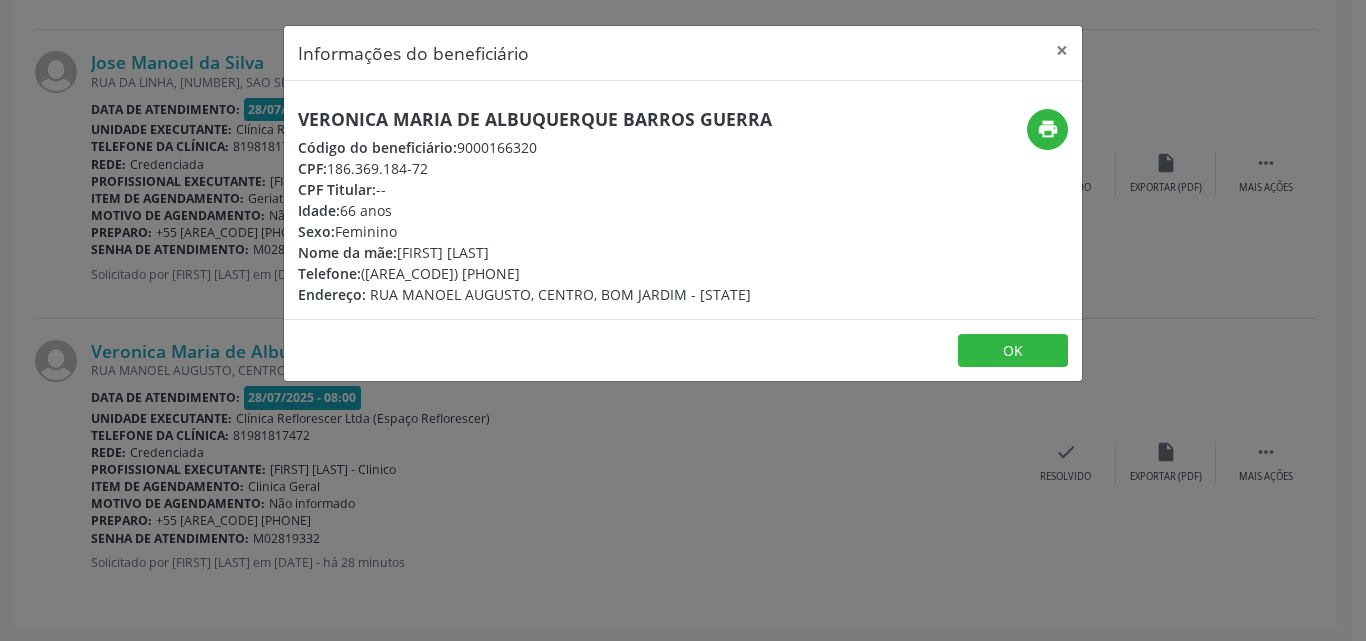copy on "Veronica Maria de Albuquerque Barros Guerra" 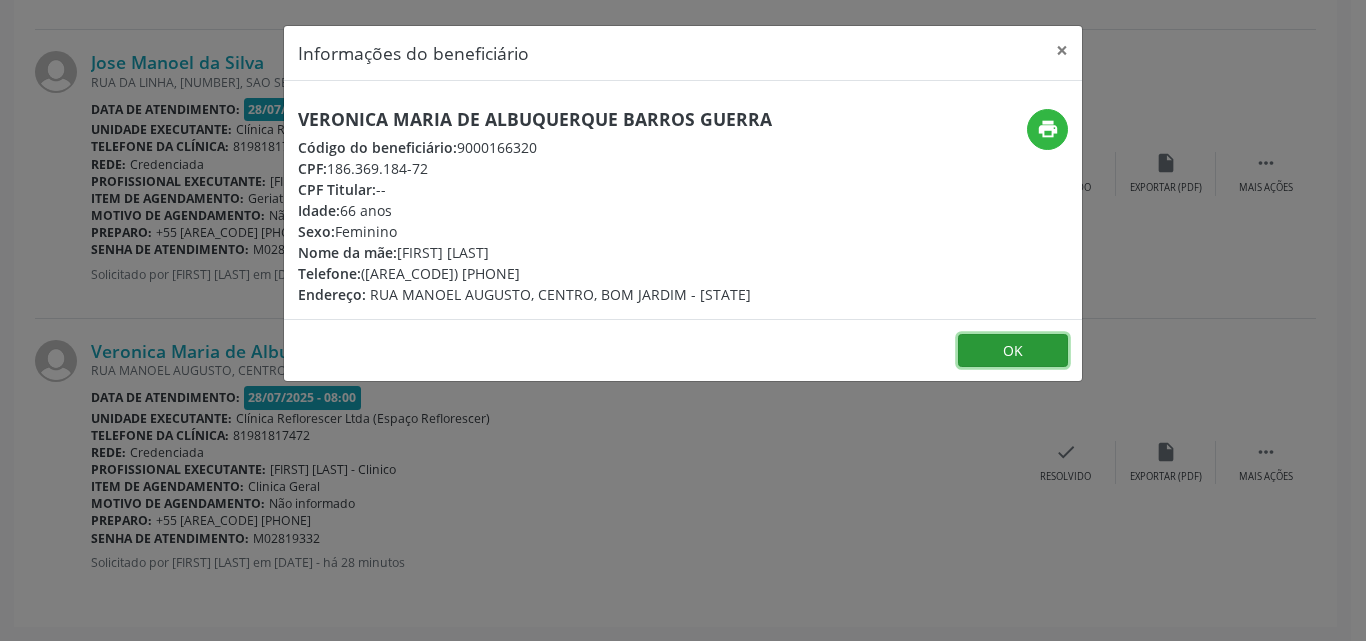 click on "OK" at bounding box center [1013, 351] 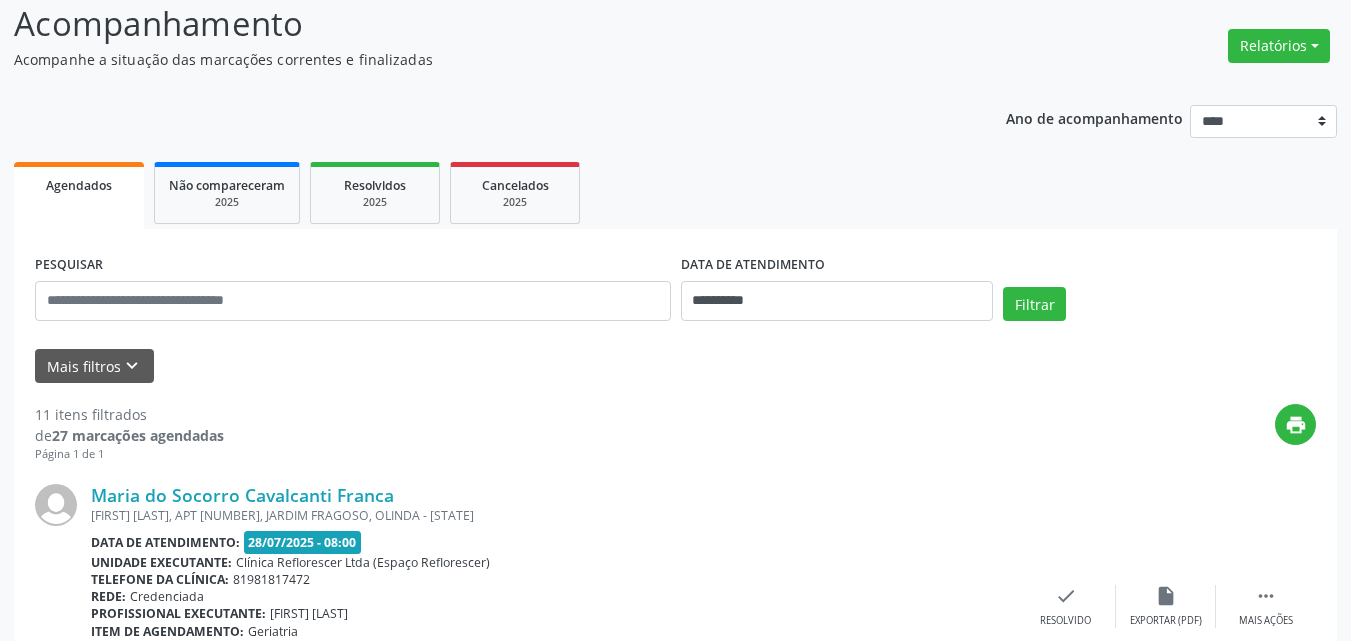 scroll, scrollTop: 0, scrollLeft: 0, axis: both 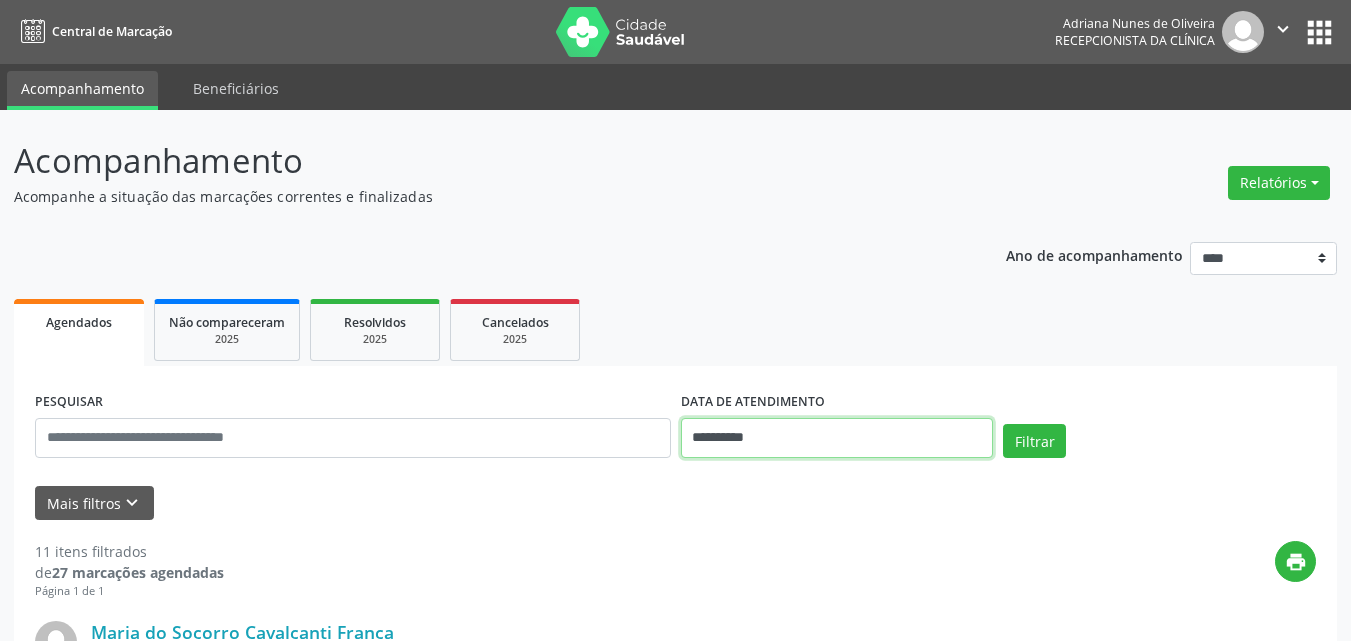 click on "**********" at bounding box center [837, 438] 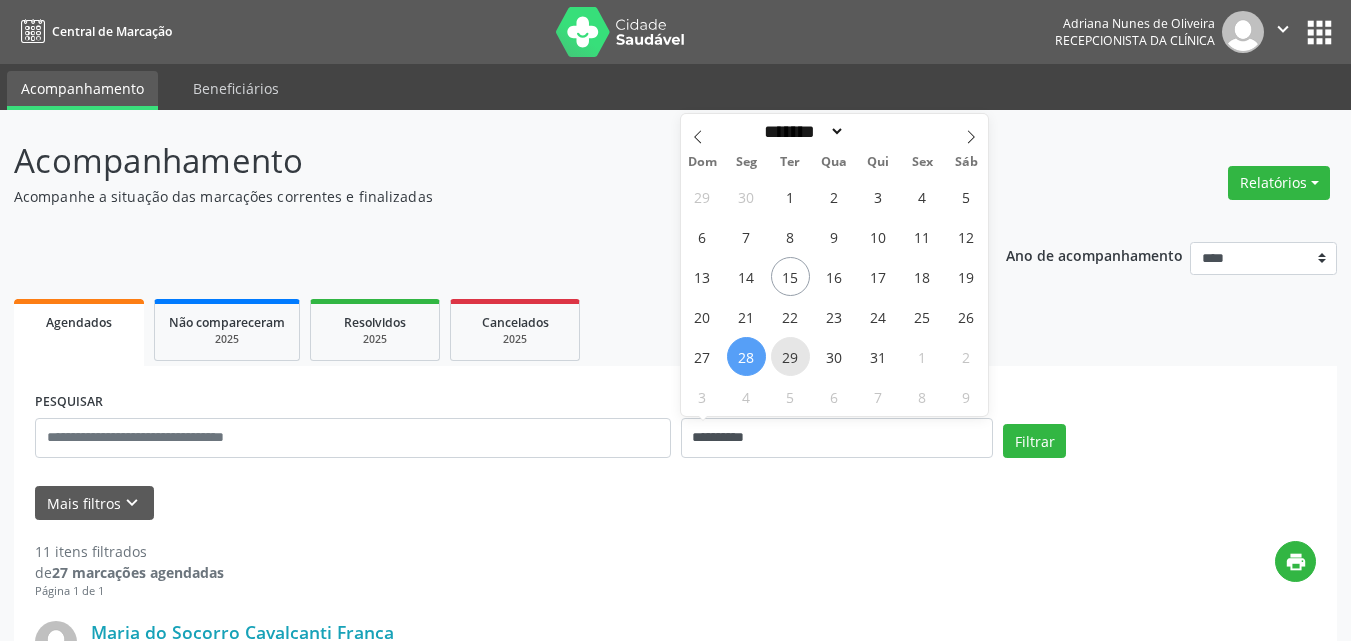 click on "29" at bounding box center (790, 356) 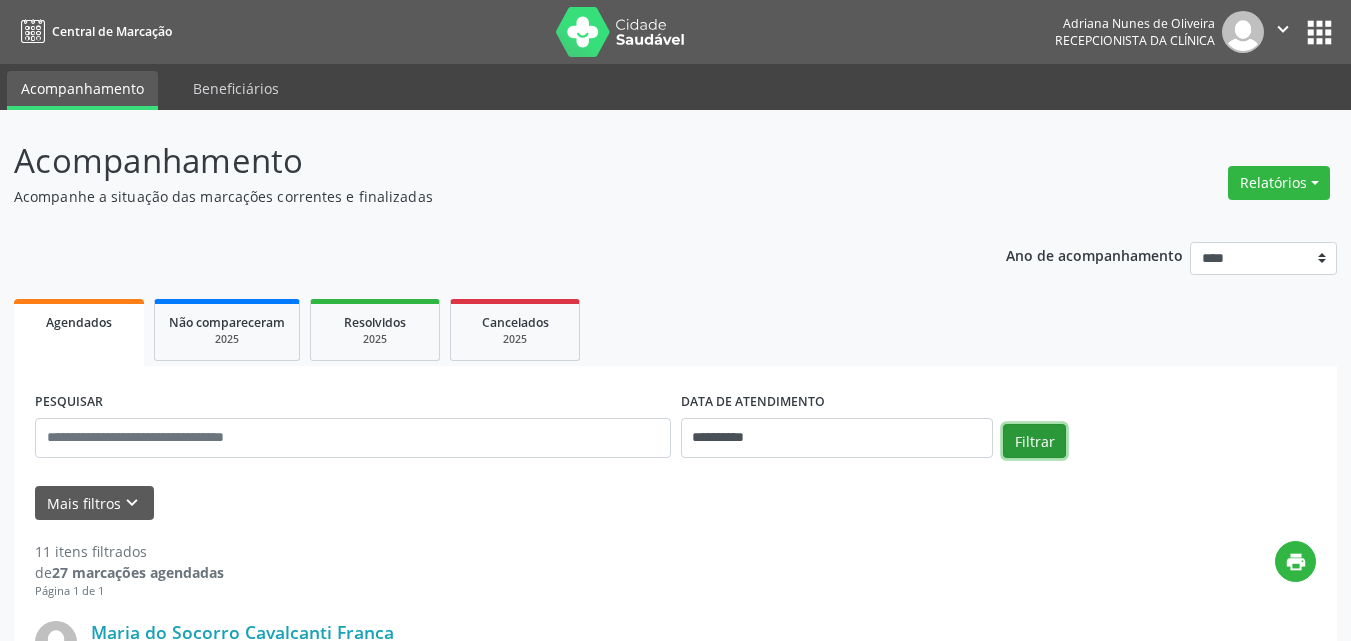 click on "Filtrar" at bounding box center (1034, 441) 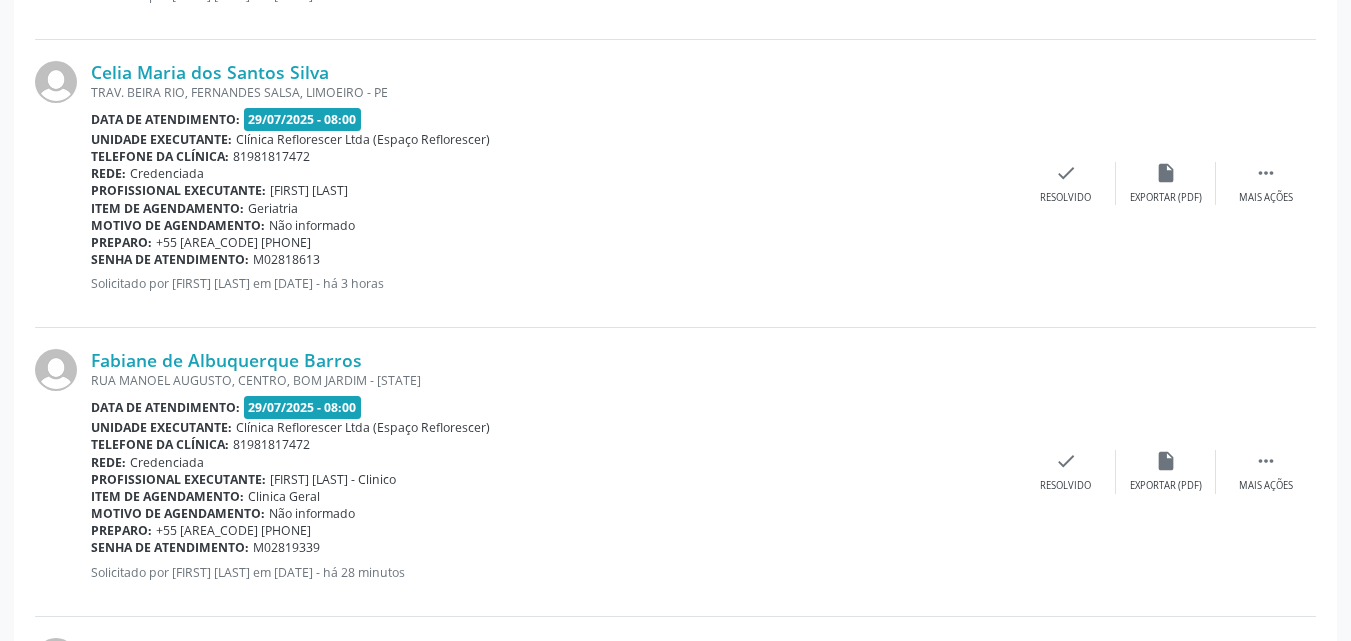 scroll, scrollTop: 1699, scrollLeft: 0, axis: vertical 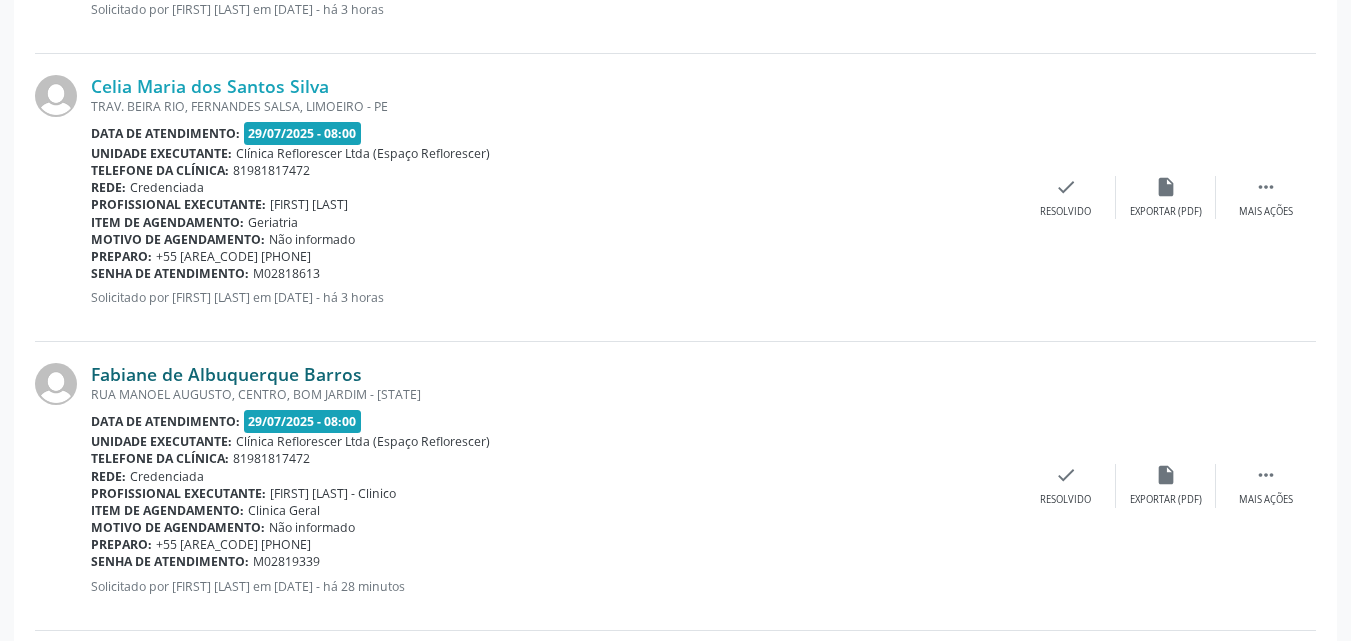 click on "Fabiane de Albuquerque Barros" at bounding box center [226, 374] 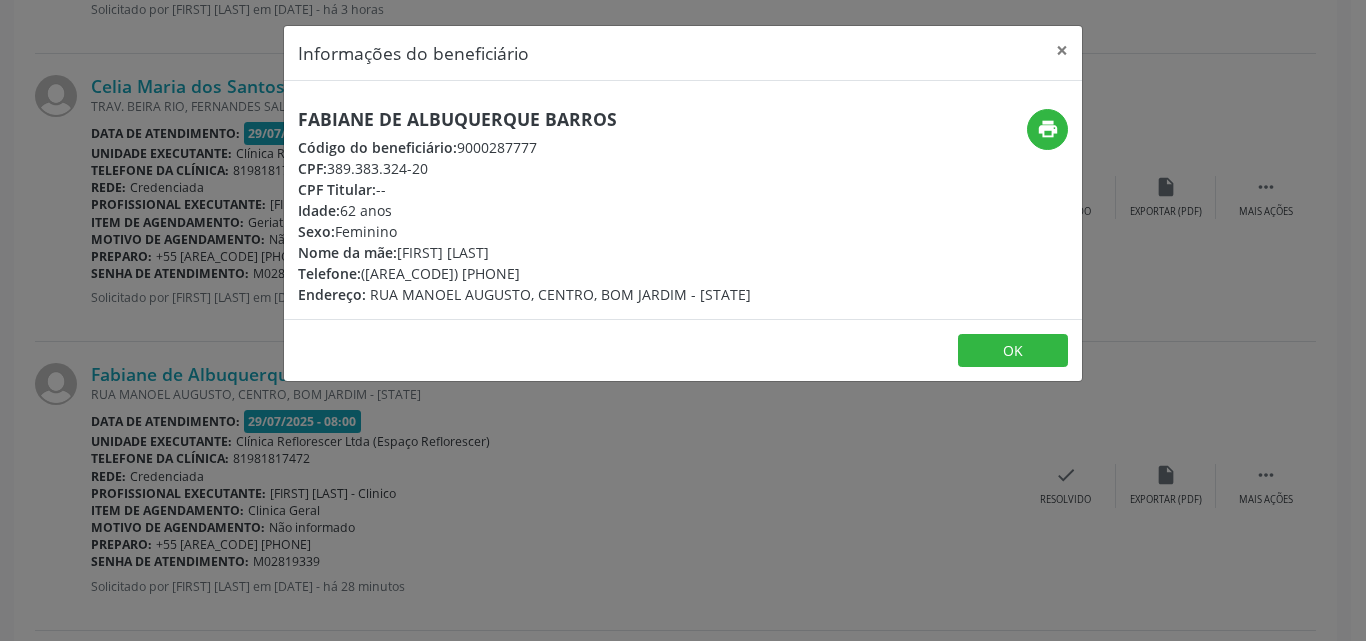 drag, startPoint x: 294, startPoint y: 111, endPoint x: 667, endPoint y: 112, distance: 373.00134 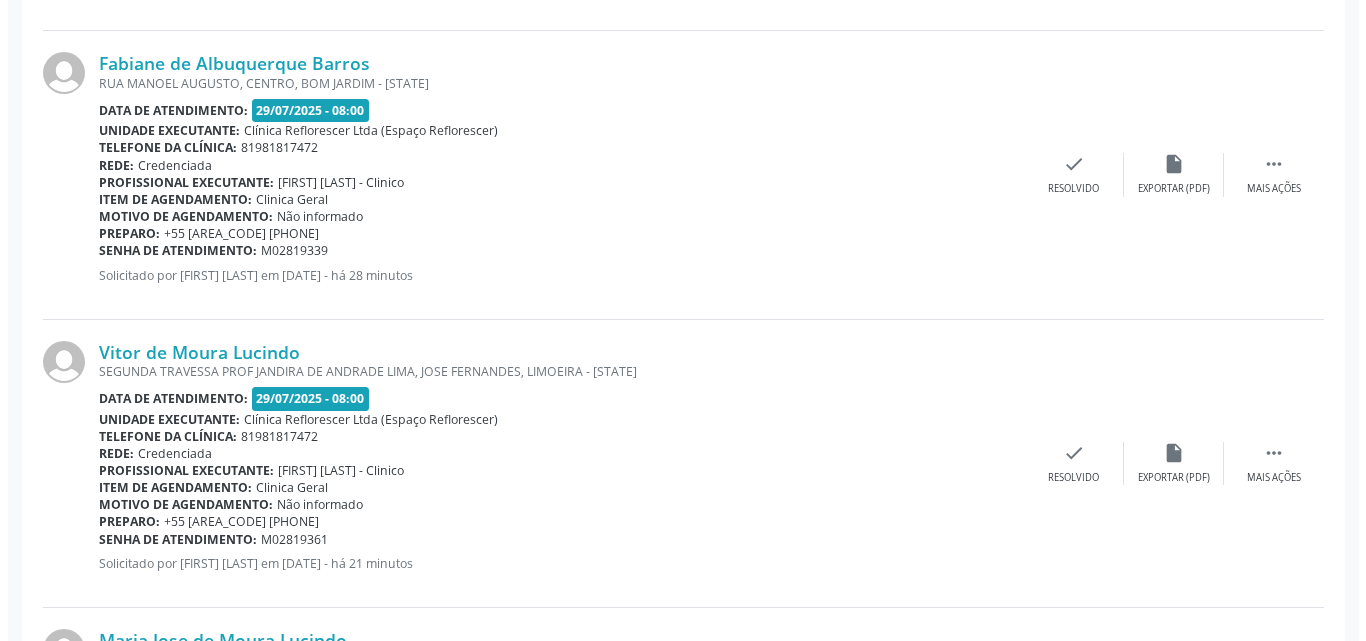 scroll, scrollTop: 1999, scrollLeft: 0, axis: vertical 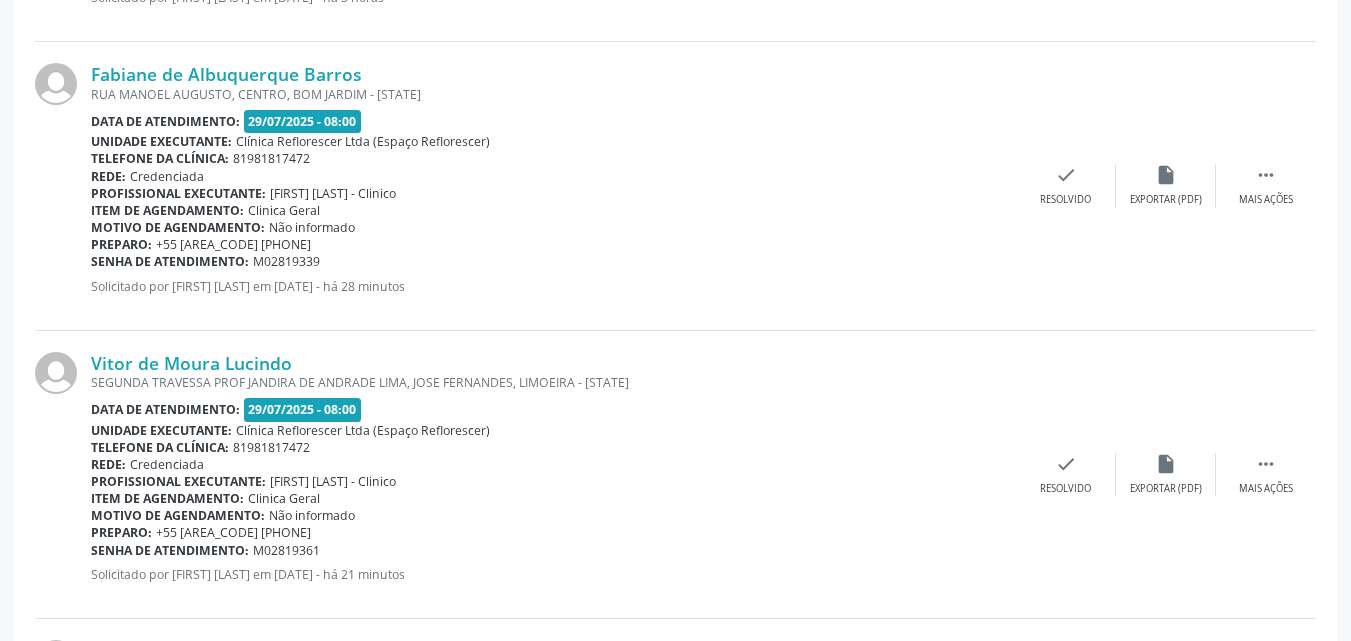 click on "[FIRST] [LAST]
RUA MANOEL AUGUSTO, CENTRO, BOM JARDIM - [STATE]
Data de atendimento:
[DATE] - 08:00
Unidade executante:
Clínica Reflorescer Ltda (Espaço Reflorescer)
Telefone da clínica:
[PHONE]
Rede:
Credenciada
Profissional executante:
[FIRST] [LAST] - Clinico
Item de agendamento:
Clinica Geral
Motivo de agendamento:
Não informado
Preparo:
+55 [AREA_CODE] [PHONE]
Senha de atendimento:
M02819339
Solicitado por [FIRST] [LAST] em [DATE] - há 28 minutos

Mais ações
insert_drive_file
Exportar (PDF)
check
Resolvido" at bounding box center (675, 186) 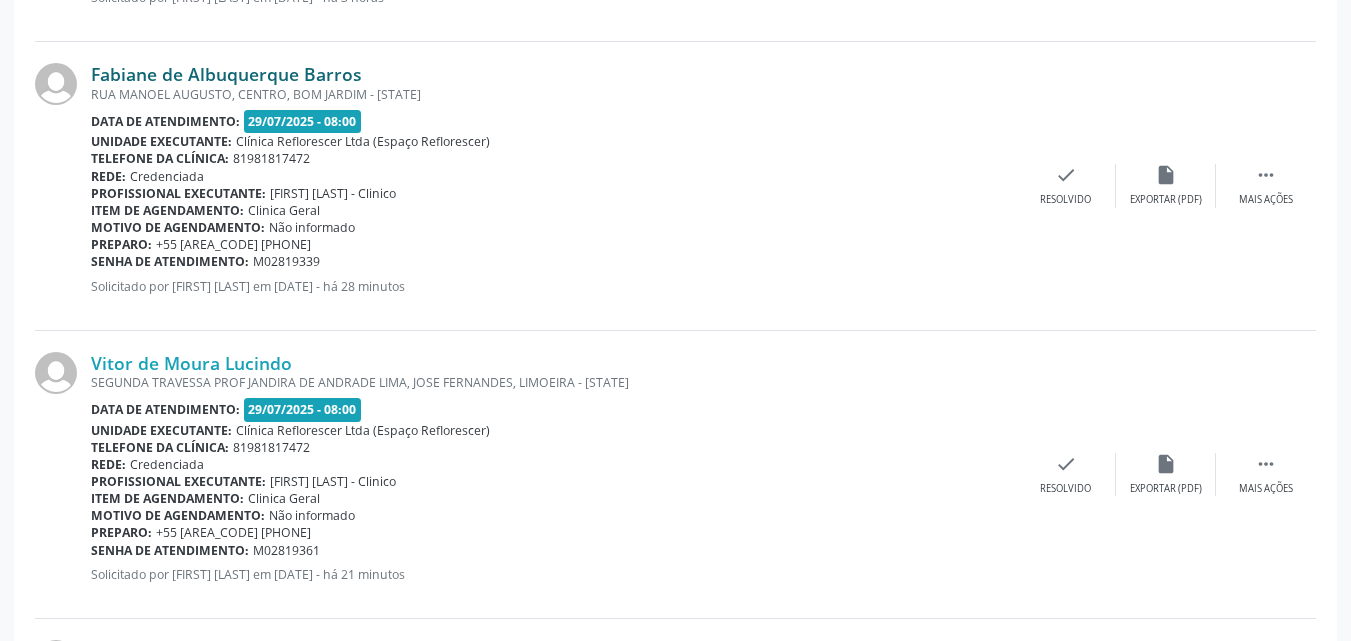 click on "Fabiane de Albuquerque Barros" at bounding box center (226, 74) 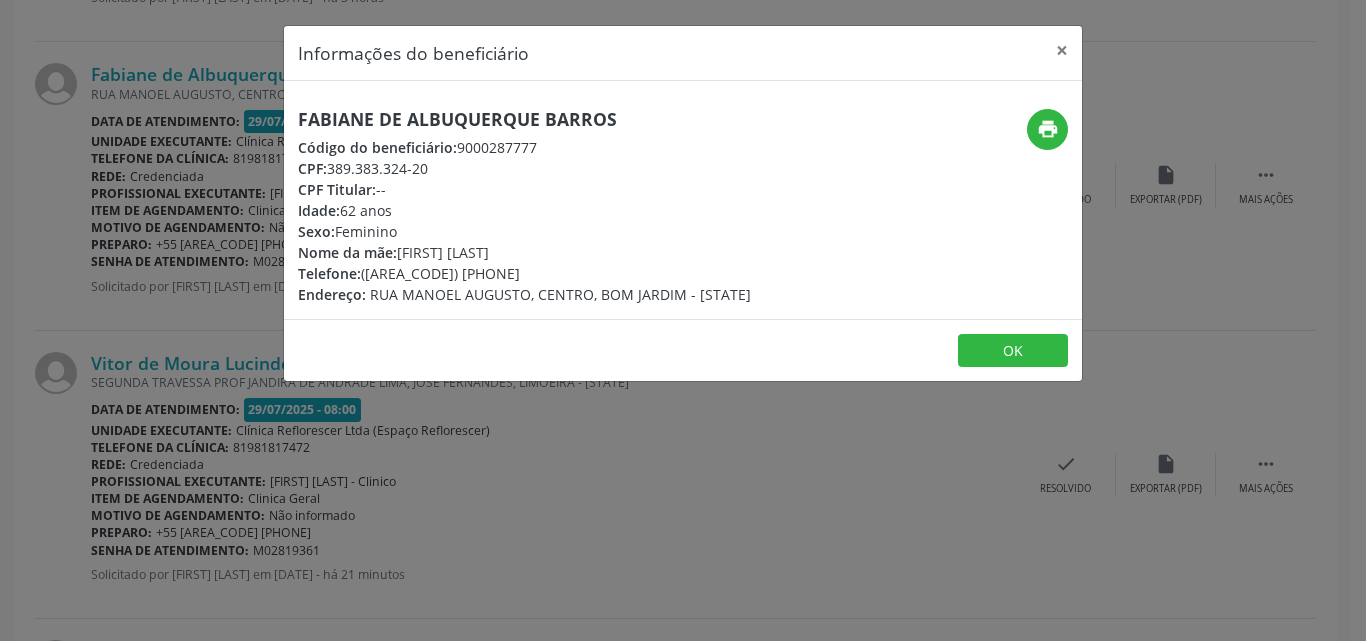 drag, startPoint x: 300, startPoint y: 120, endPoint x: 712, endPoint y: 118, distance: 412.00485 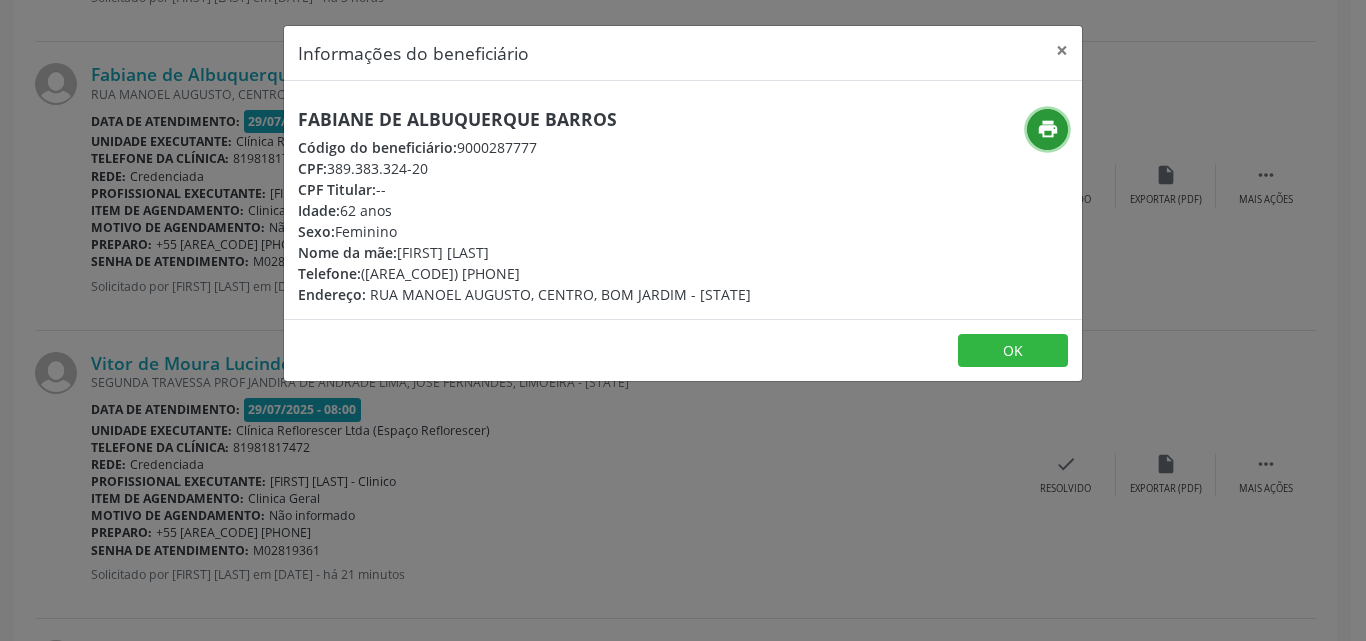click on "print" at bounding box center (1048, 129) 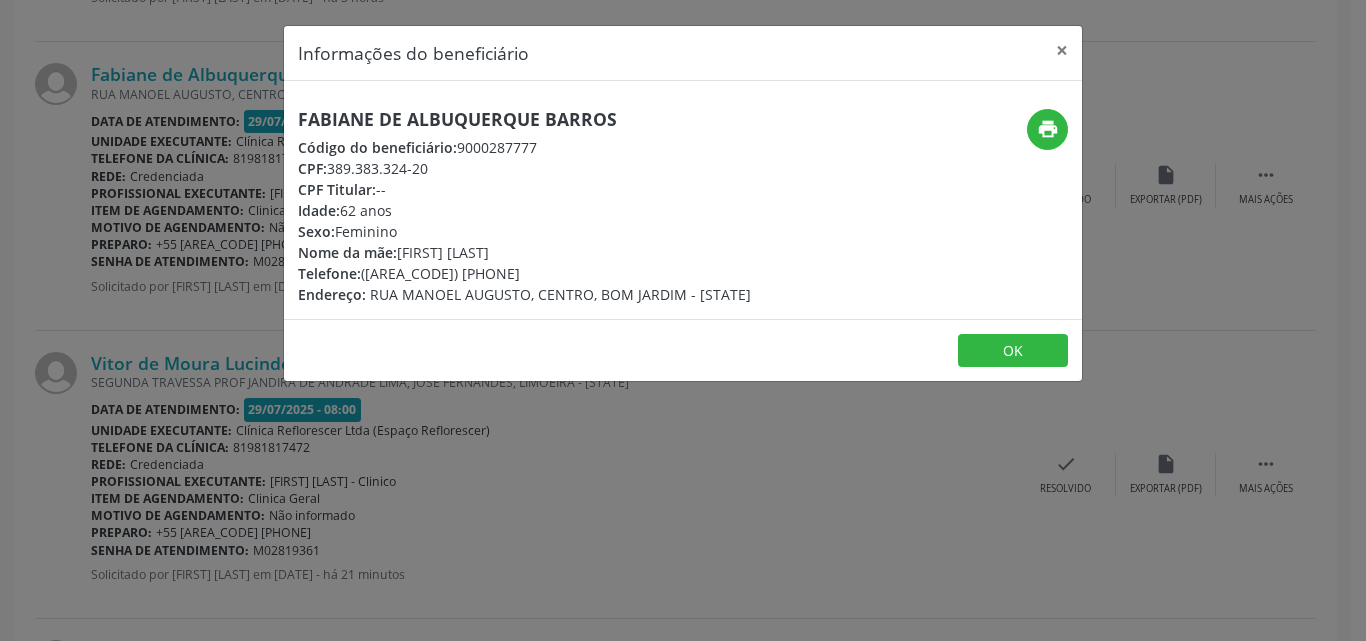 drag, startPoint x: 332, startPoint y: 171, endPoint x: 435, endPoint y: 170, distance: 103.00485 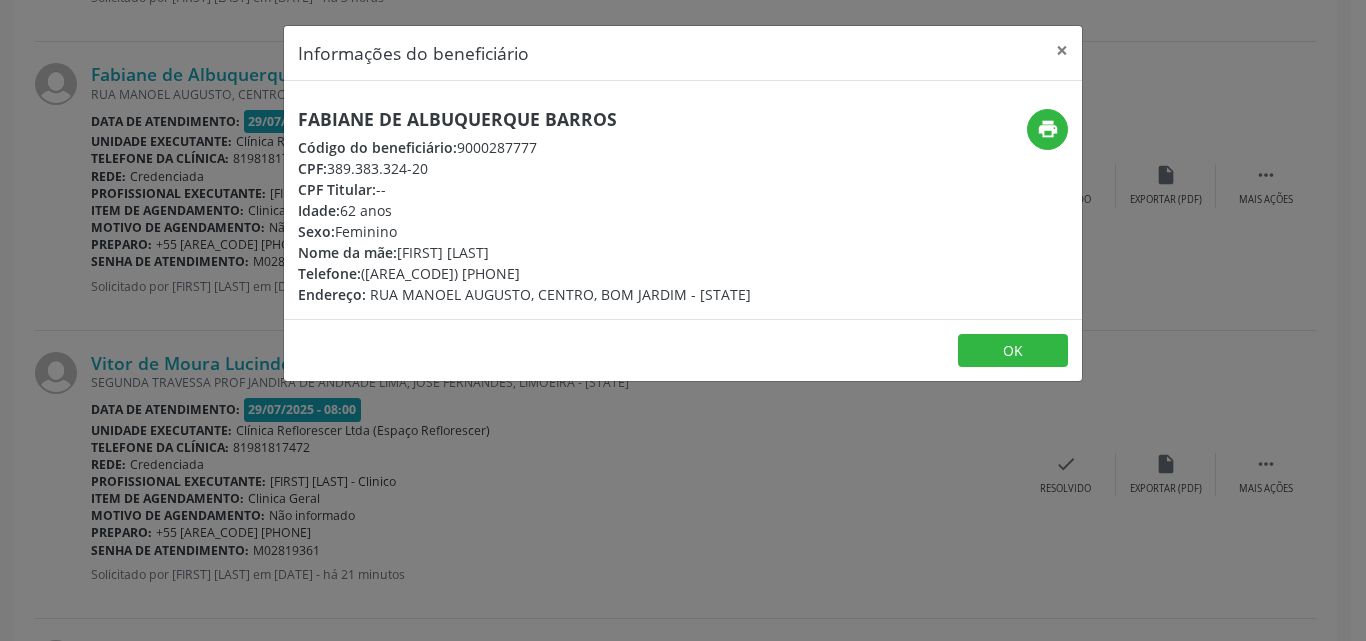 drag, startPoint x: 454, startPoint y: 147, endPoint x: 546, endPoint y: 147, distance: 92 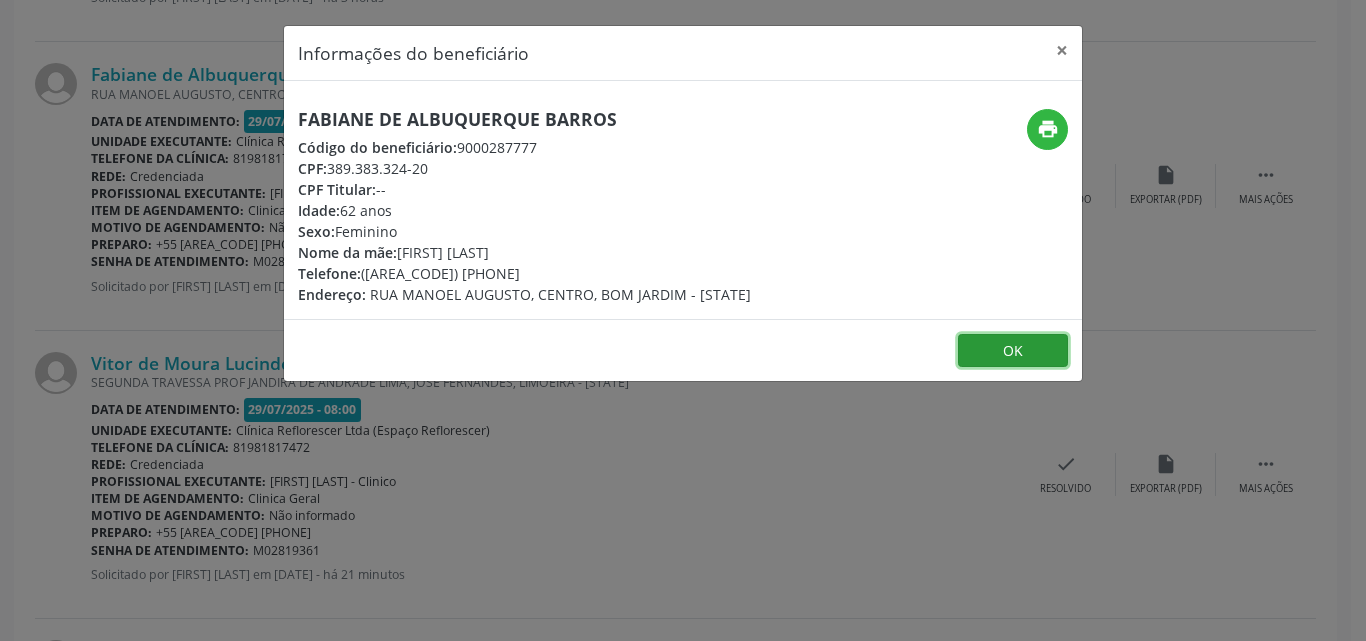 click on "OK" at bounding box center (1013, 351) 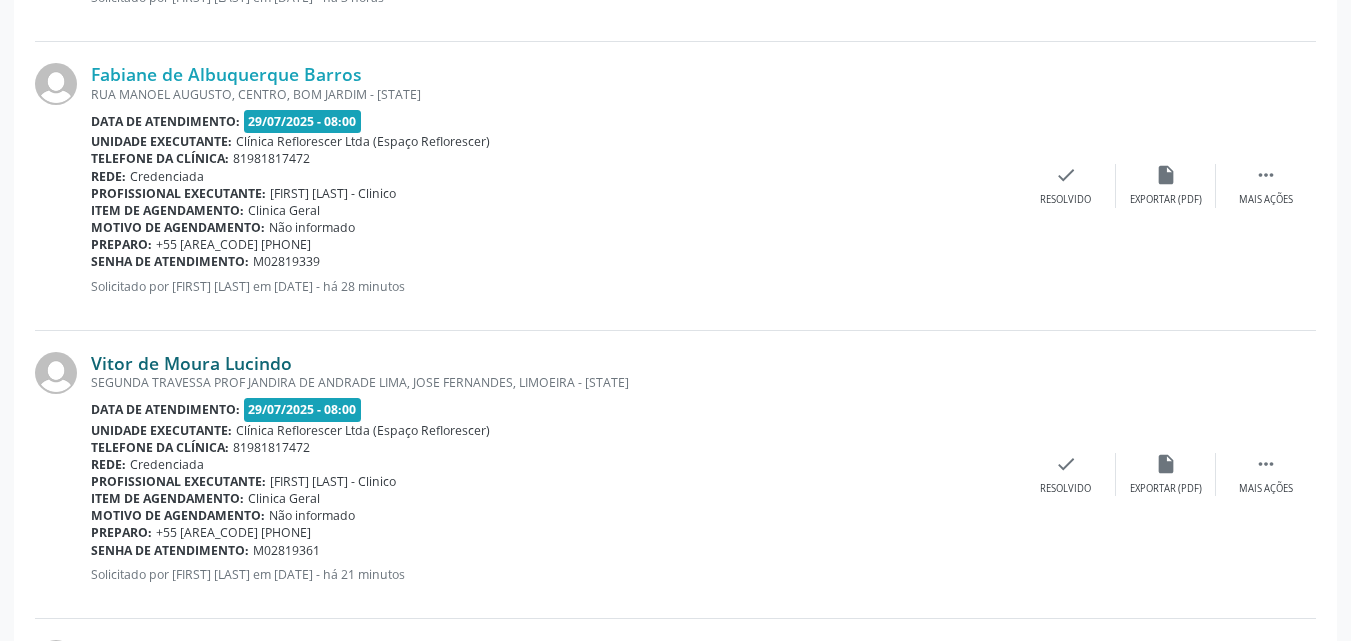 click on "Vitor de Moura Lucindo" at bounding box center [191, 363] 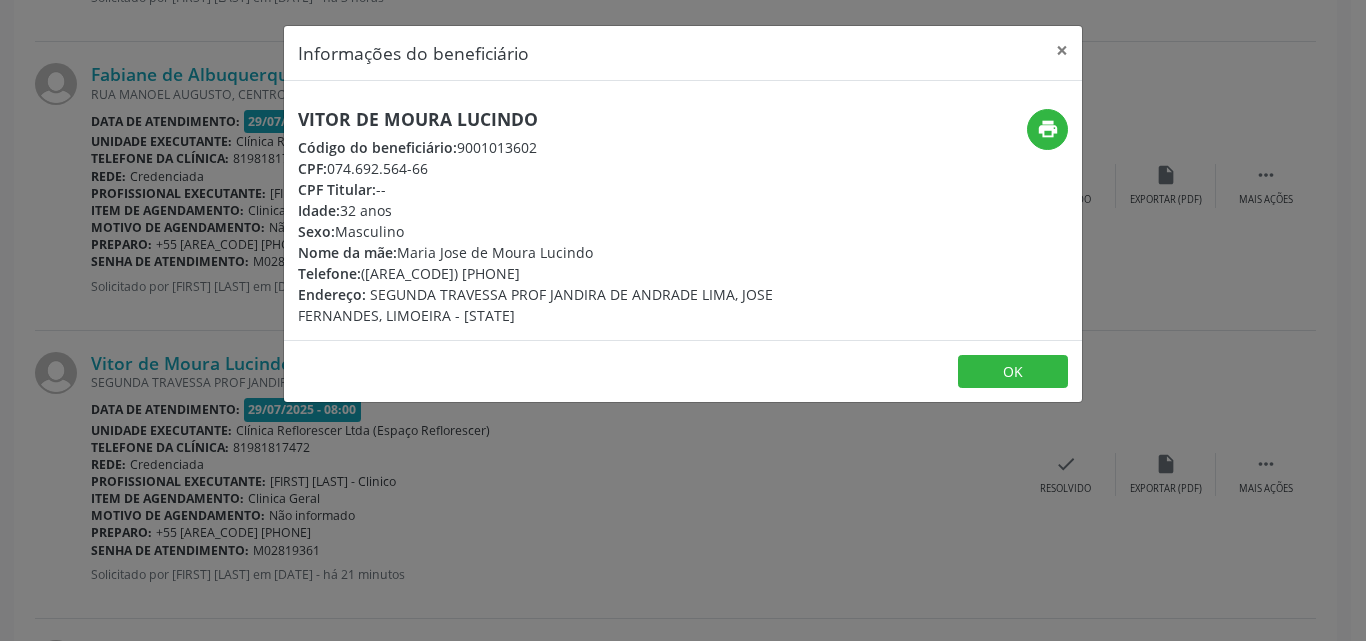 drag, startPoint x: 304, startPoint y: 113, endPoint x: 554, endPoint y: 117, distance: 250.032 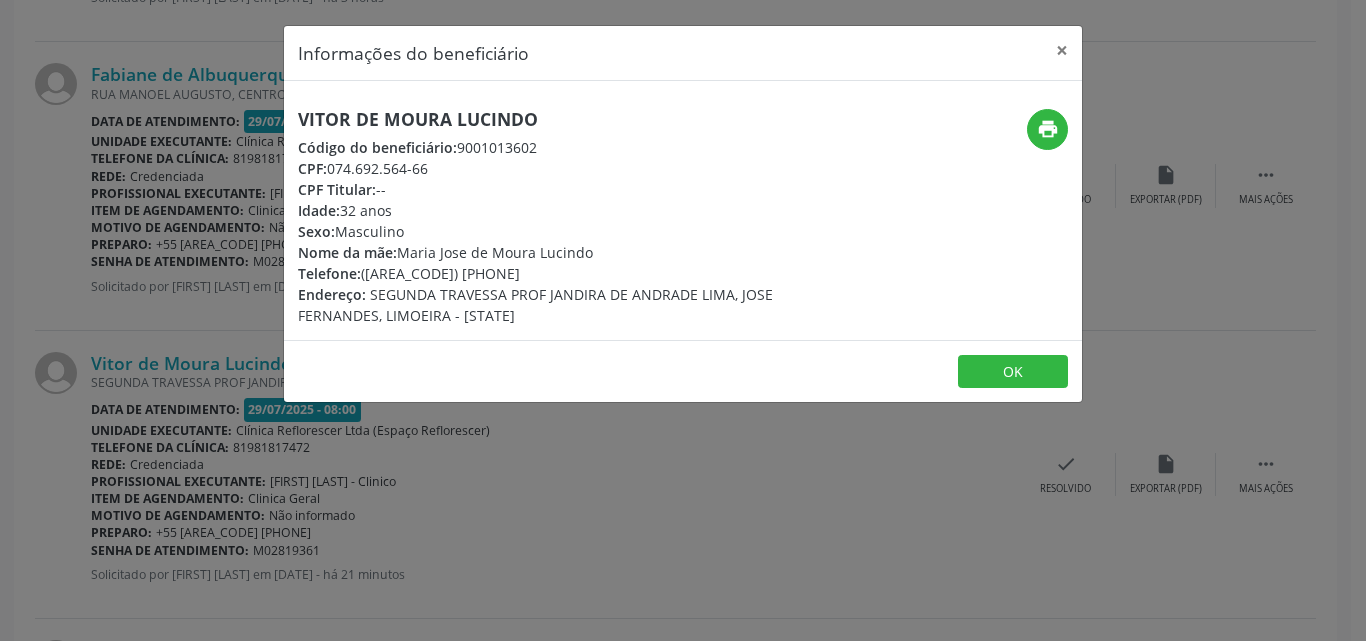 drag, startPoint x: 453, startPoint y: 148, endPoint x: 554, endPoint y: 148, distance: 101 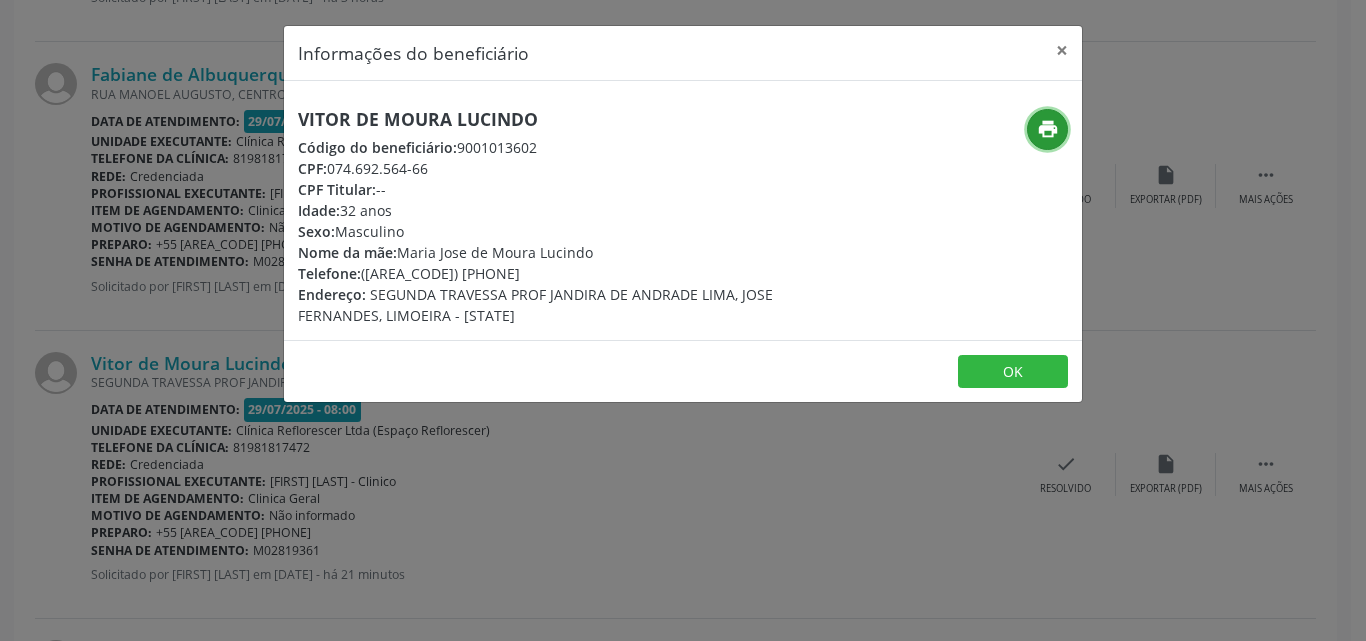 click on "print" at bounding box center (1048, 129) 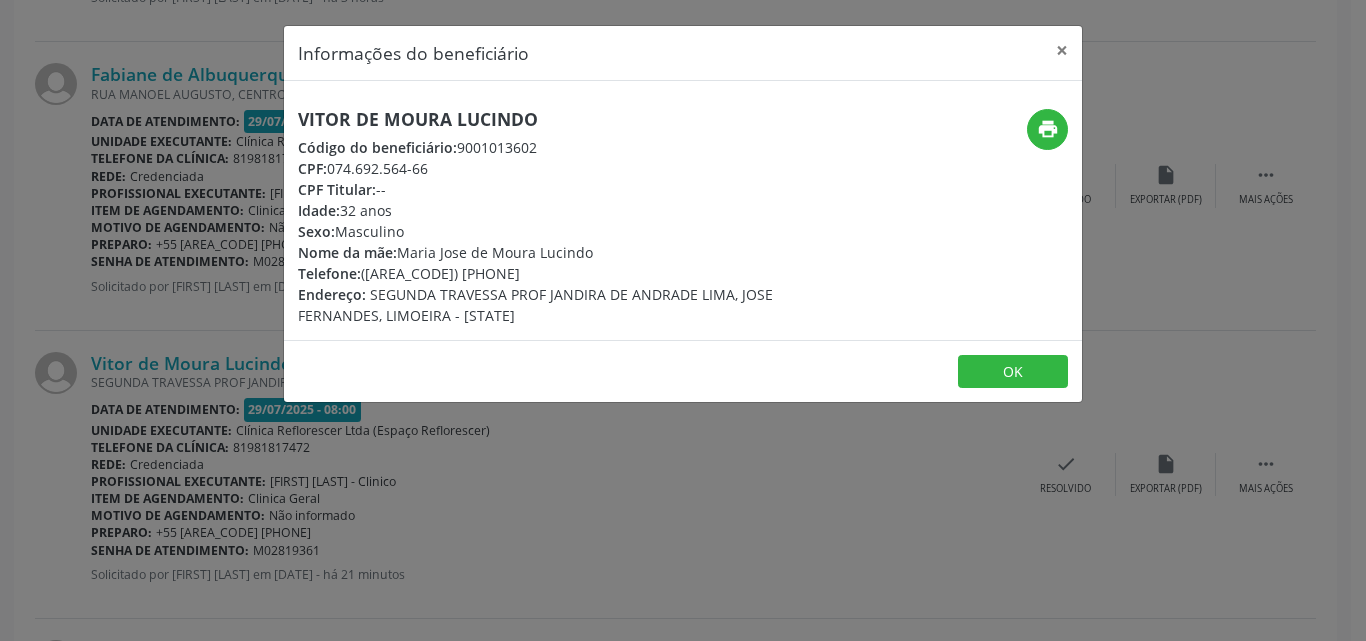 drag, startPoint x: 330, startPoint y: 168, endPoint x: 451, endPoint y: 167, distance: 121.004135 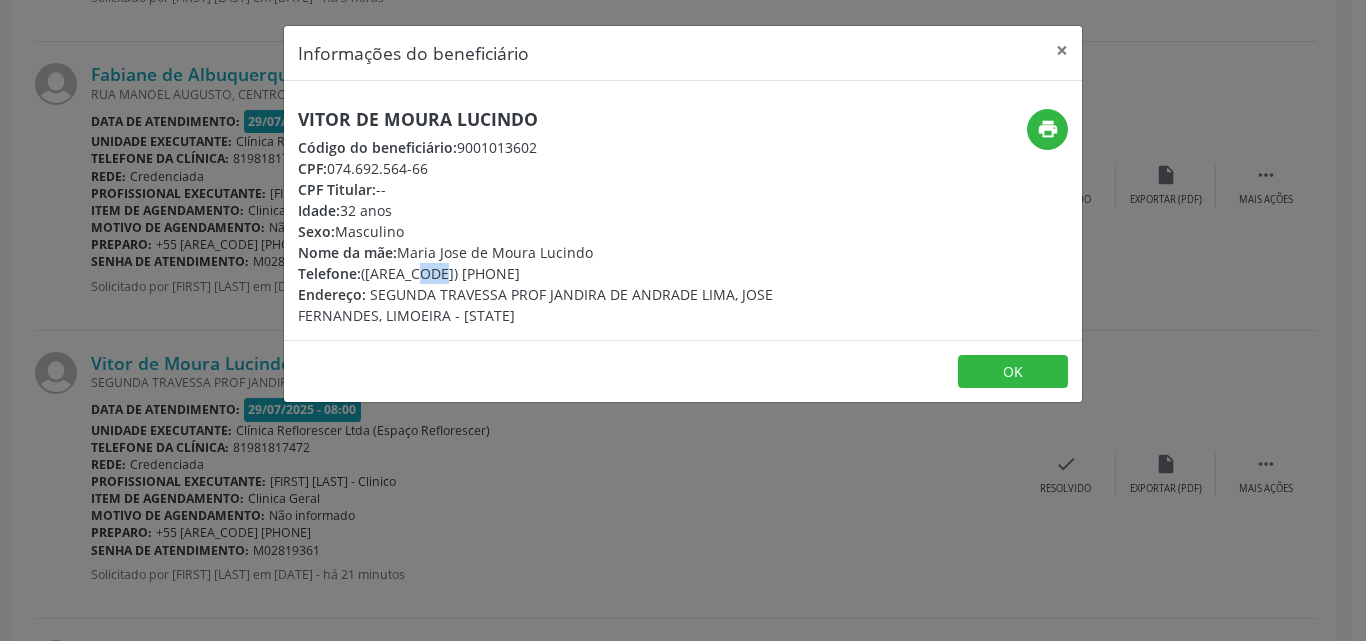 drag, startPoint x: 369, startPoint y: 276, endPoint x: 388, endPoint y: 279, distance: 19.235384 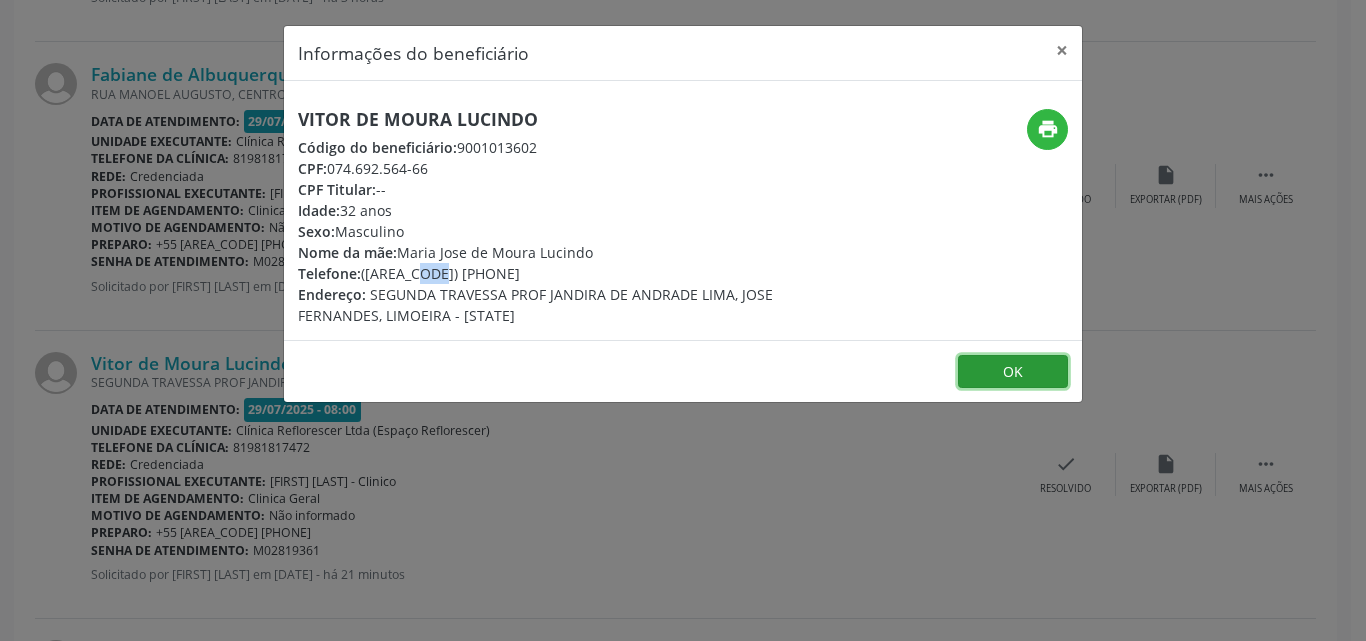 drag, startPoint x: 990, startPoint y: 367, endPoint x: 978, endPoint y: 374, distance: 13.892444 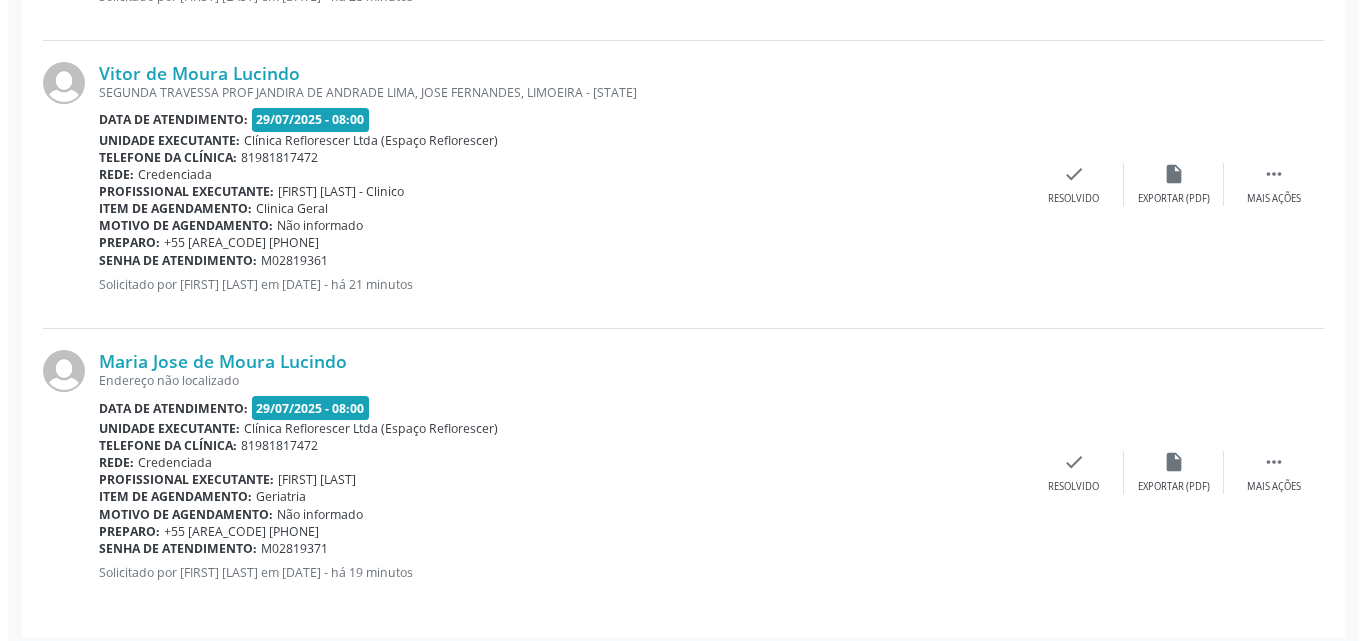 scroll, scrollTop: 2299, scrollLeft: 0, axis: vertical 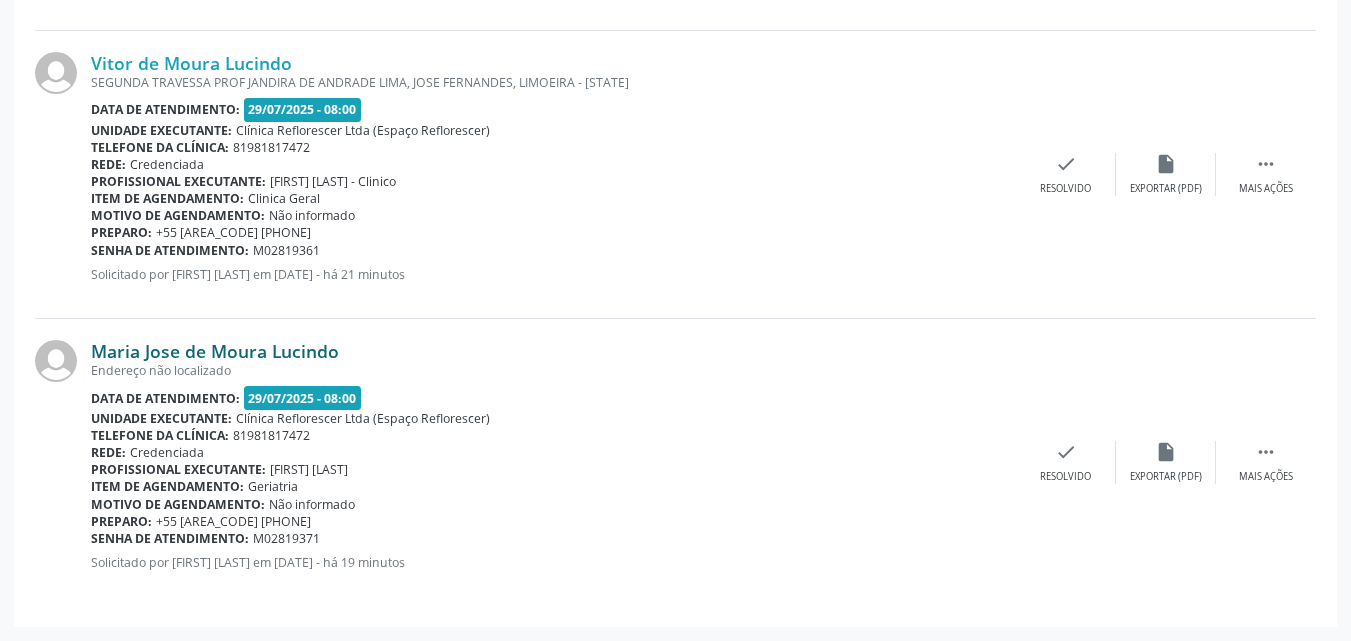 click on "Maria Jose de Moura Lucindo" at bounding box center (215, 351) 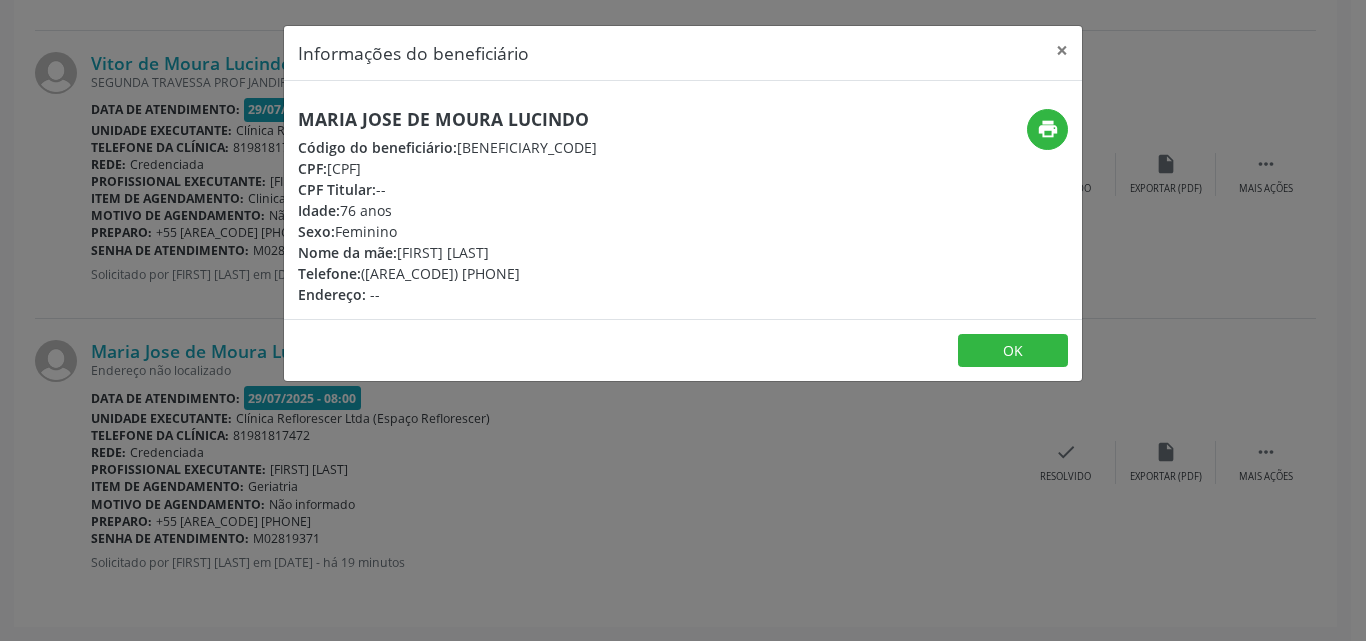 drag, startPoint x: 301, startPoint y: 113, endPoint x: 627, endPoint y: 115, distance: 326.00613 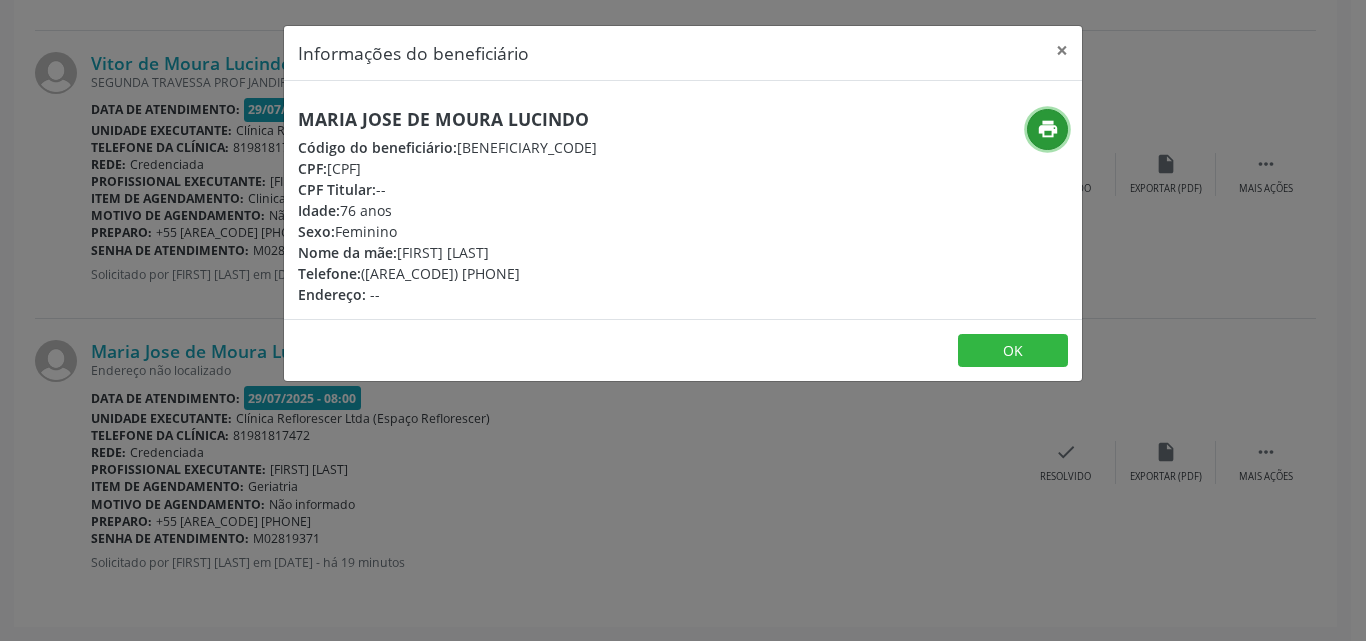 click on "print" at bounding box center [1048, 129] 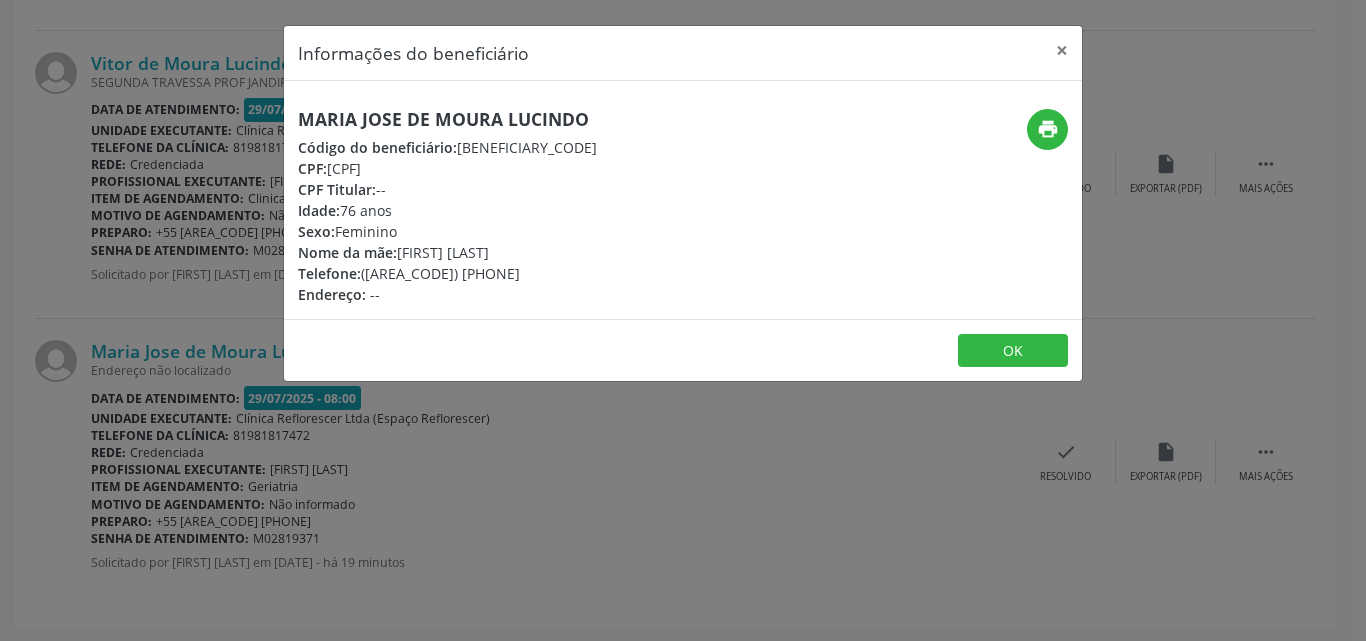 drag, startPoint x: 327, startPoint y: 166, endPoint x: 440, endPoint y: 166, distance: 113 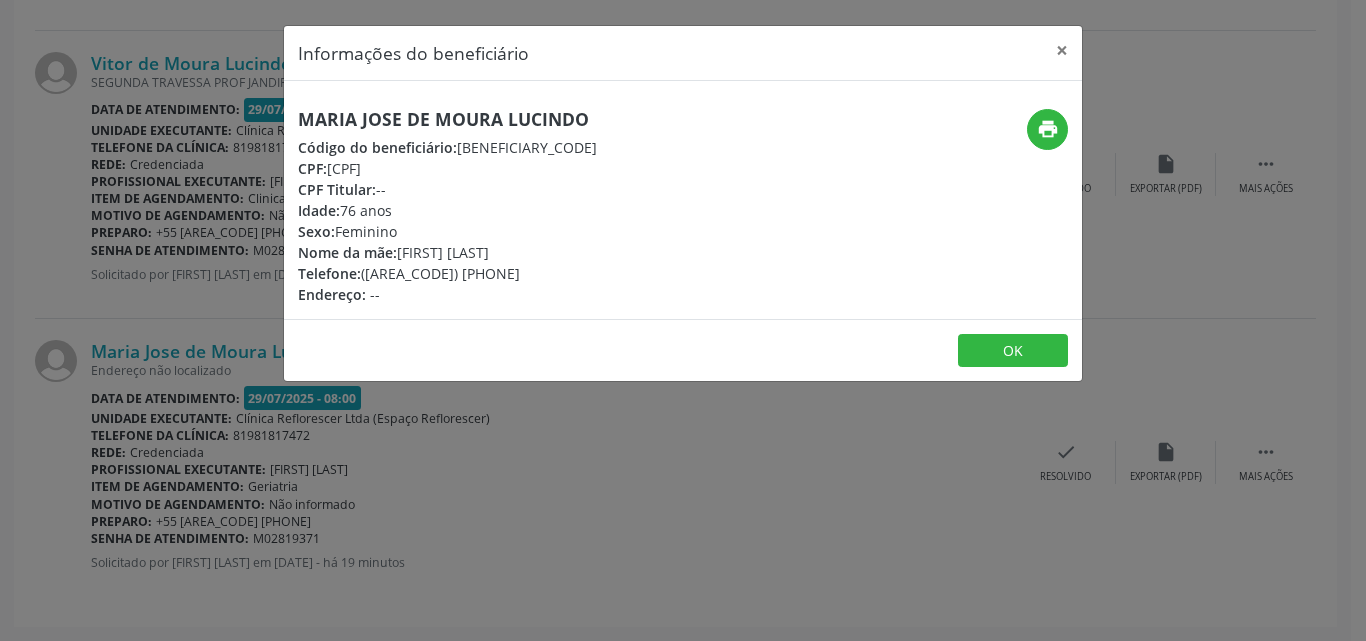 drag, startPoint x: 362, startPoint y: 275, endPoint x: 478, endPoint y: 276, distance: 116.00431 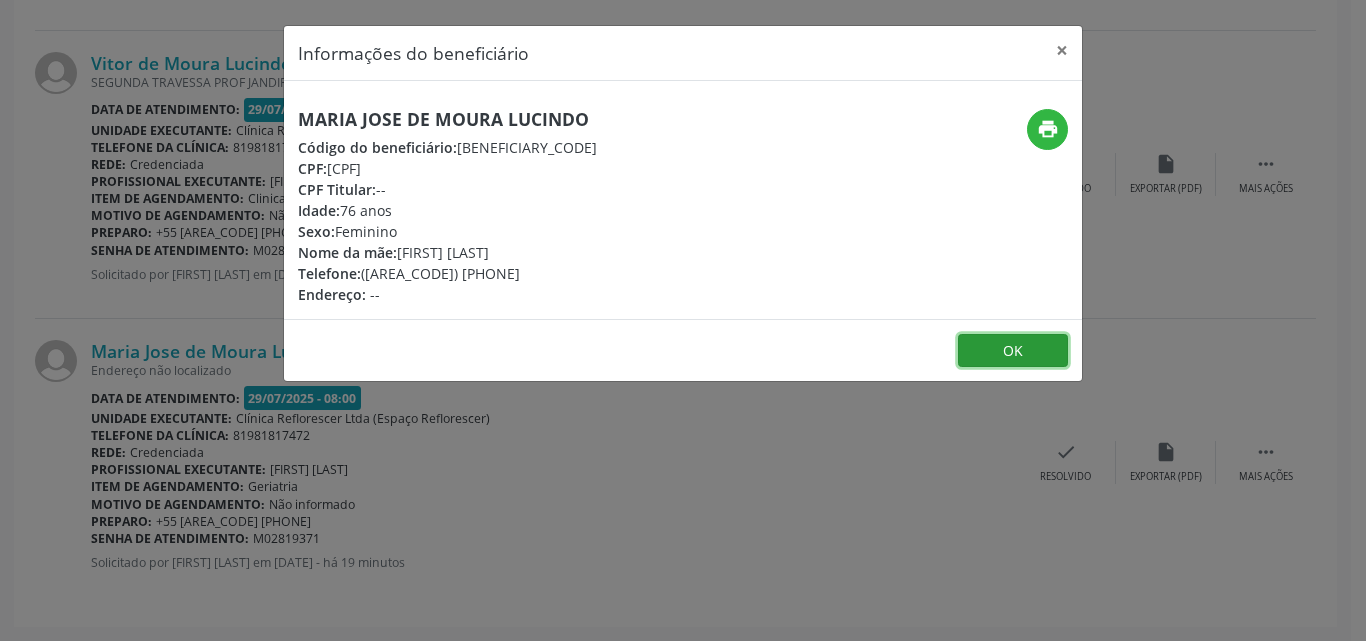 click on "OK" at bounding box center (1013, 351) 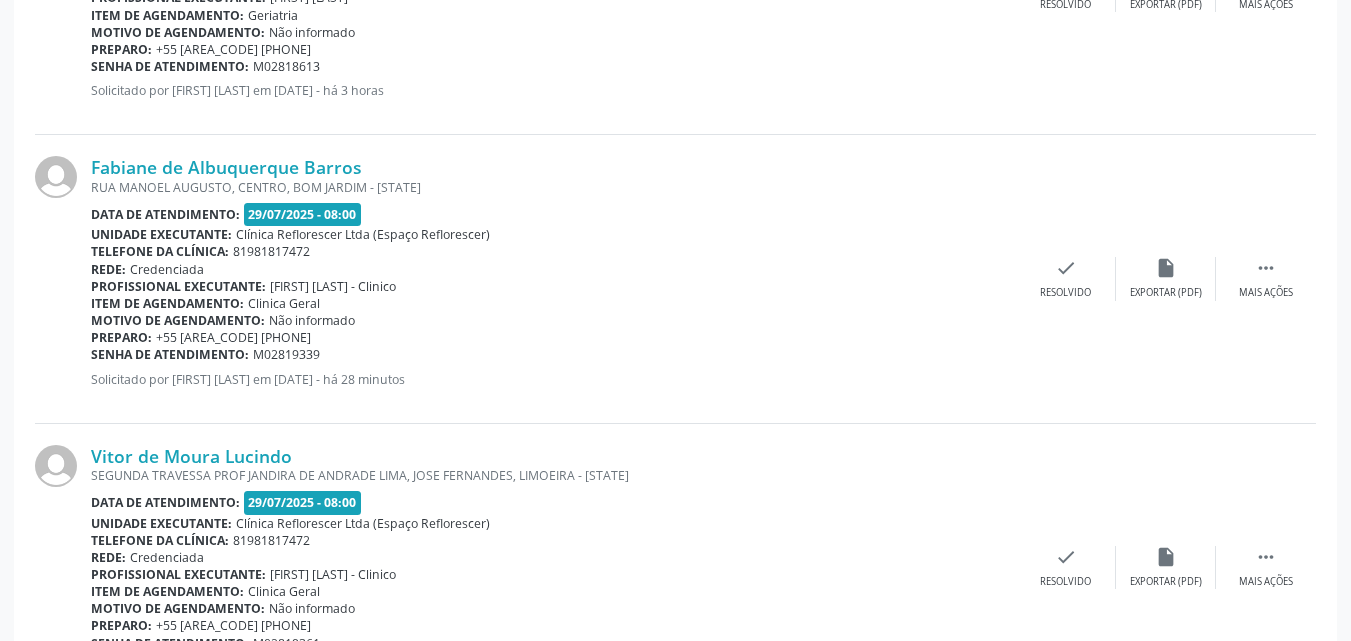 scroll, scrollTop: 1899, scrollLeft: 0, axis: vertical 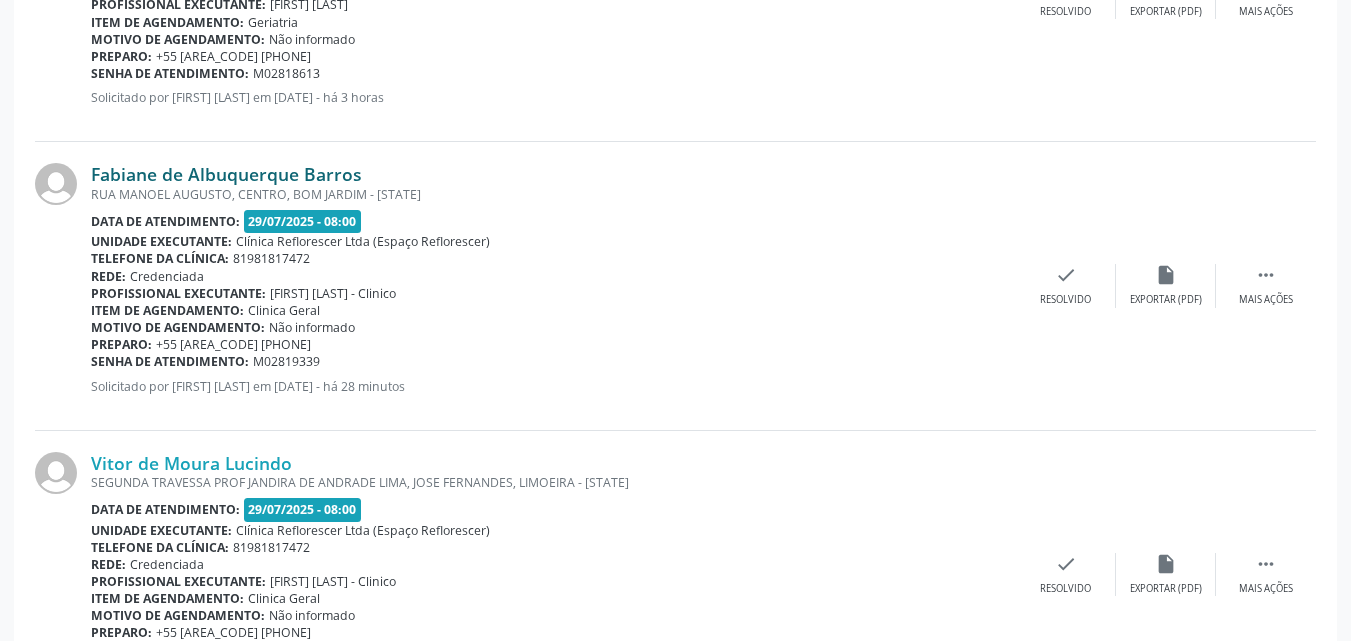 click on "Fabiane de Albuquerque Barros" at bounding box center (226, 174) 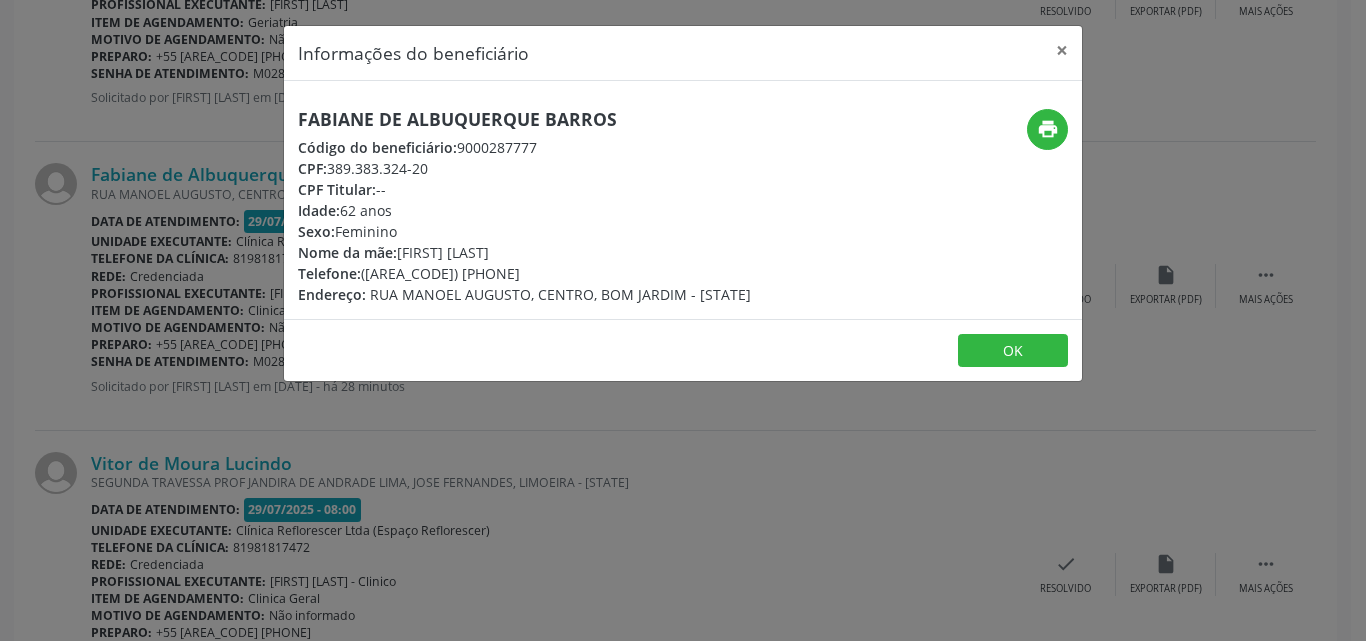 drag, startPoint x: 299, startPoint y: 111, endPoint x: 631, endPoint y: 111, distance: 332 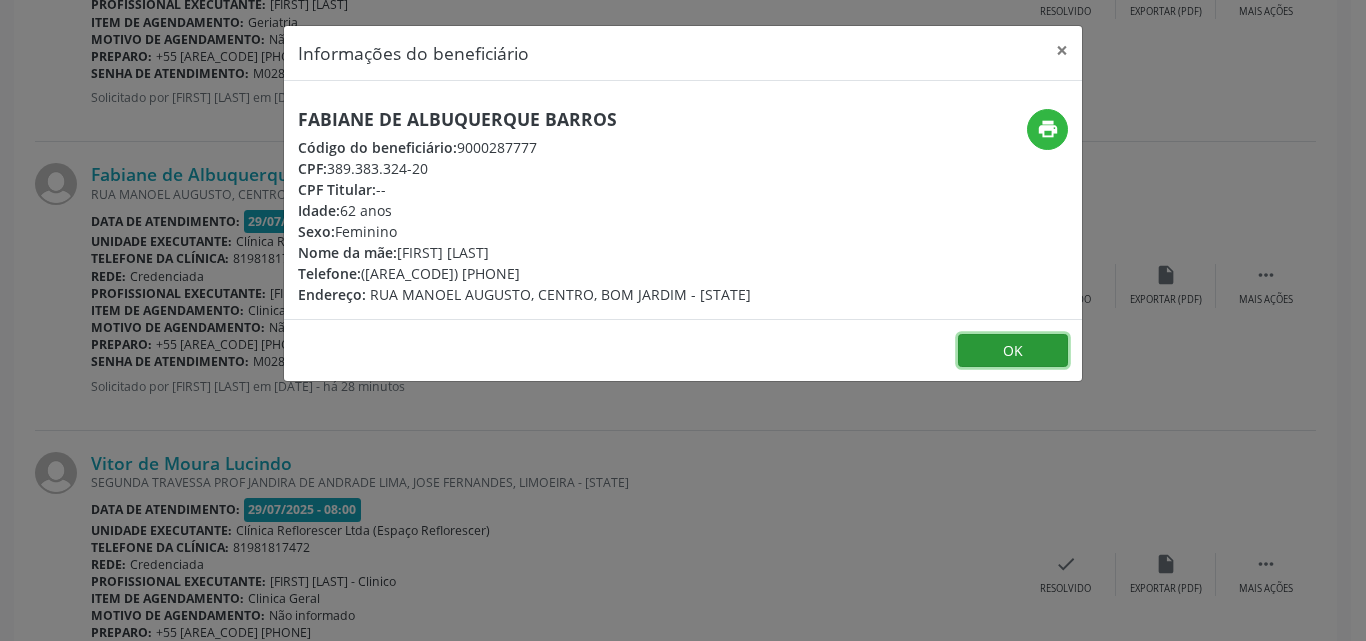 click on "OK" at bounding box center (1013, 351) 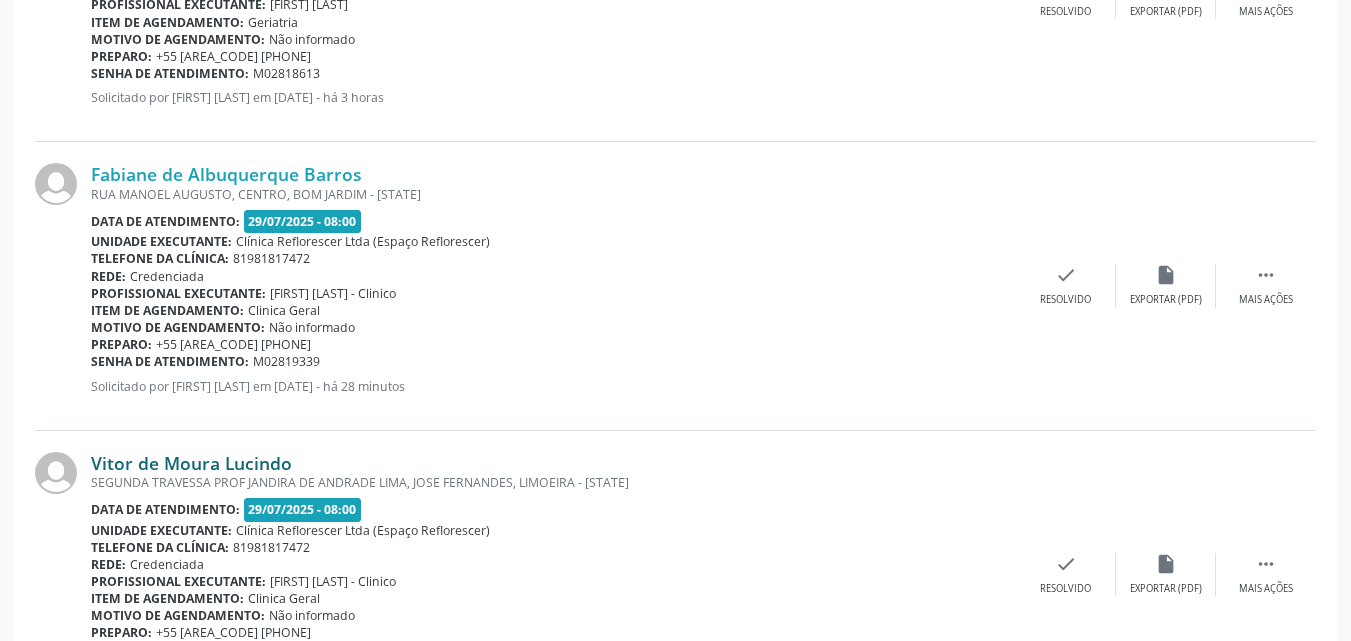 click on "Vitor de Moura Lucindo" at bounding box center (191, 463) 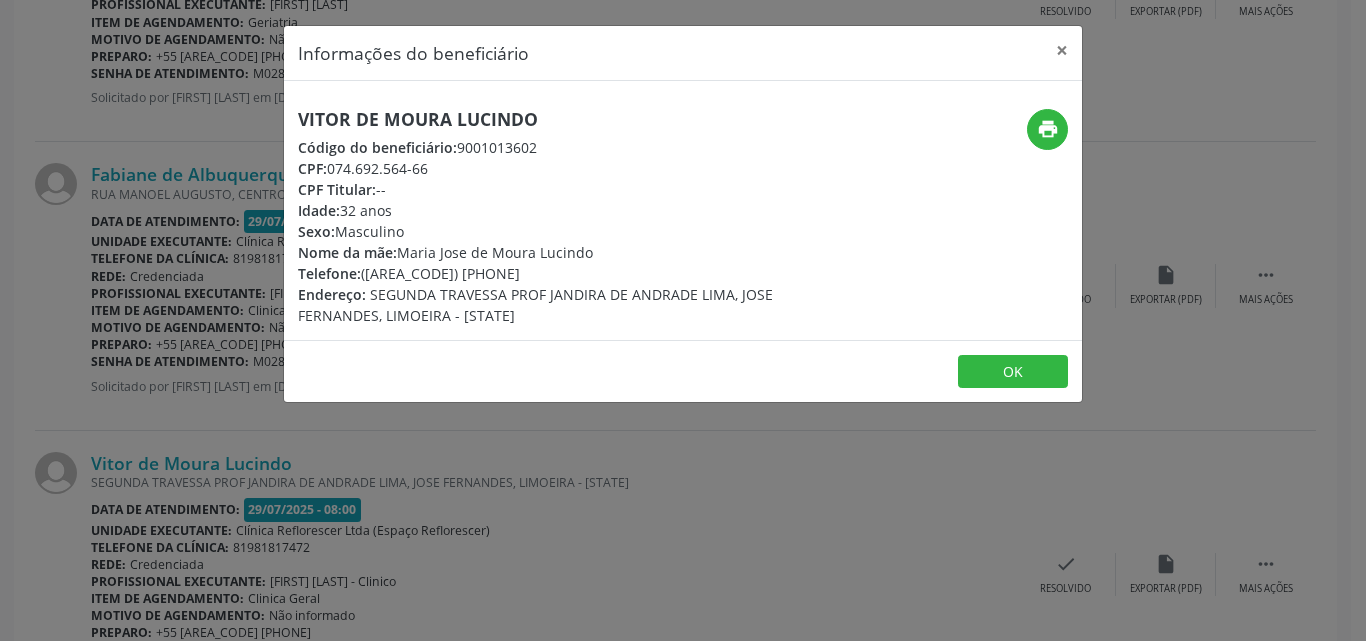 drag, startPoint x: 305, startPoint y: 125, endPoint x: 503, endPoint y: 118, distance: 198.1237 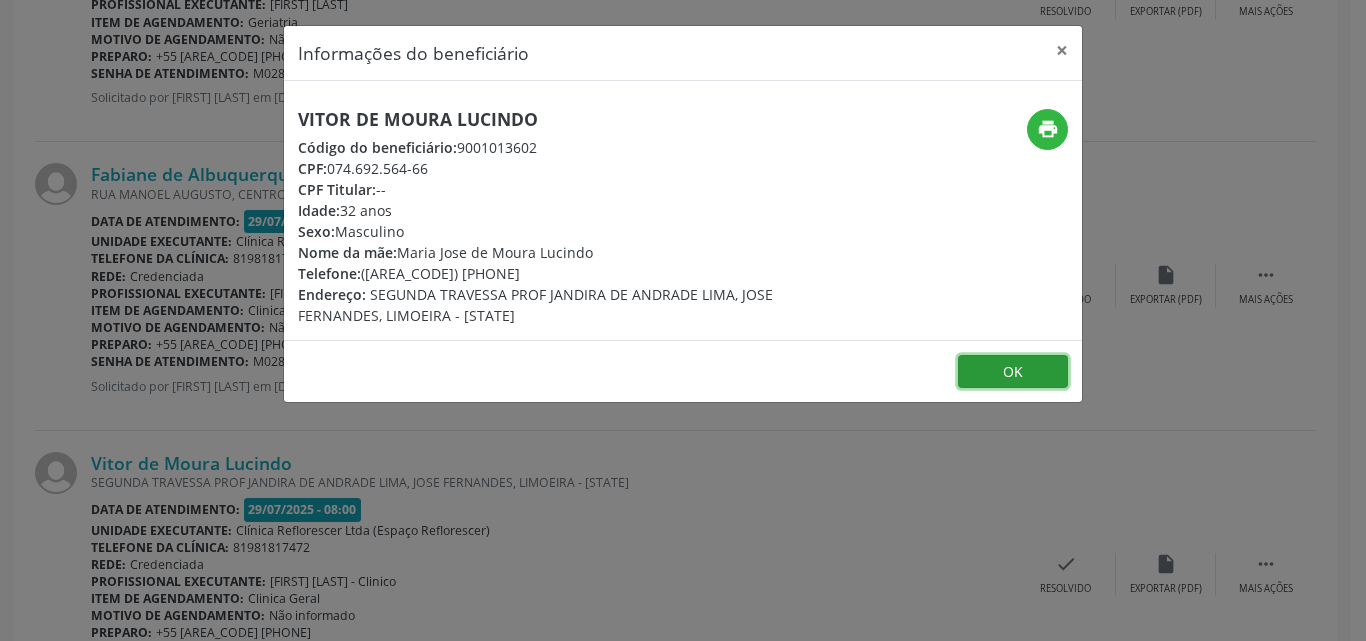 click on "OK" at bounding box center [1013, 372] 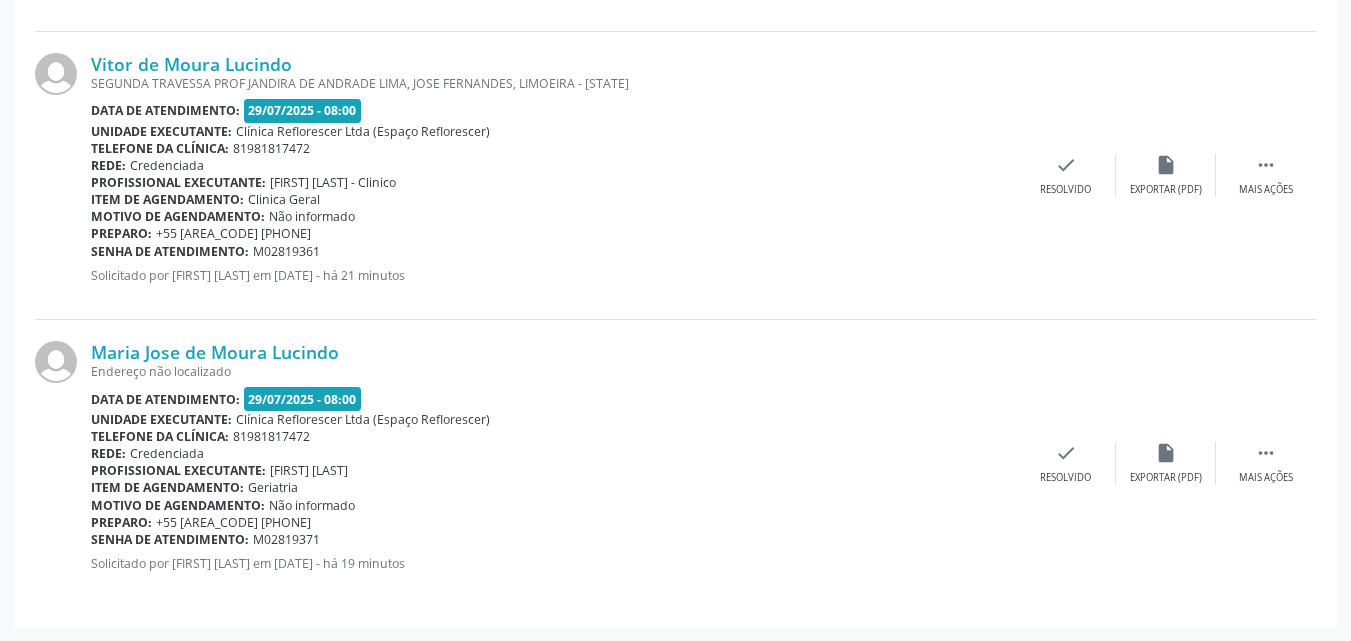 scroll, scrollTop: 2299, scrollLeft: 0, axis: vertical 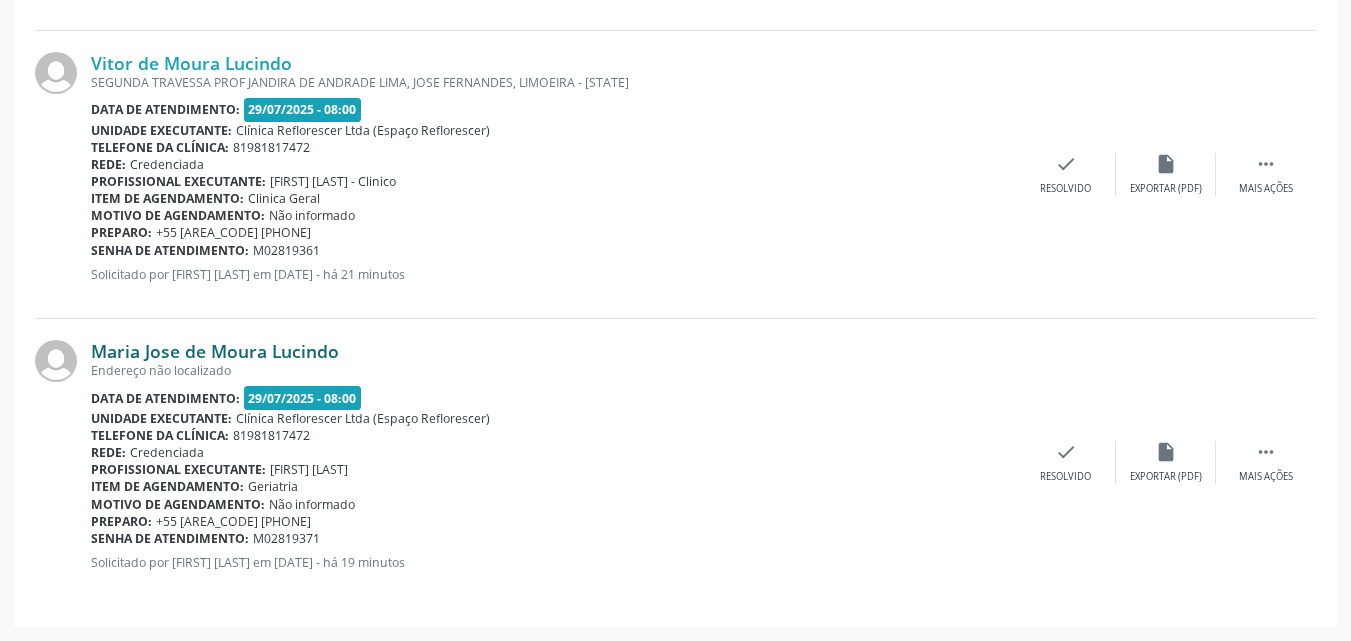 click on "Maria Jose de Moura Lucindo" at bounding box center (215, 351) 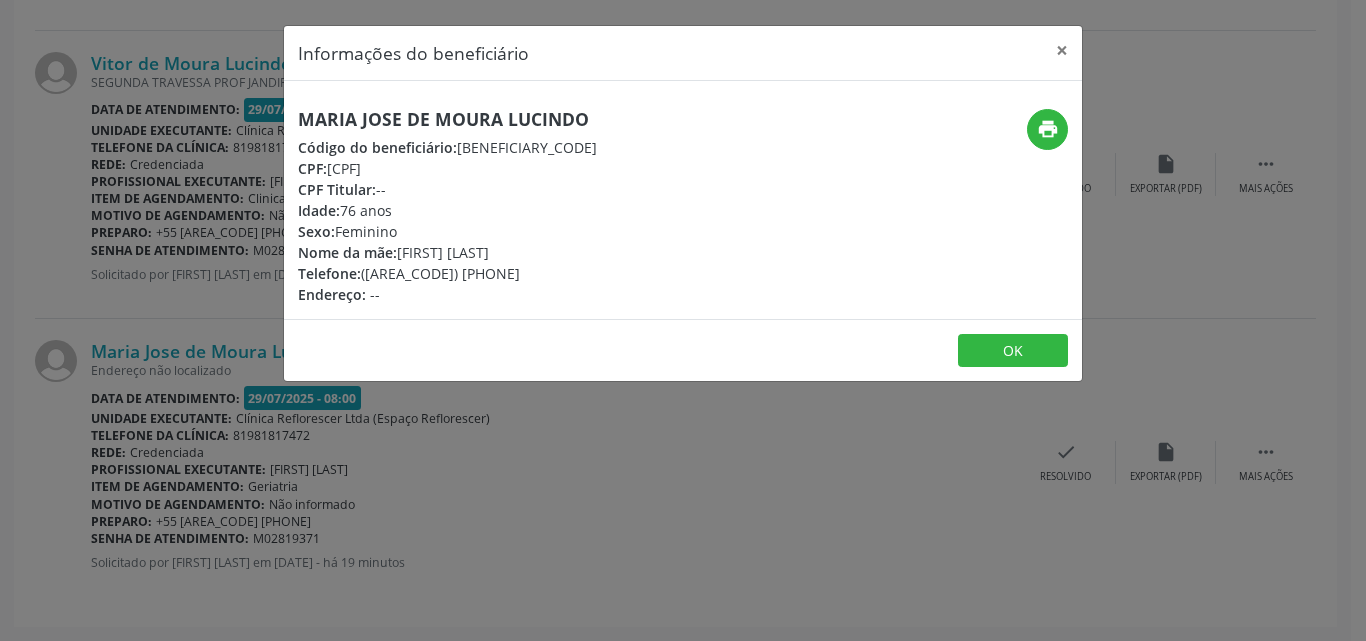 drag, startPoint x: 304, startPoint y: 107, endPoint x: 591, endPoint y: 127, distance: 287.696 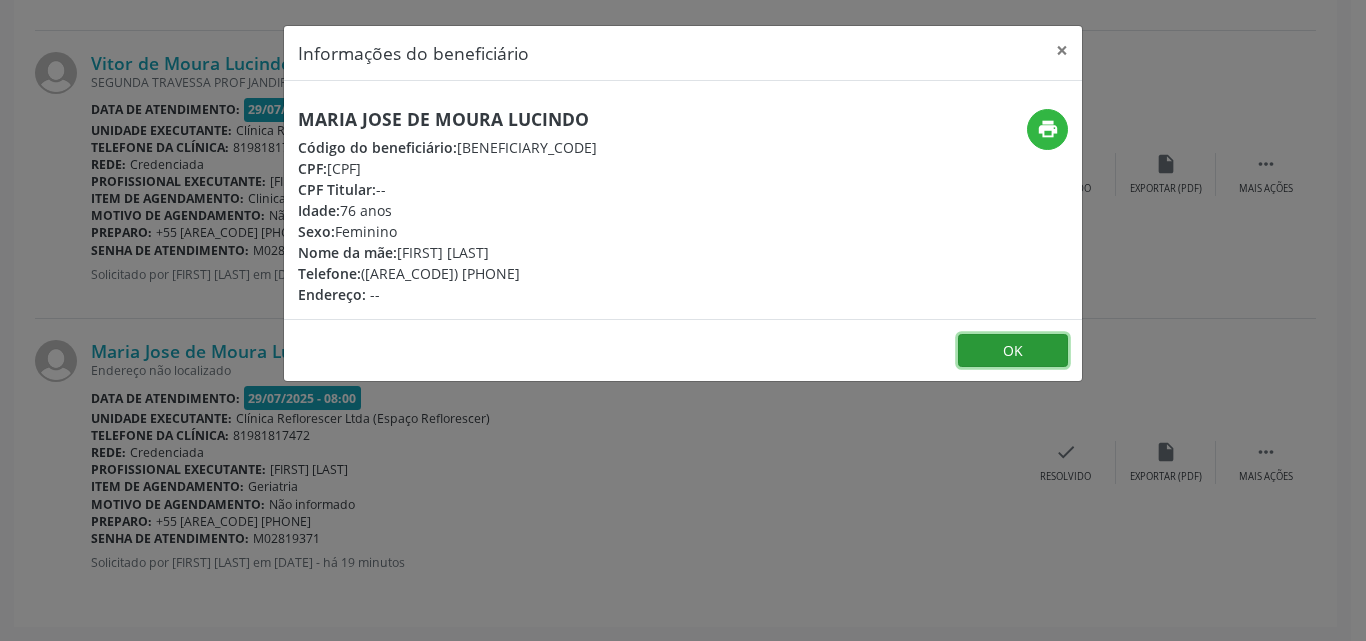 click on "OK" at bounding box center (1013, 351) 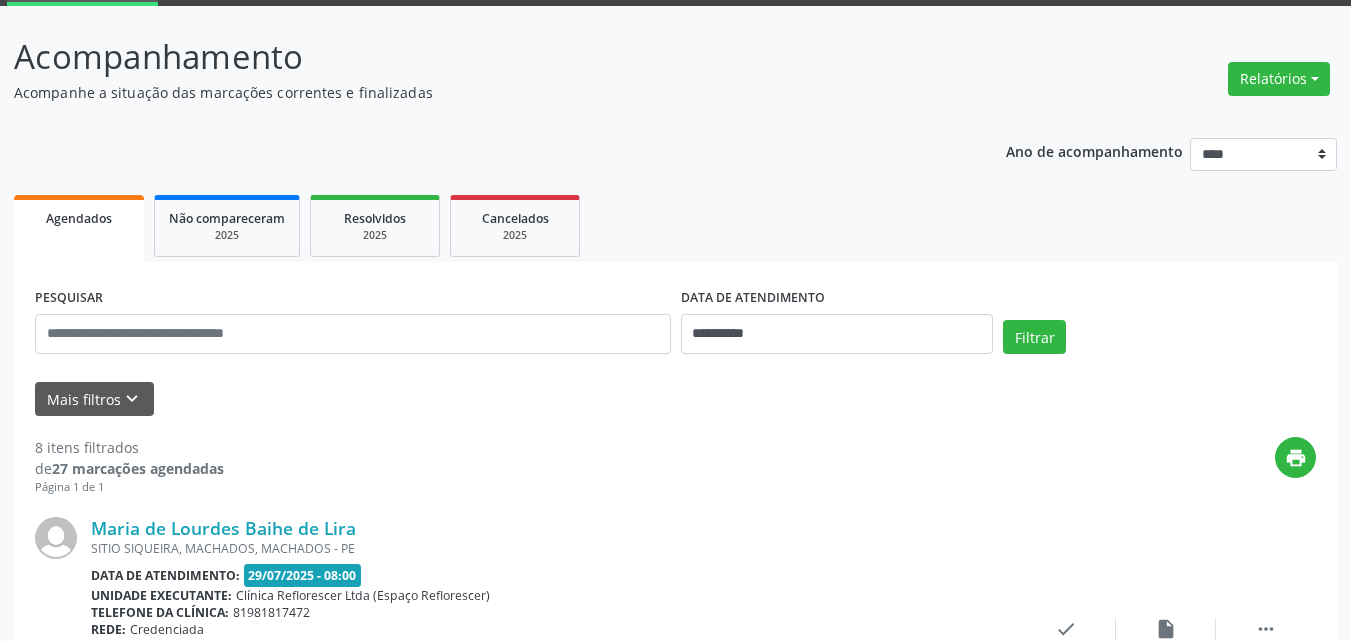 scroll, scrollTop: 99, scrollLeft: 0, axis: vertical 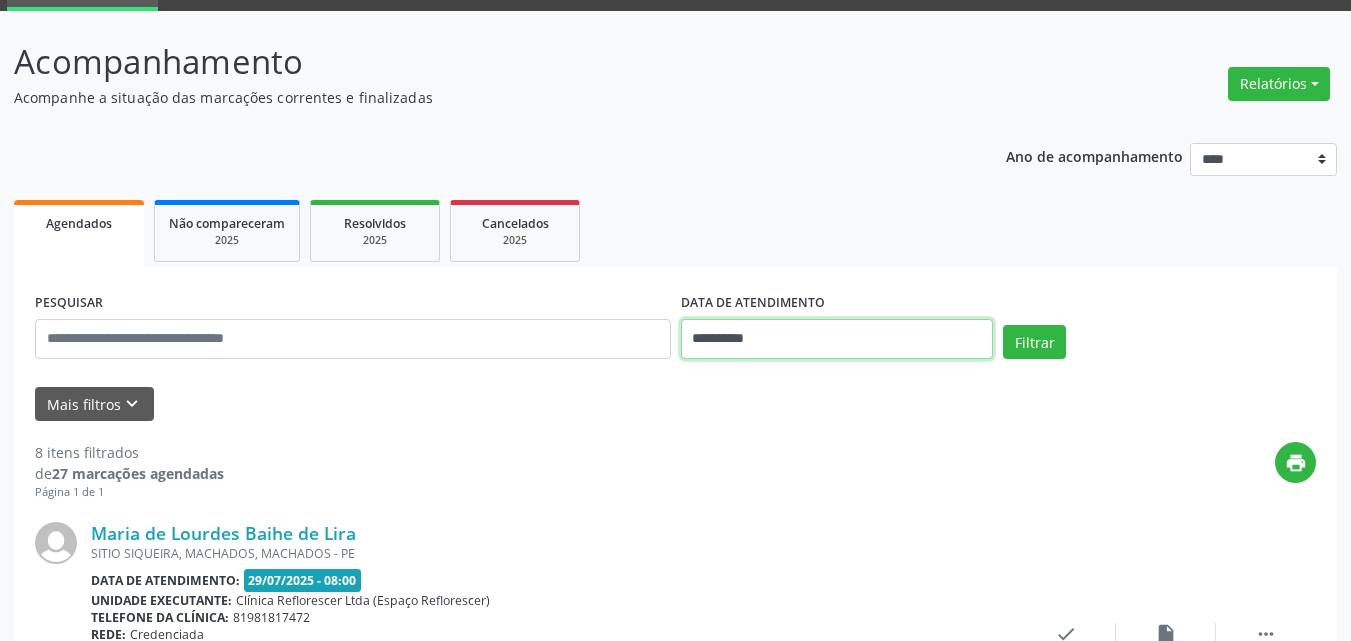 click on "**********" at bounding box center (837, 339) 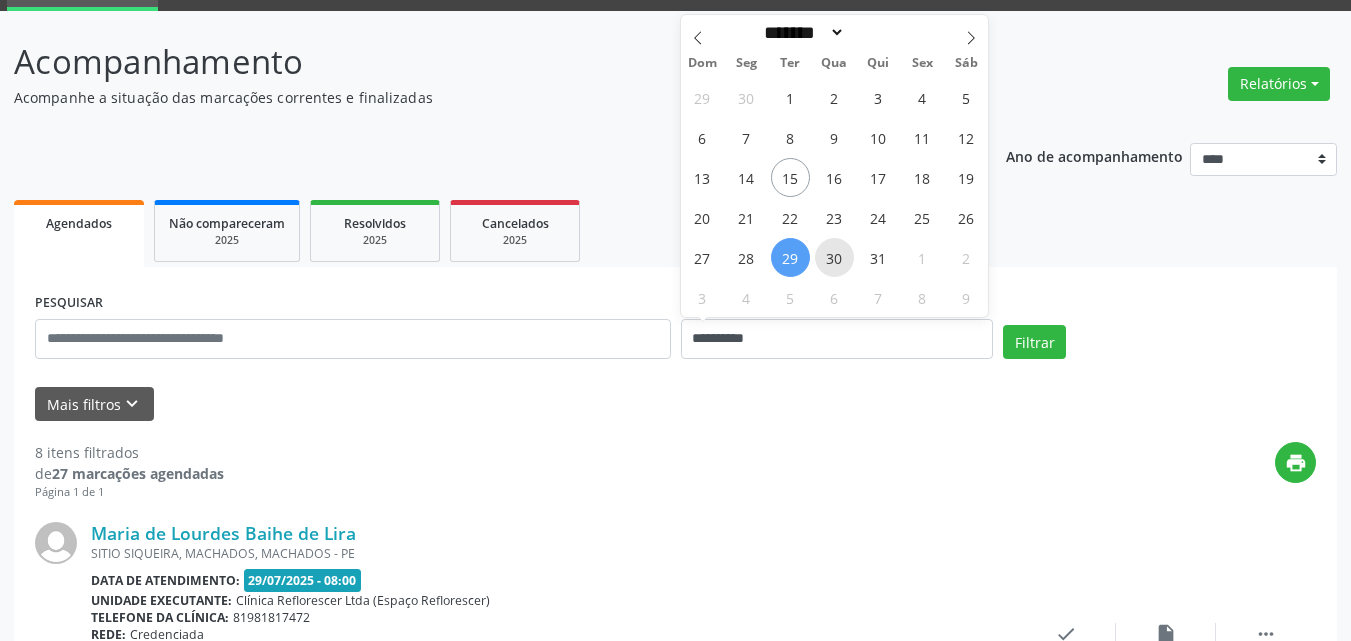 click on "30" at bounding box center (834, 257) 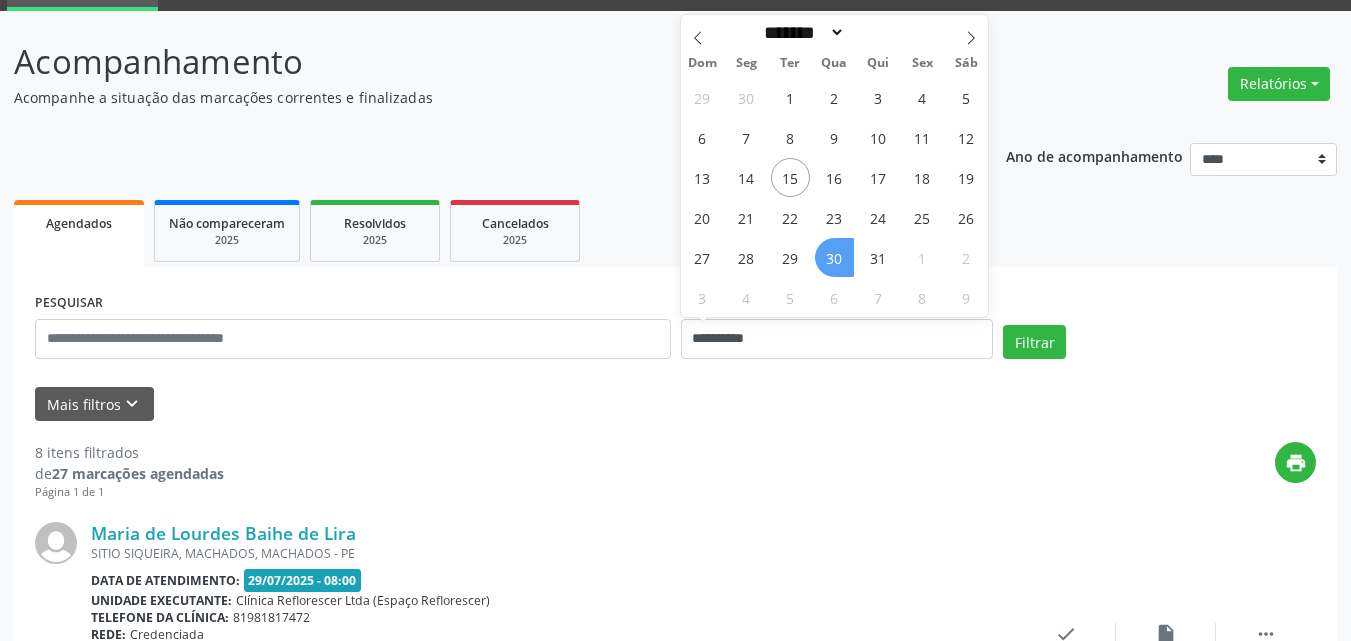 click on "30" at bounding box center (834, 257) 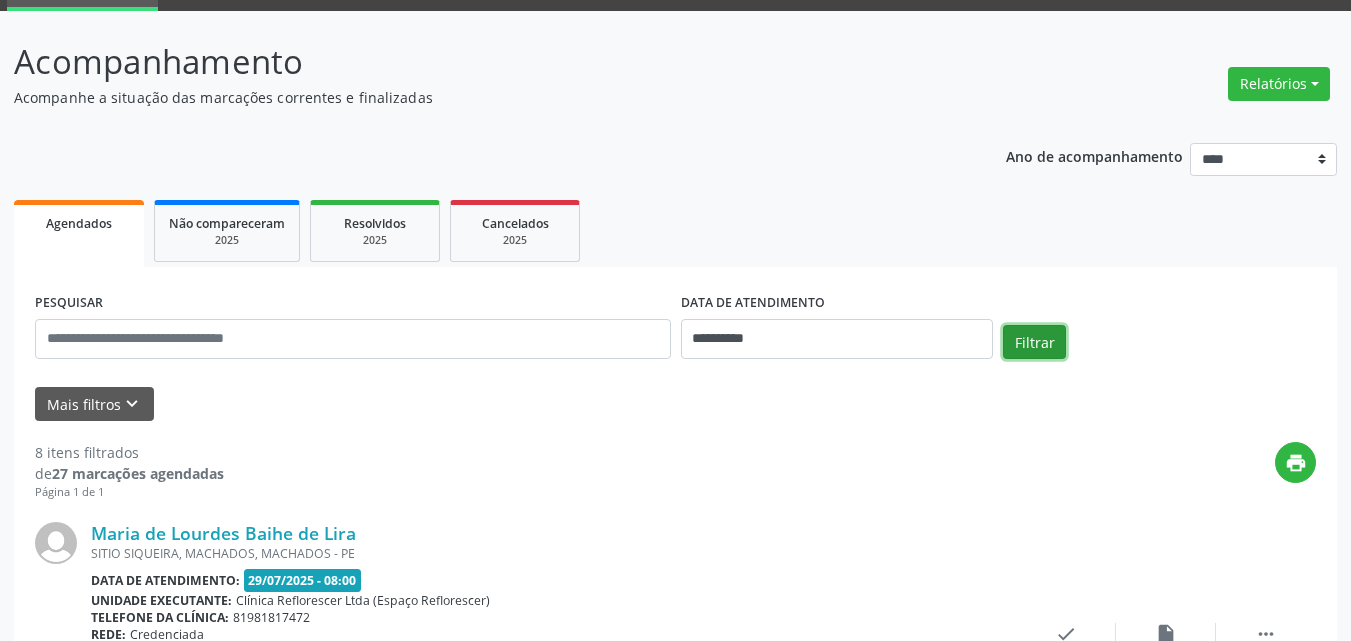 click on "Filtrar" at bounding box center [1034, 342] 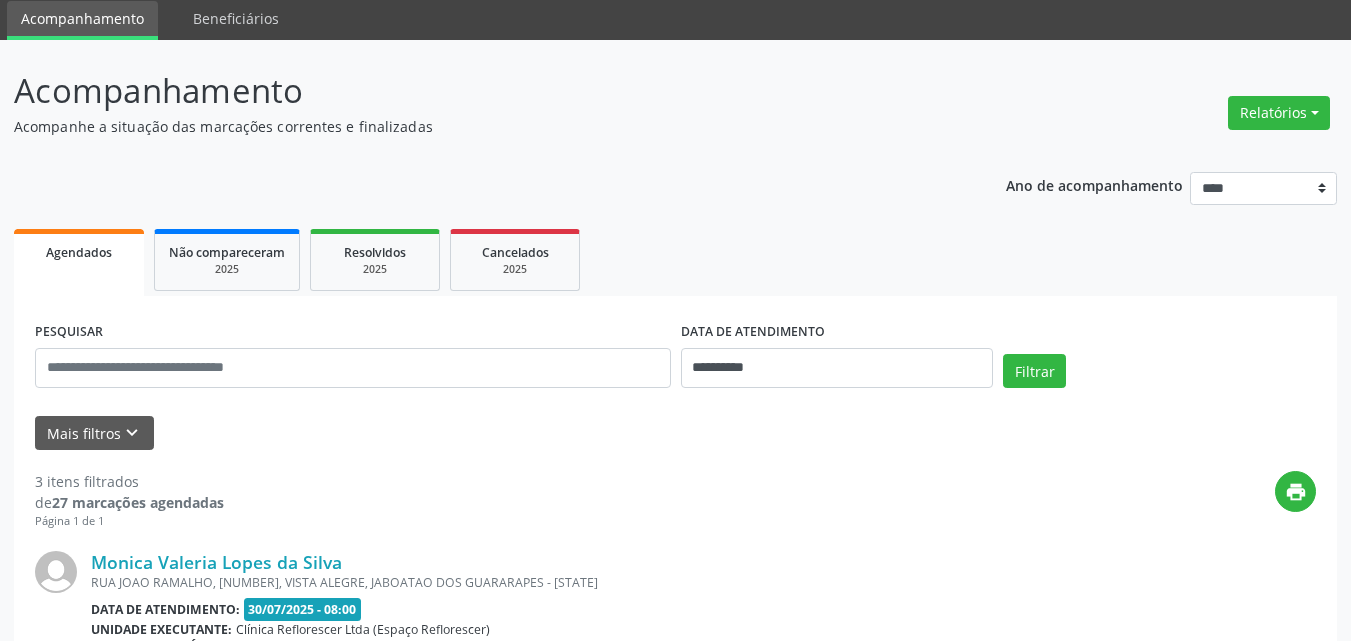scroll, scrollTop: 0, scrollLeft: 0, axis: both 